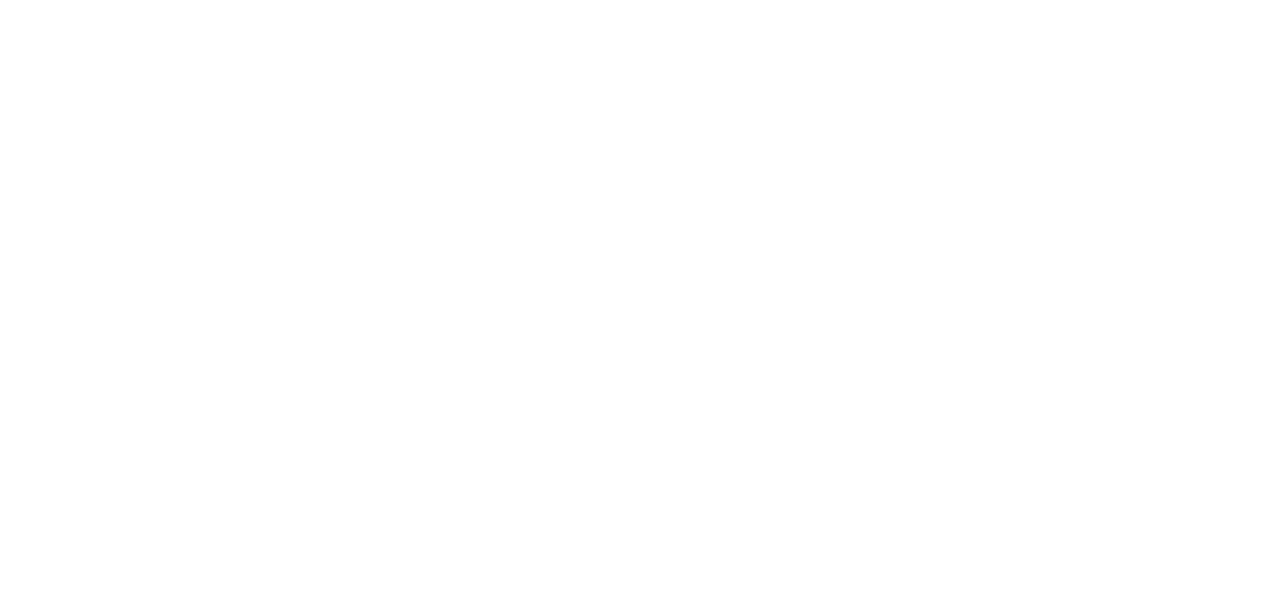 scroll, scrollTop: 0, scrollLeft: 0, axis: both 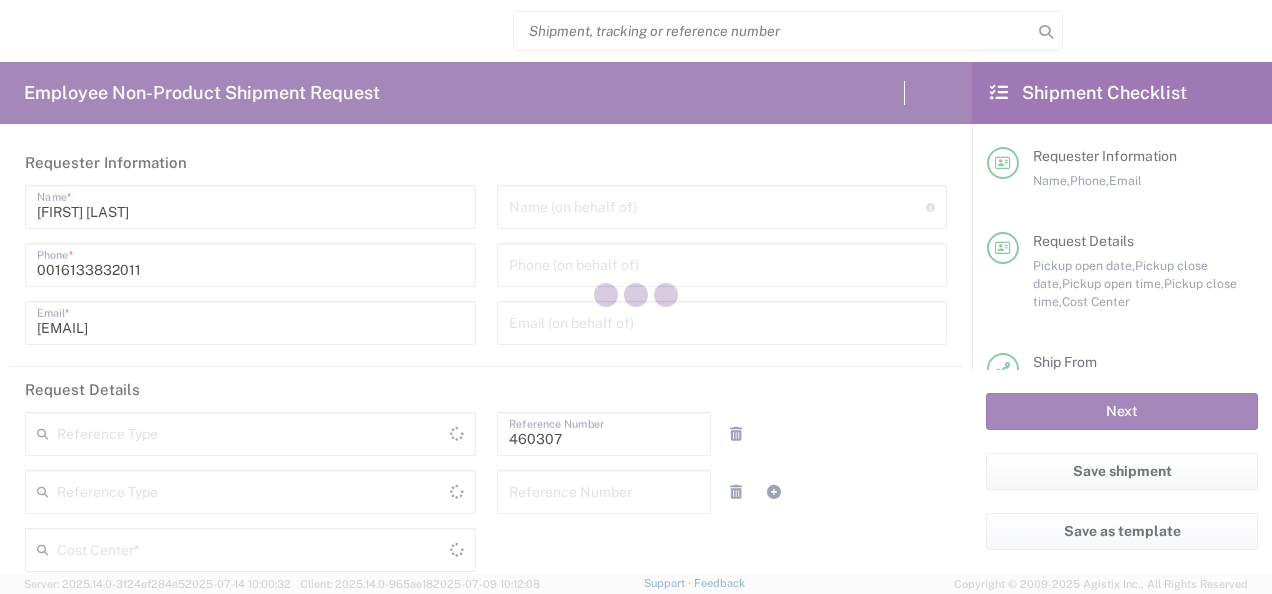 type on "Department" 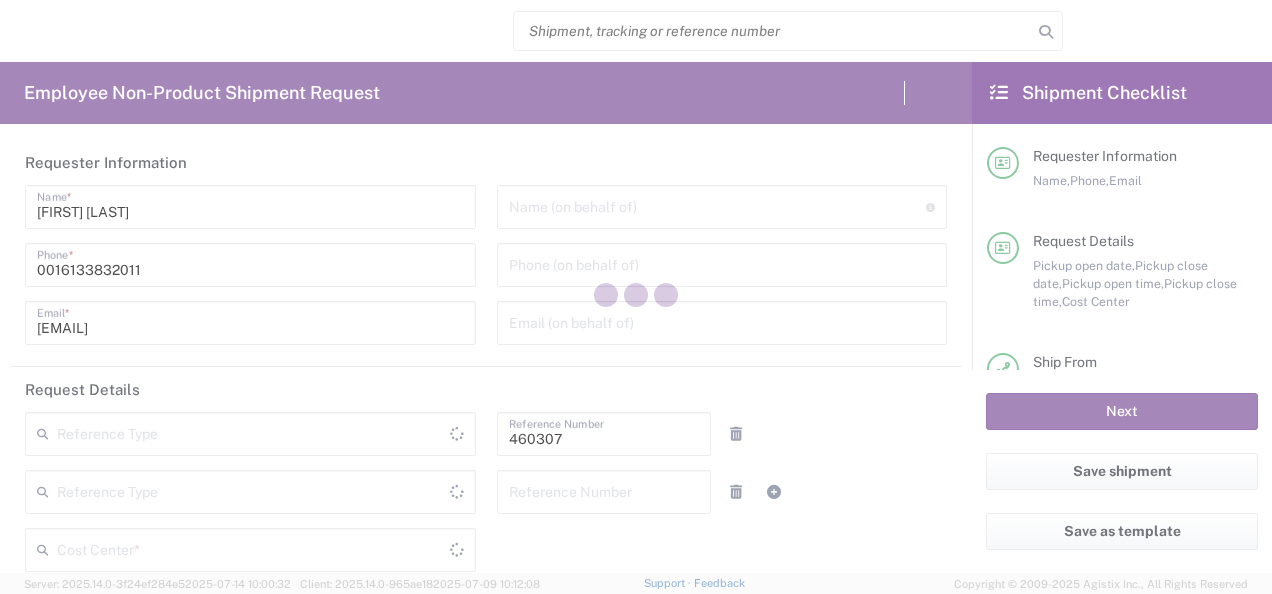 type on "CA02, SG, MSIP1, AE 460307" 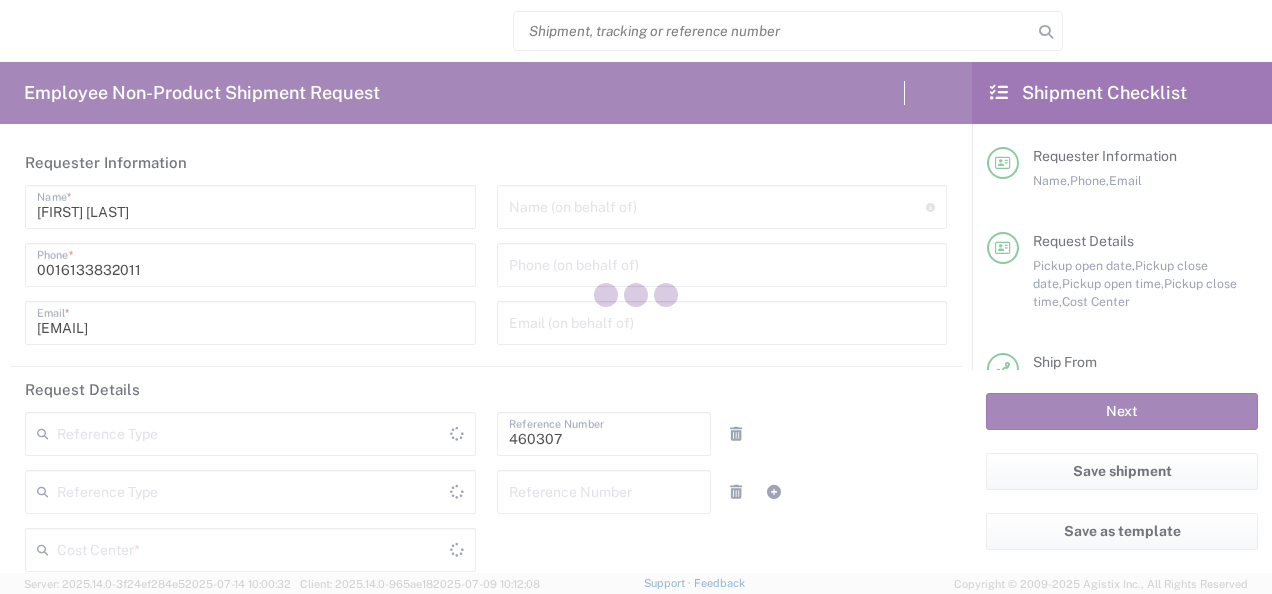 type on "Canada" 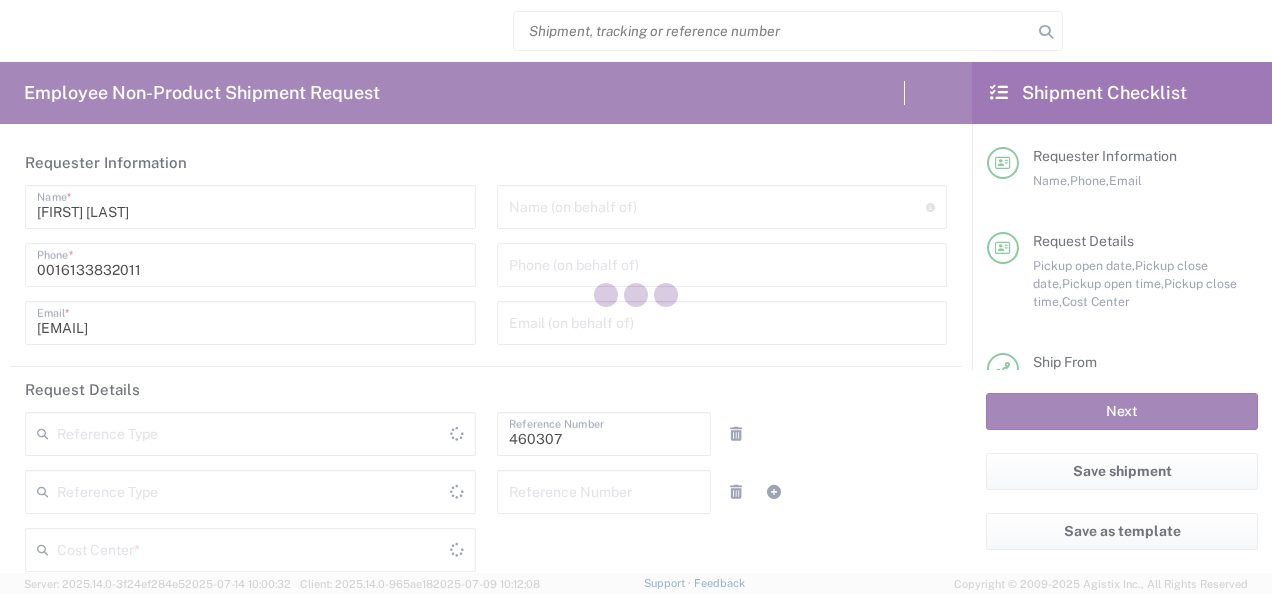 type on "Delivered at Place" 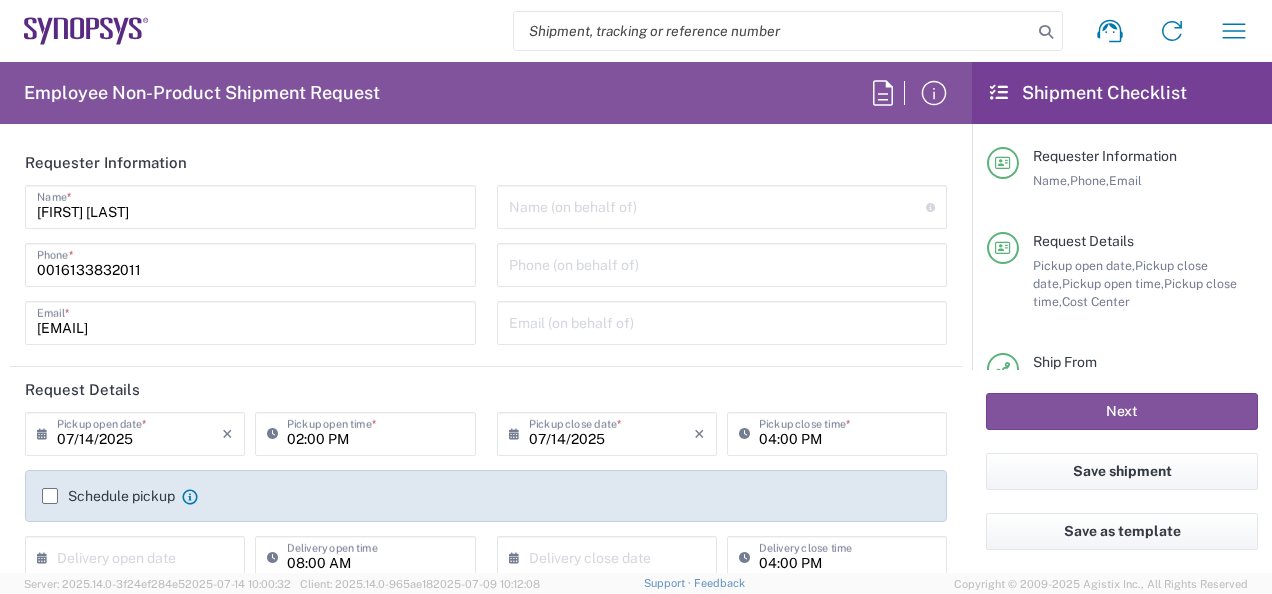 type on "Ontario" 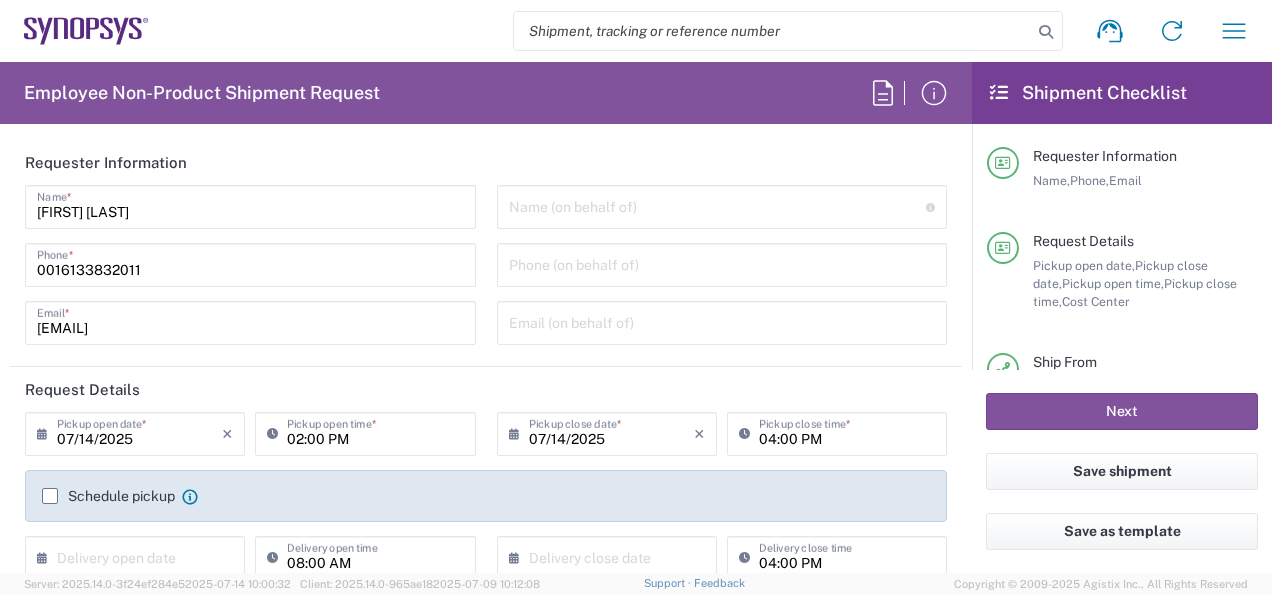 type on "Ottawa CA17" 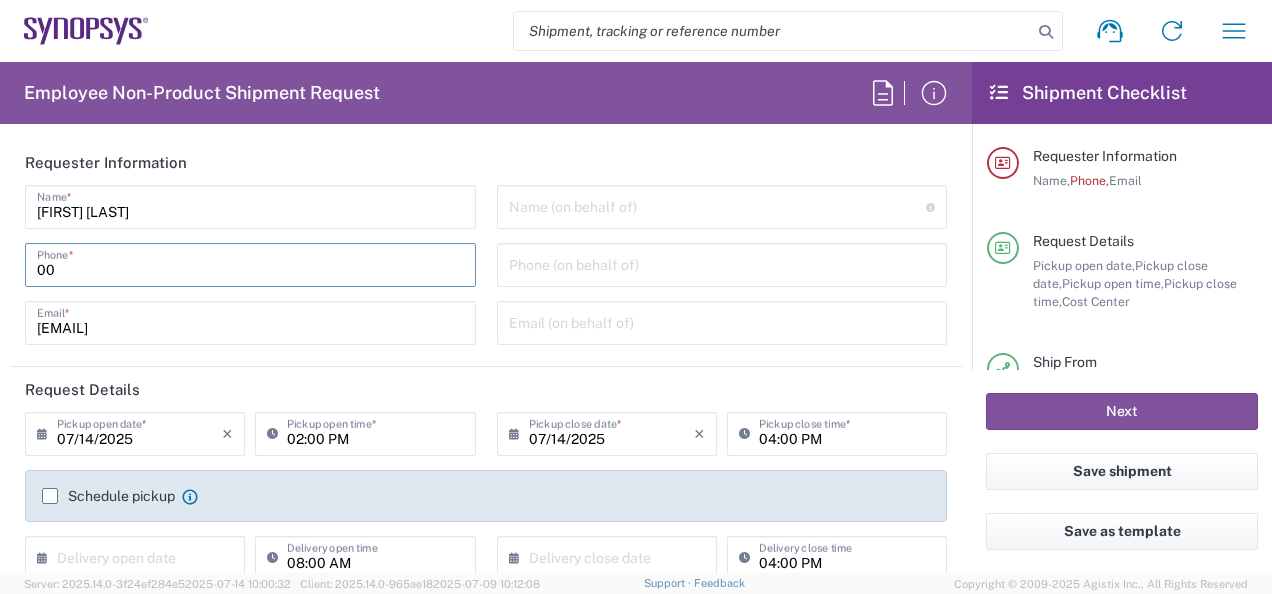 type on "0" 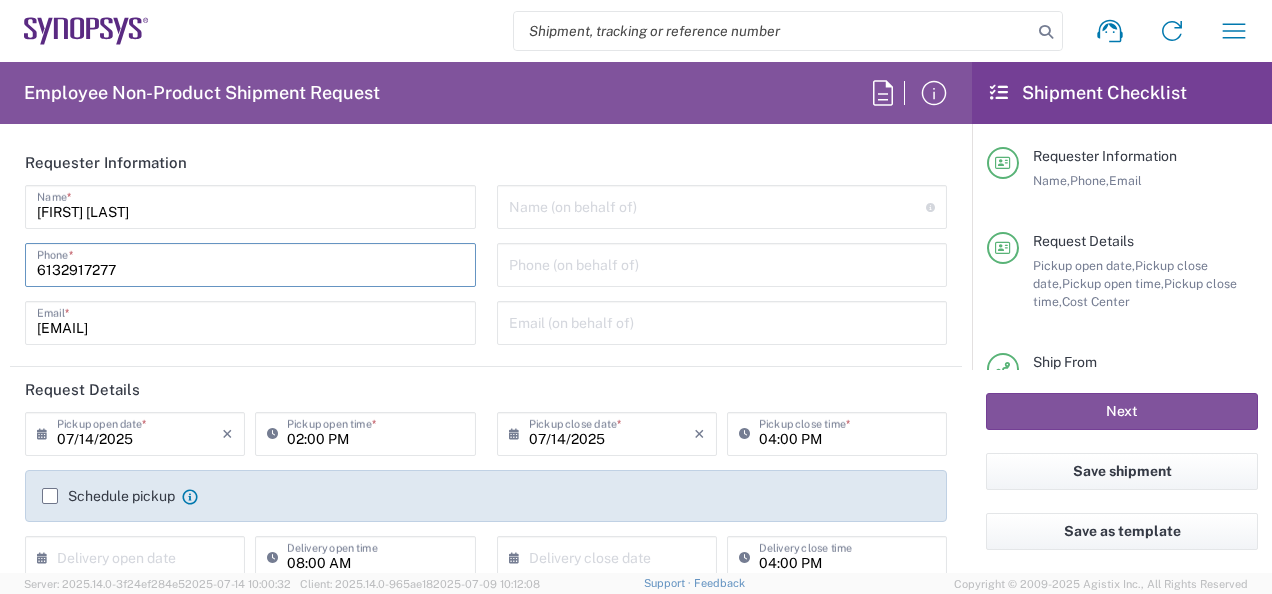 type on "6132917277" 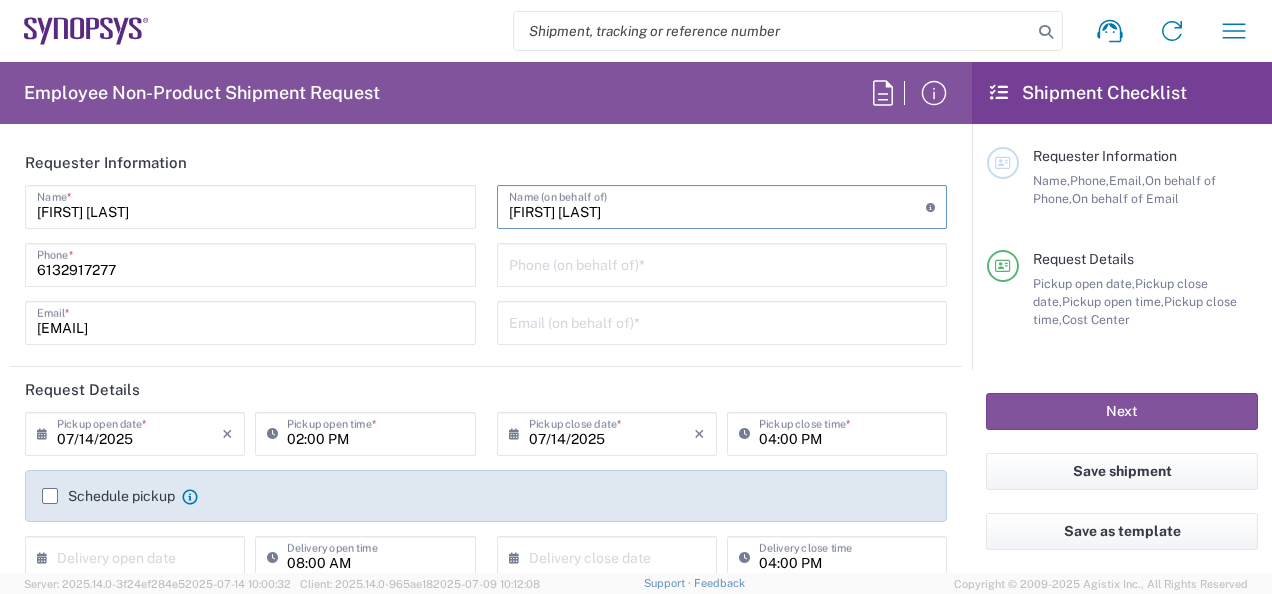 type on "[PERSON]" 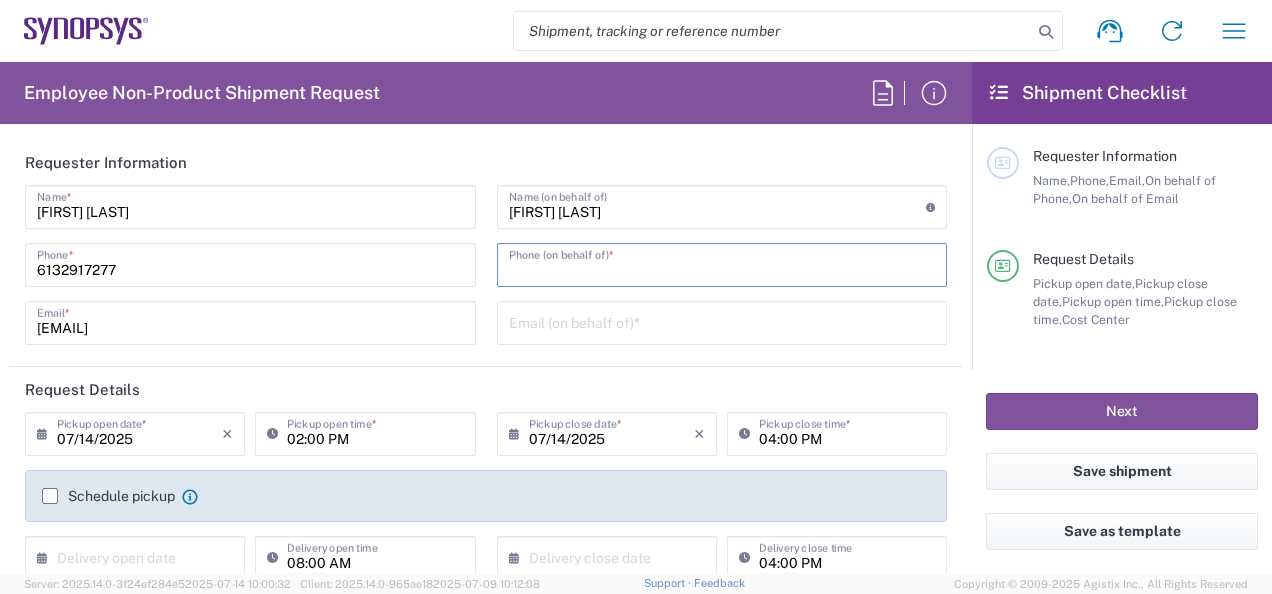 click at bounding box center (722, 263) 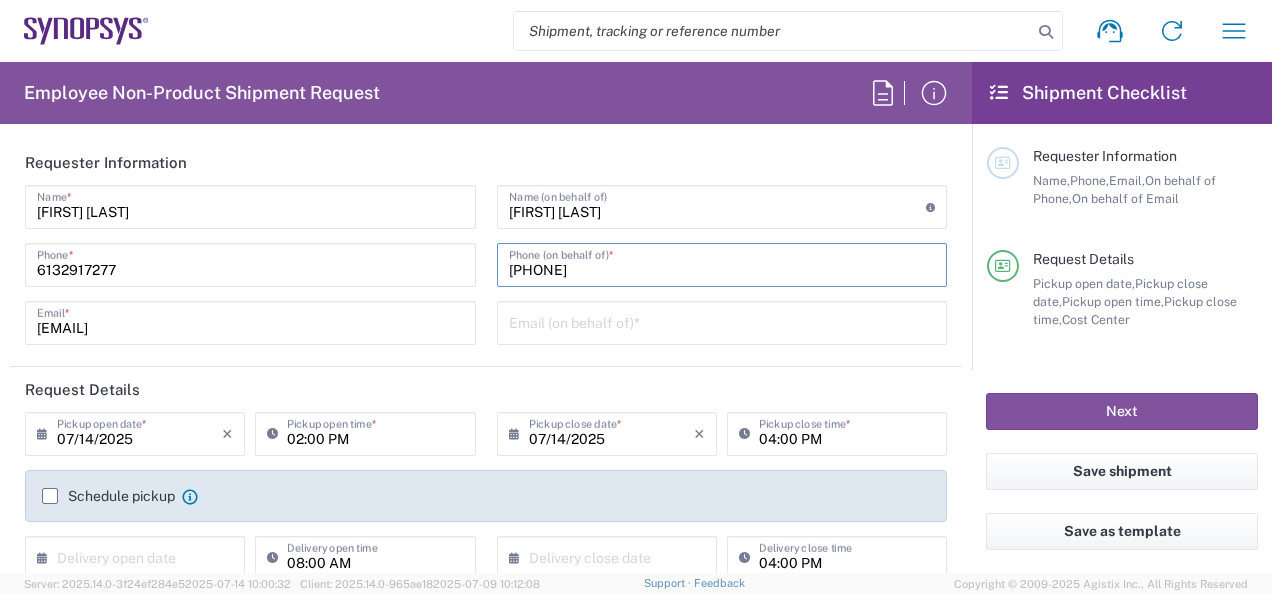 type on "6133832000" 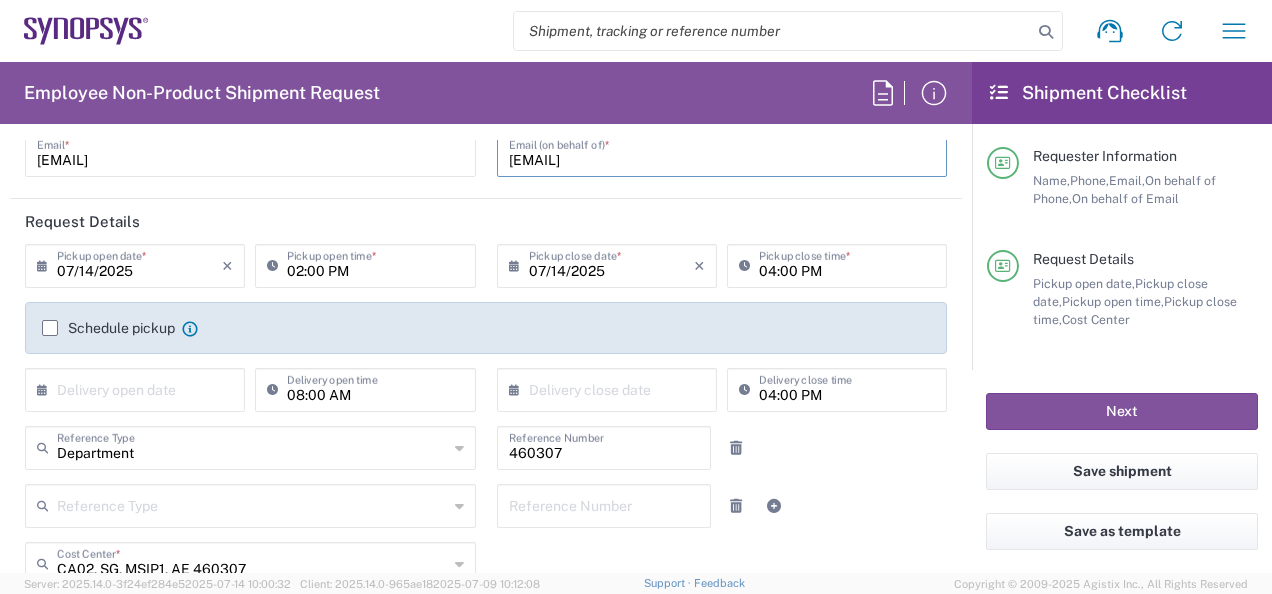 scroll, scrollTop: 200, scrollLeft: 0, axis: vertical 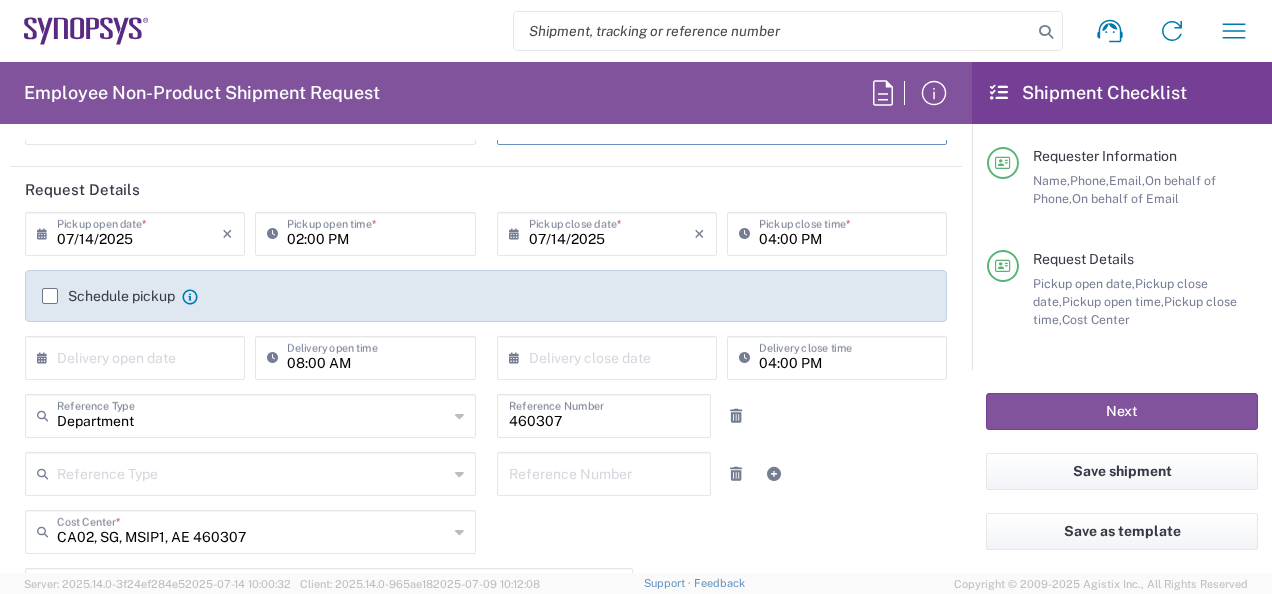 type on "[EMAIL]" 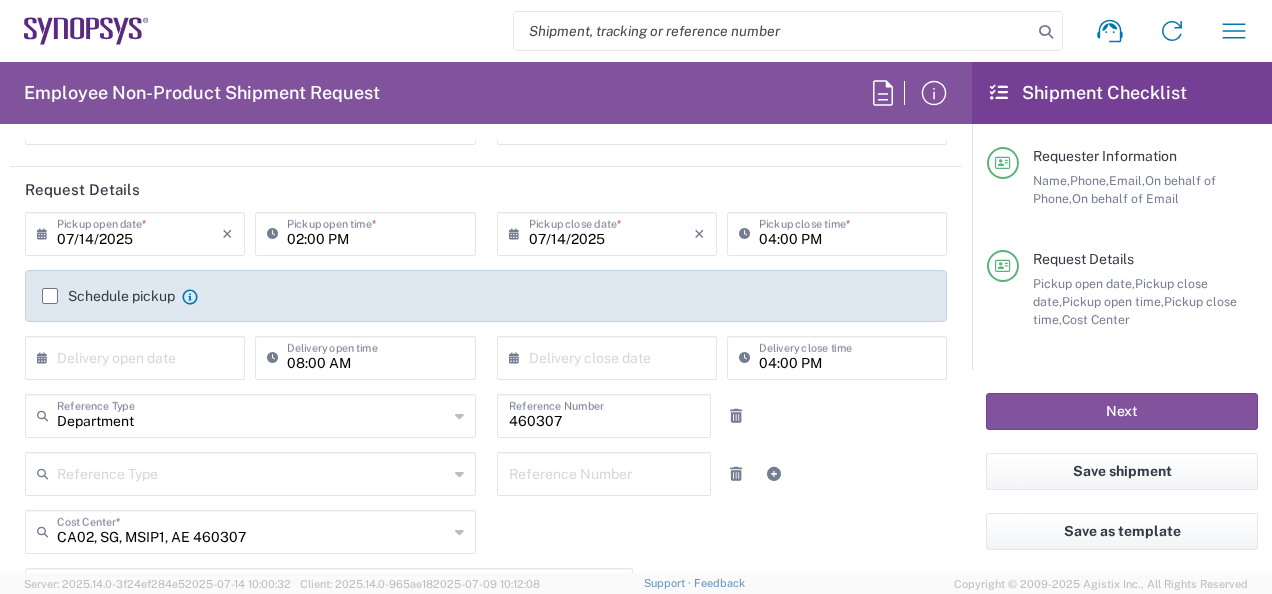 click on "Schedule pickup" 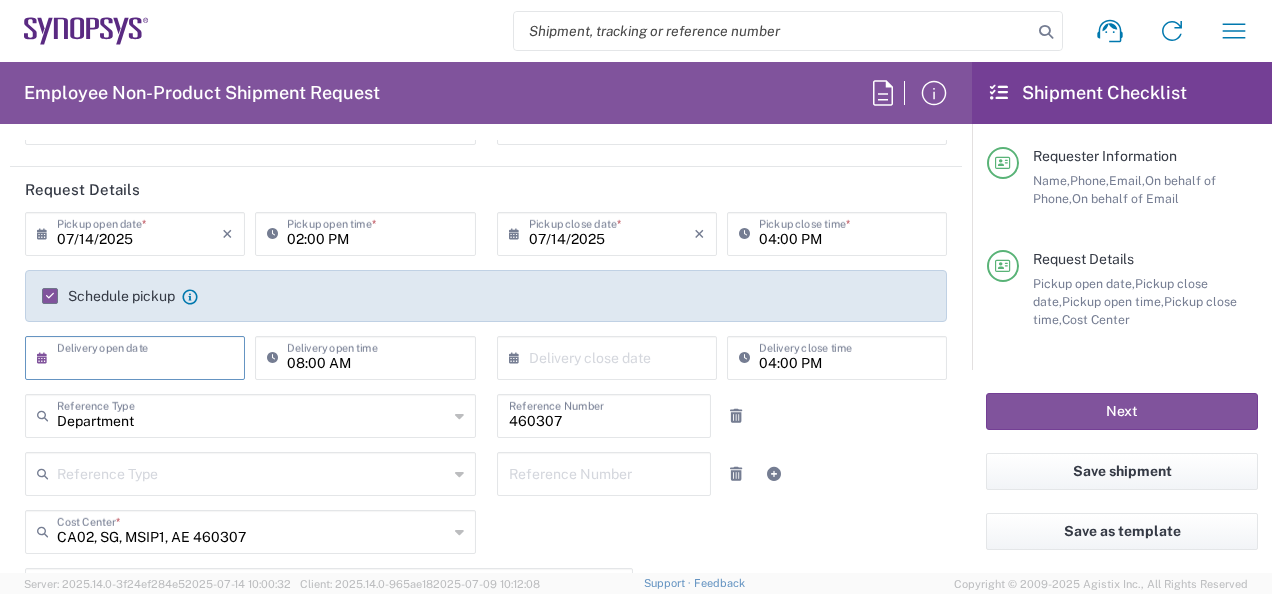 click at bounding box center [139, 356] 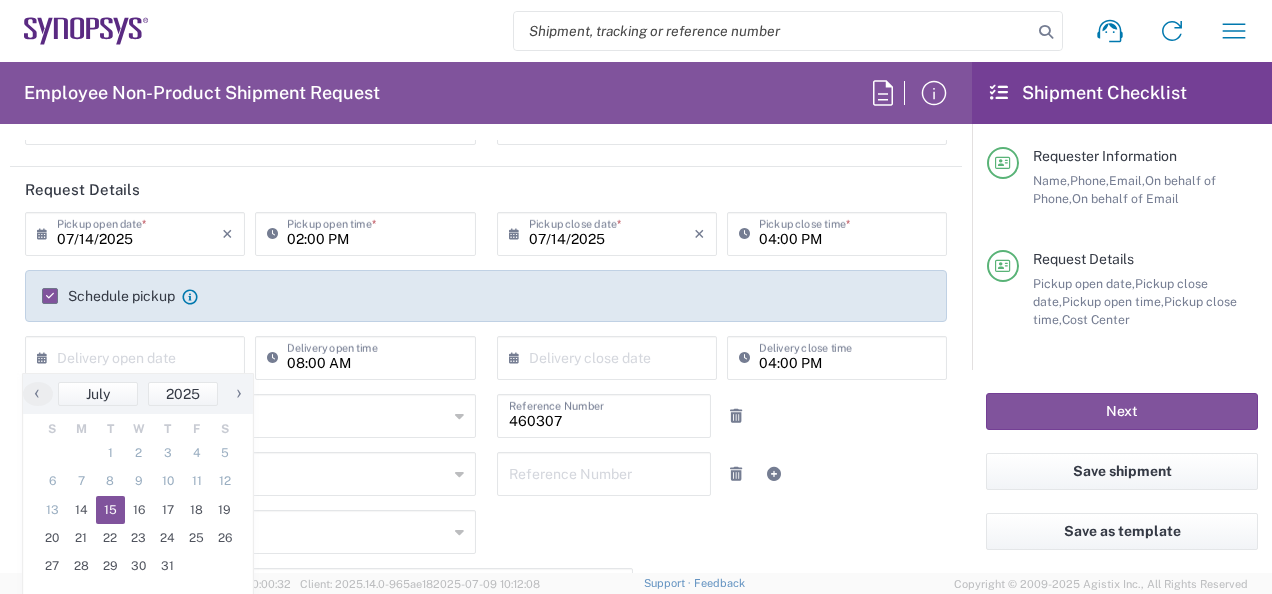 click on "15" 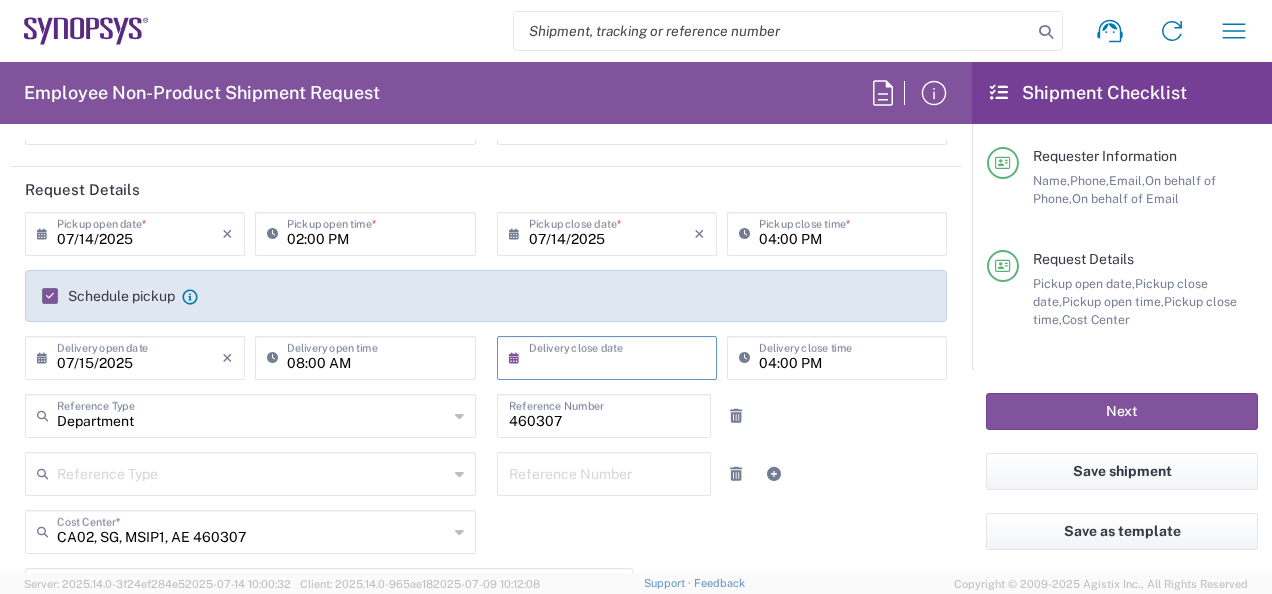 click at bounding box center (611, 356) 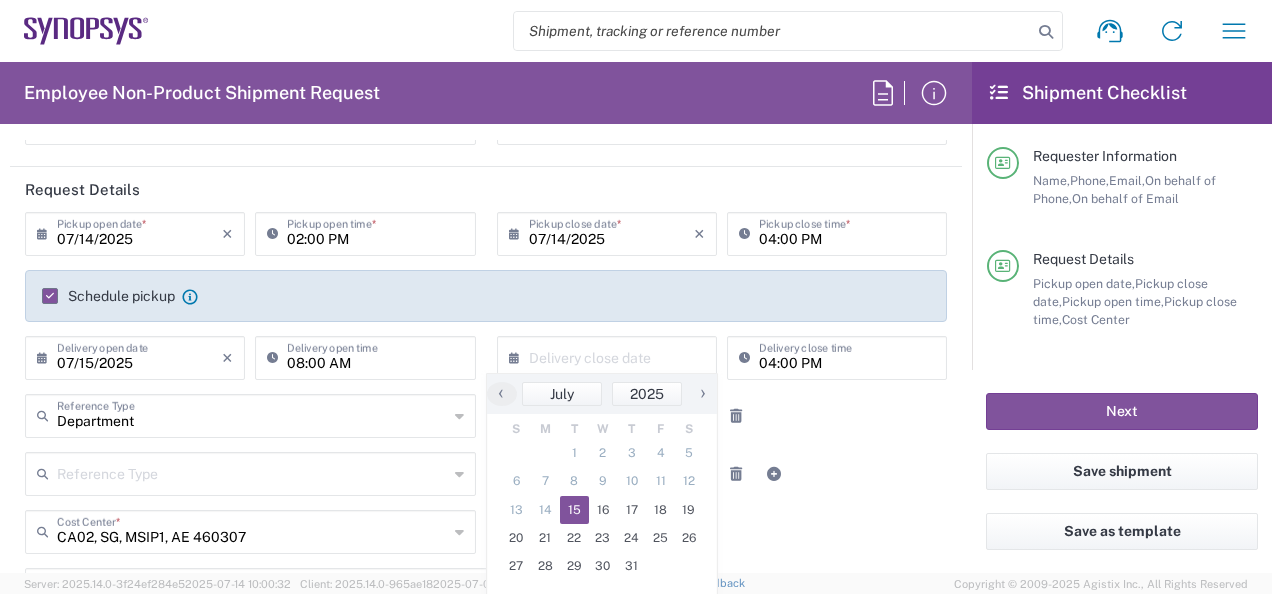 click on "15" 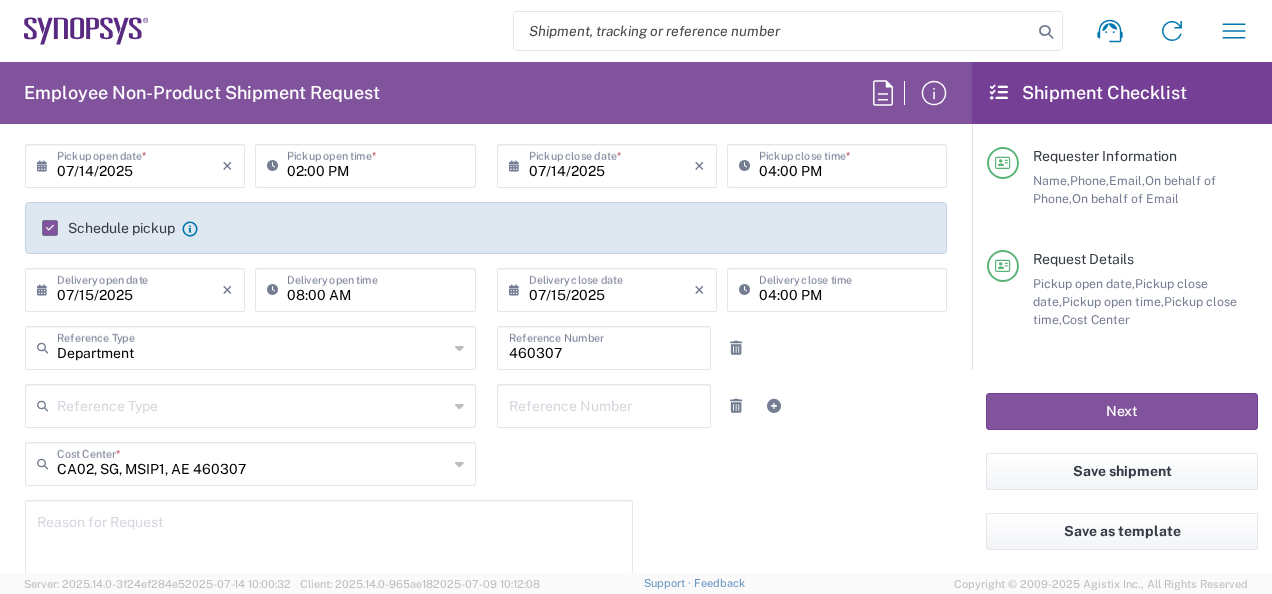 scroll, scrollTop: 300, scrollLeft: 0, axis: vertical 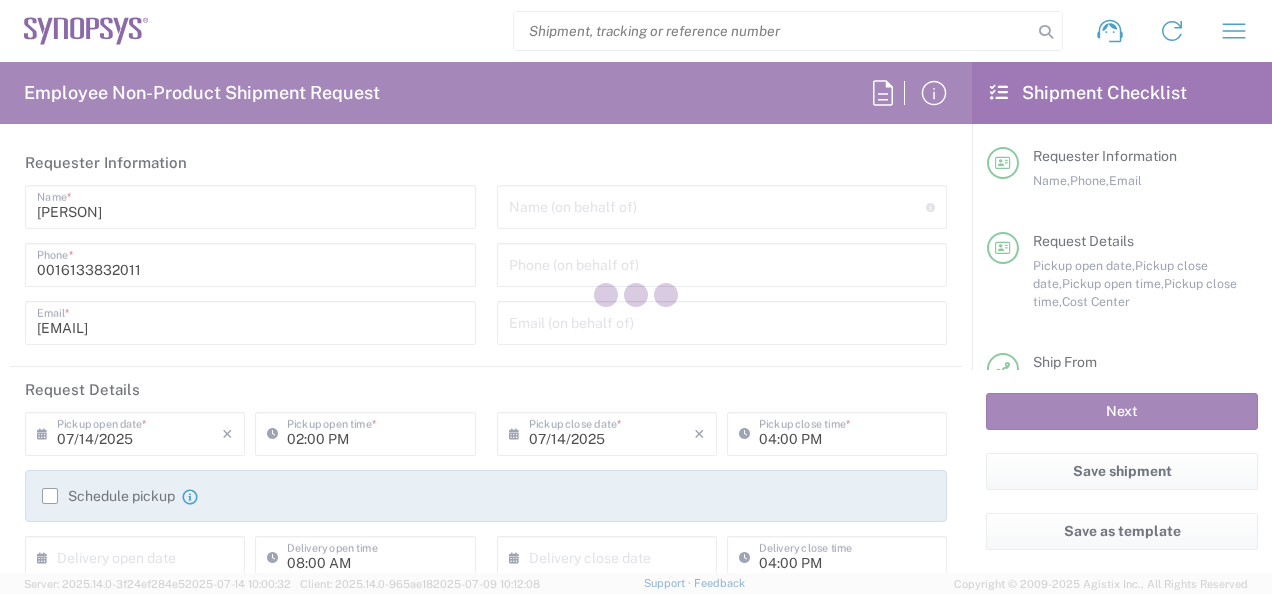 type on "Department" 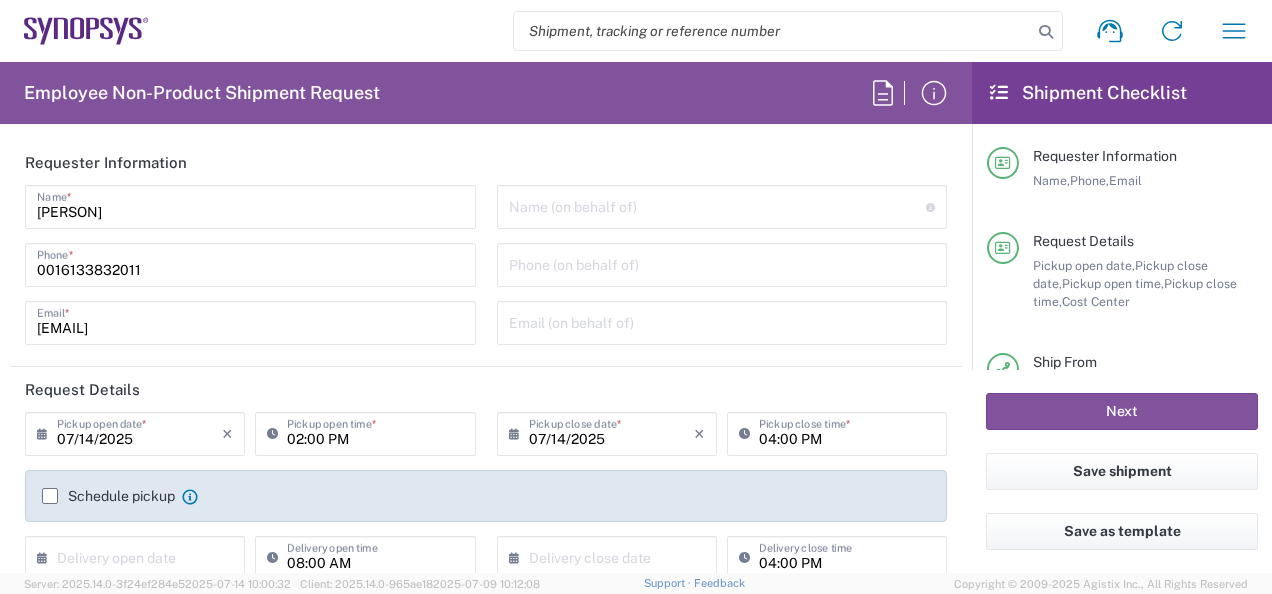 type on "Canada" 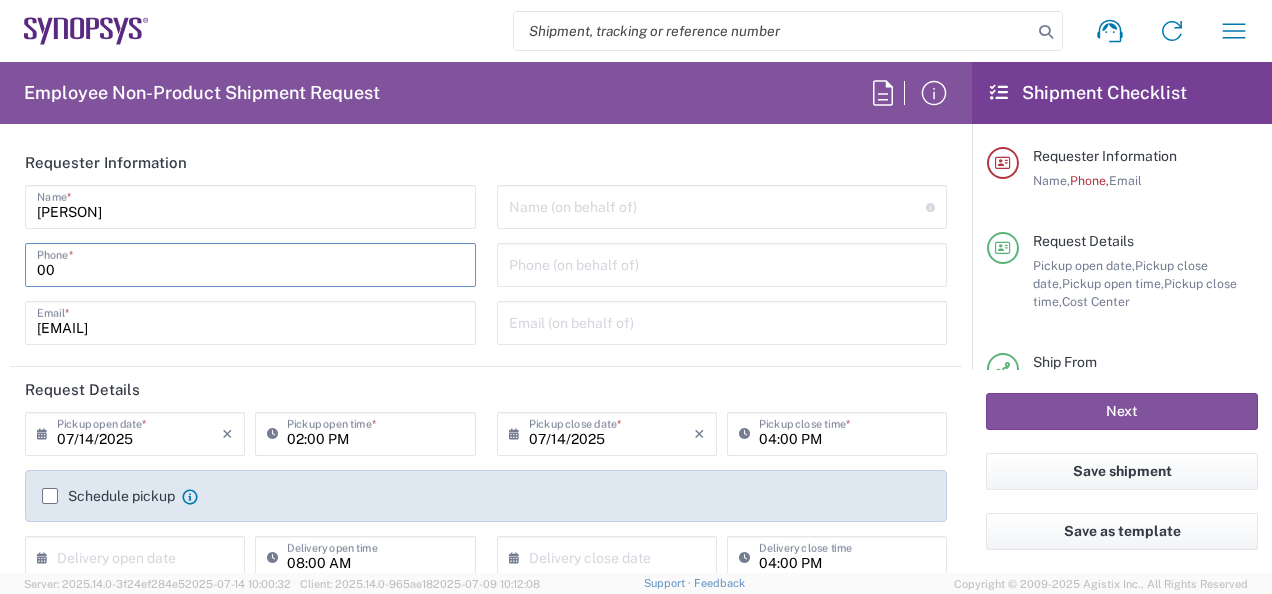 type on "0" 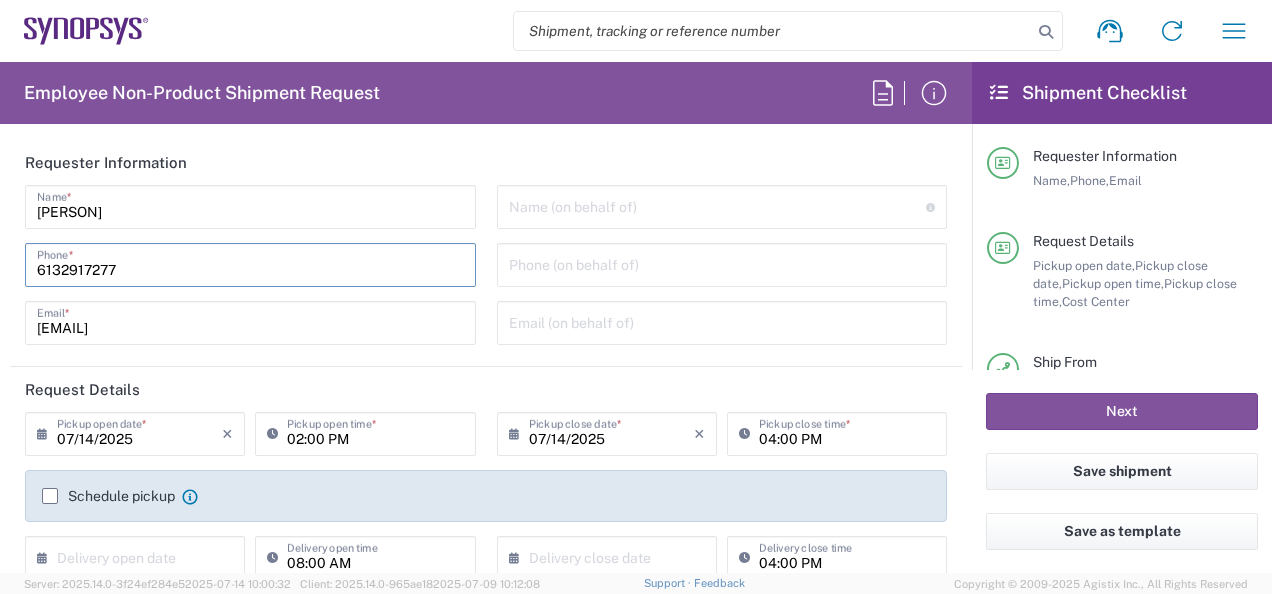 type on "6132917277" 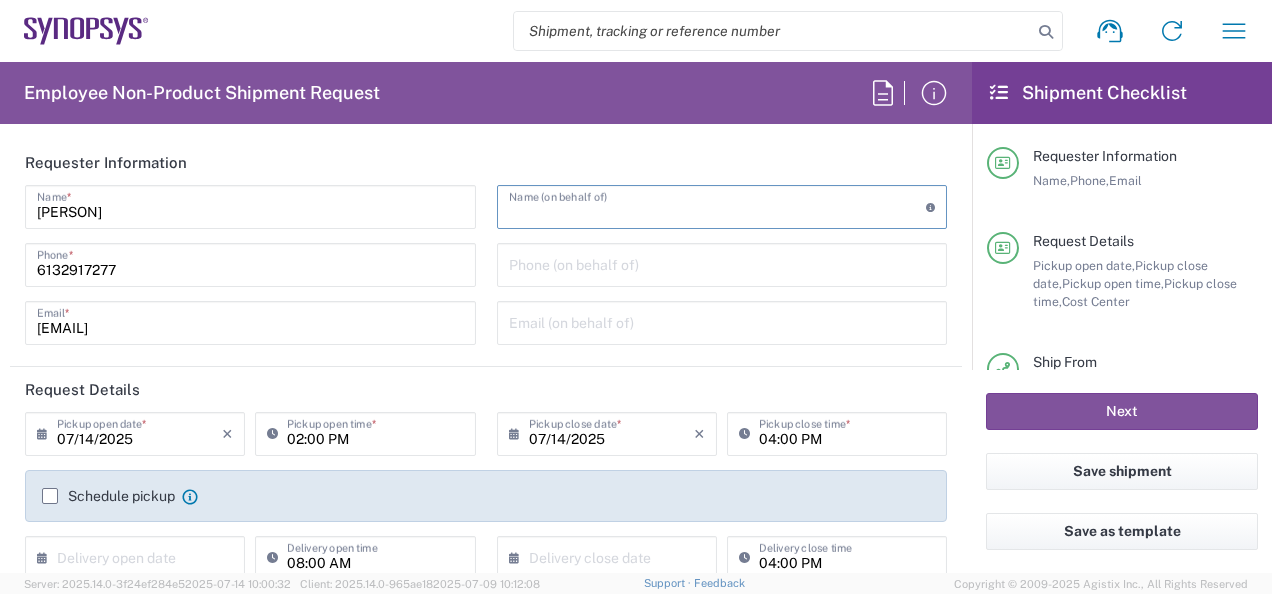 click at bounding box center (718, 205) 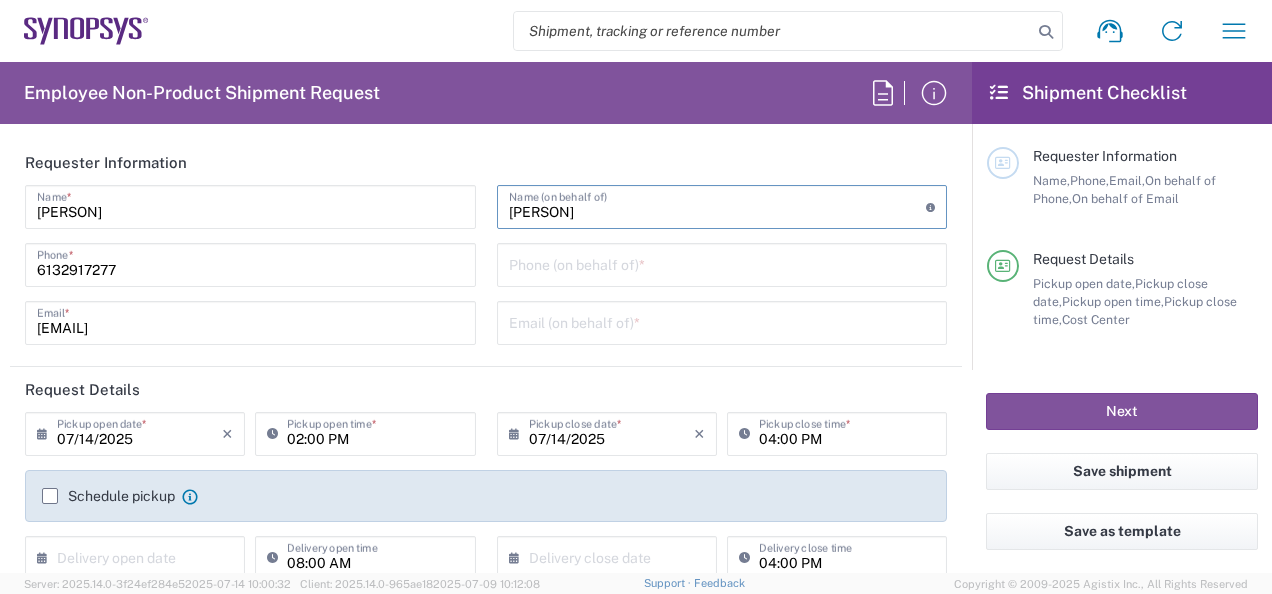 type on "[PERSON]" 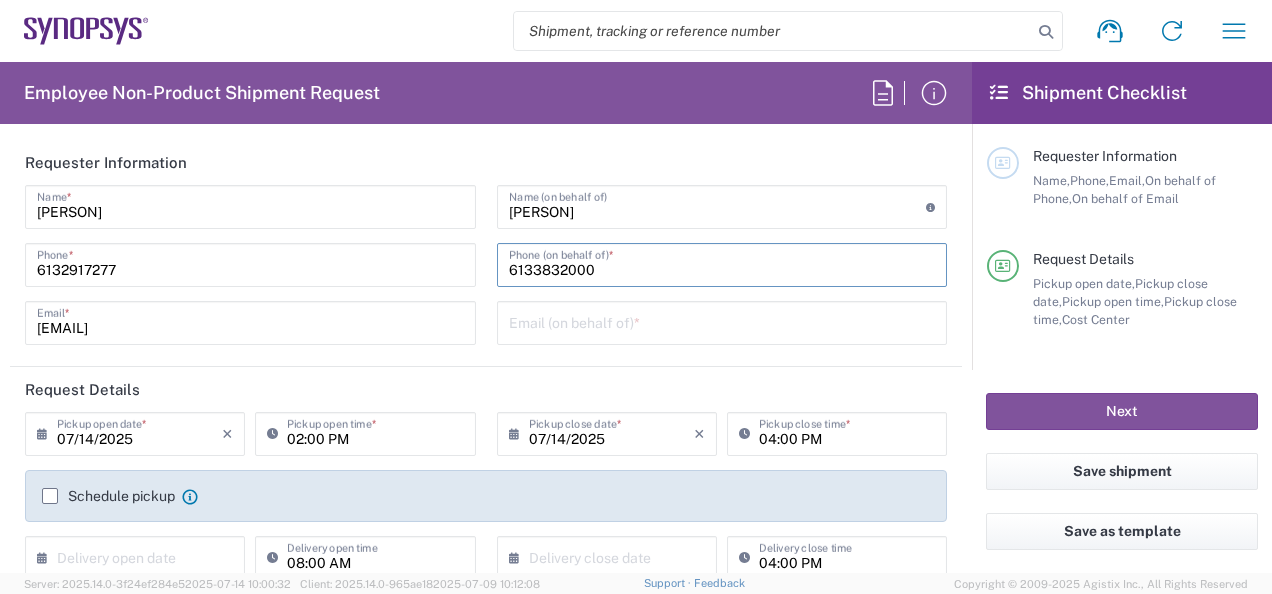 type on "6133832000" 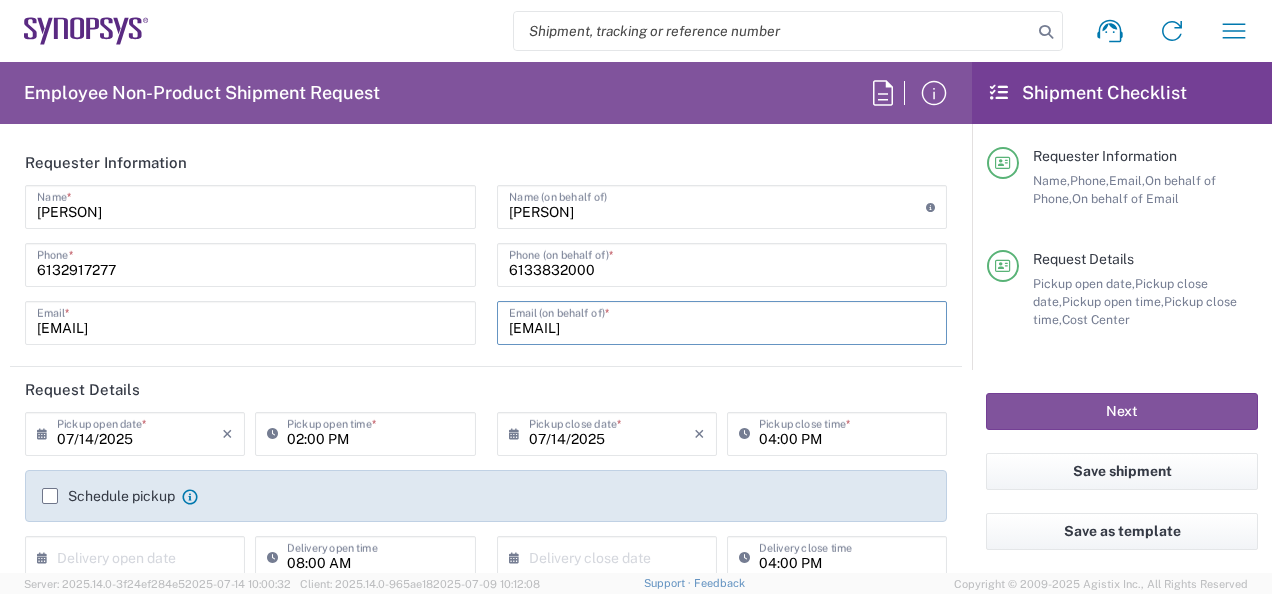 scroll, scrollTop: 100, scrollLeft: 0, axis: vertical 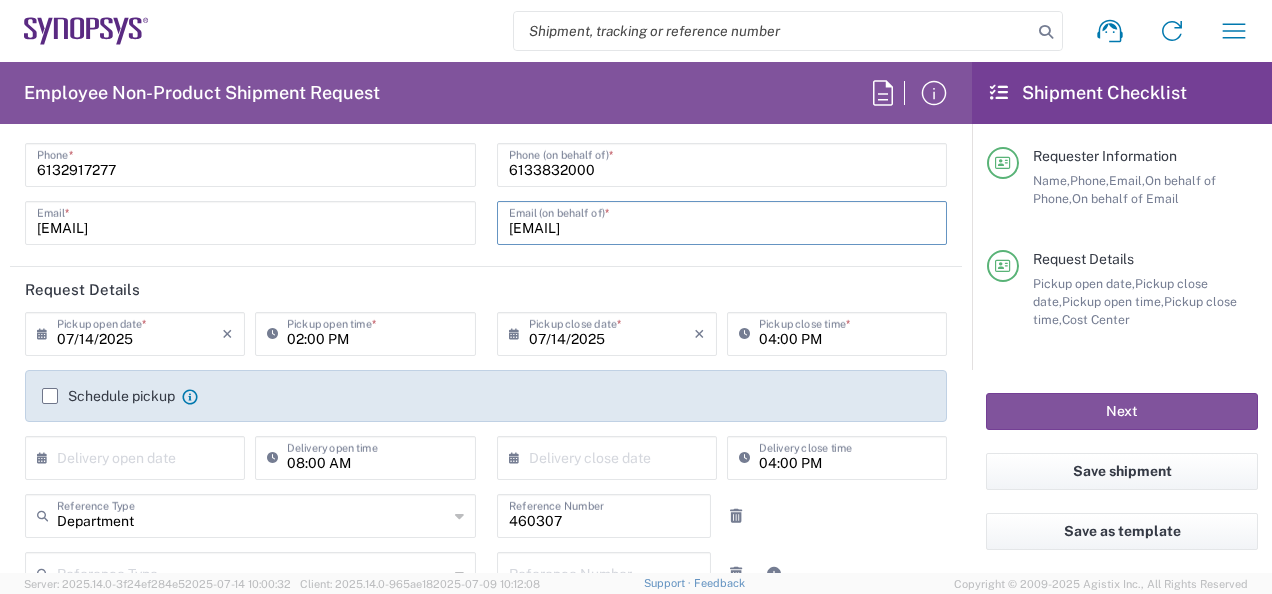 type on "[EMAIL]" 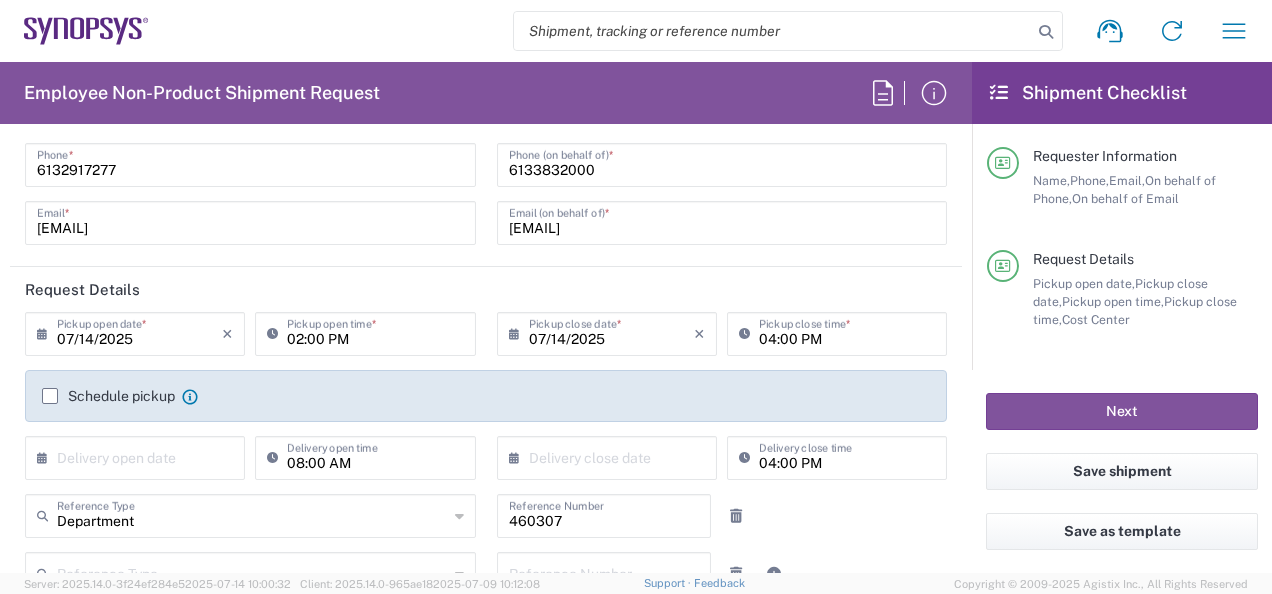 click on "Schedule pickup" 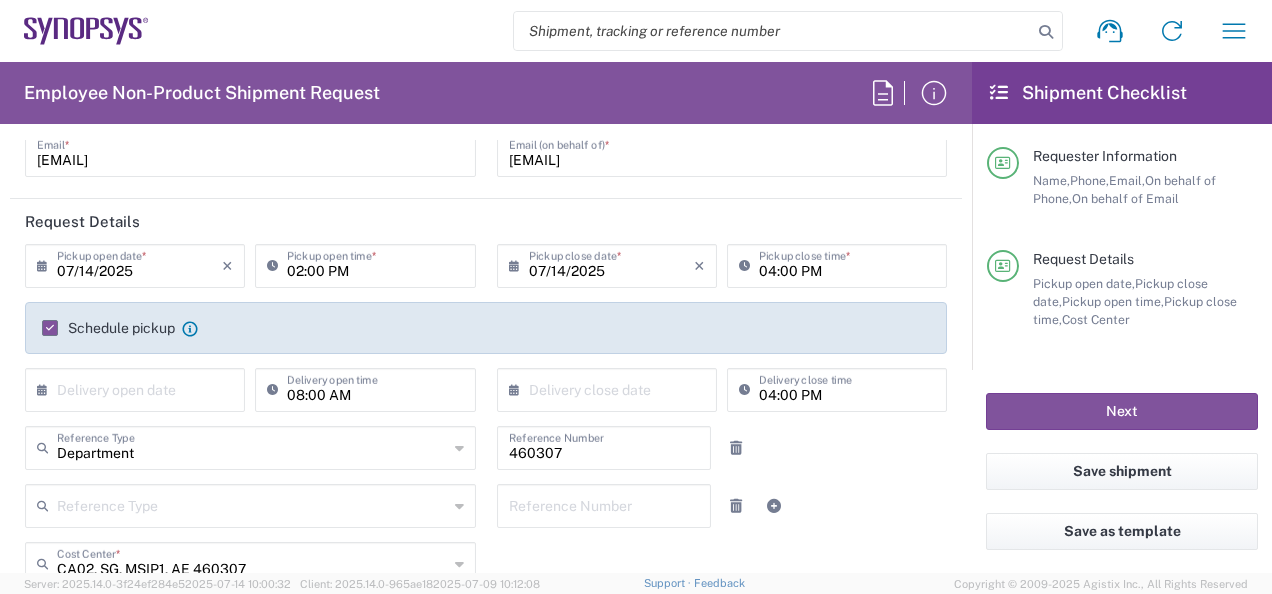 scroll, scrollTop: 200, scrollLeft: 0, axis: vertical 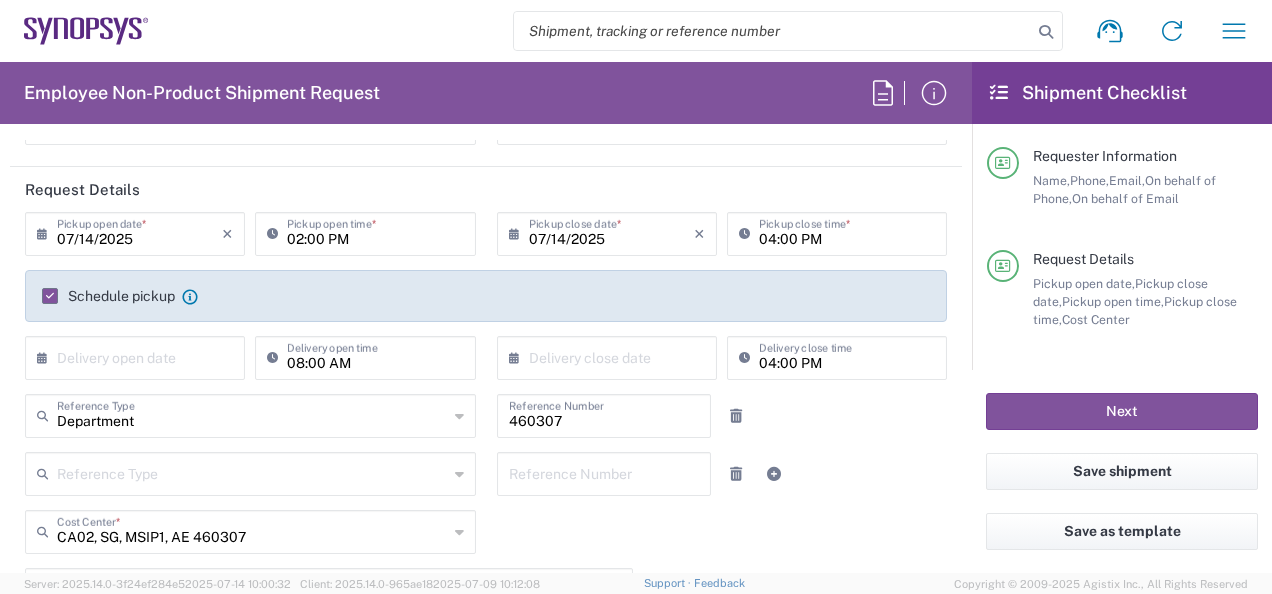 click at bounding box center [139, 356] 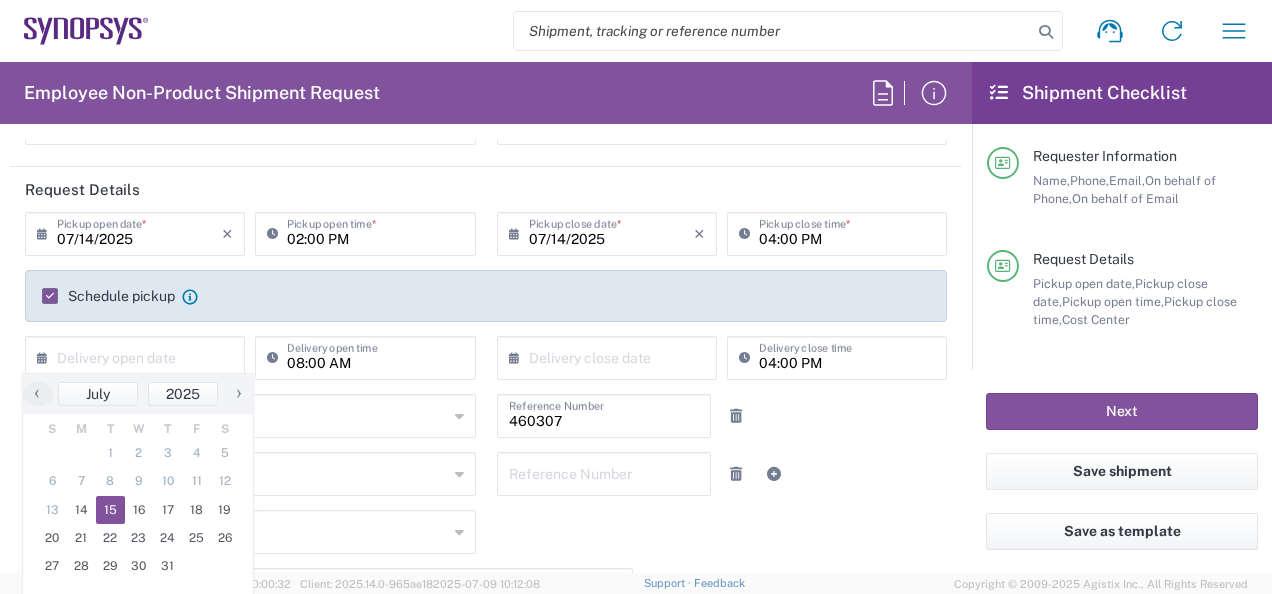click on "15" 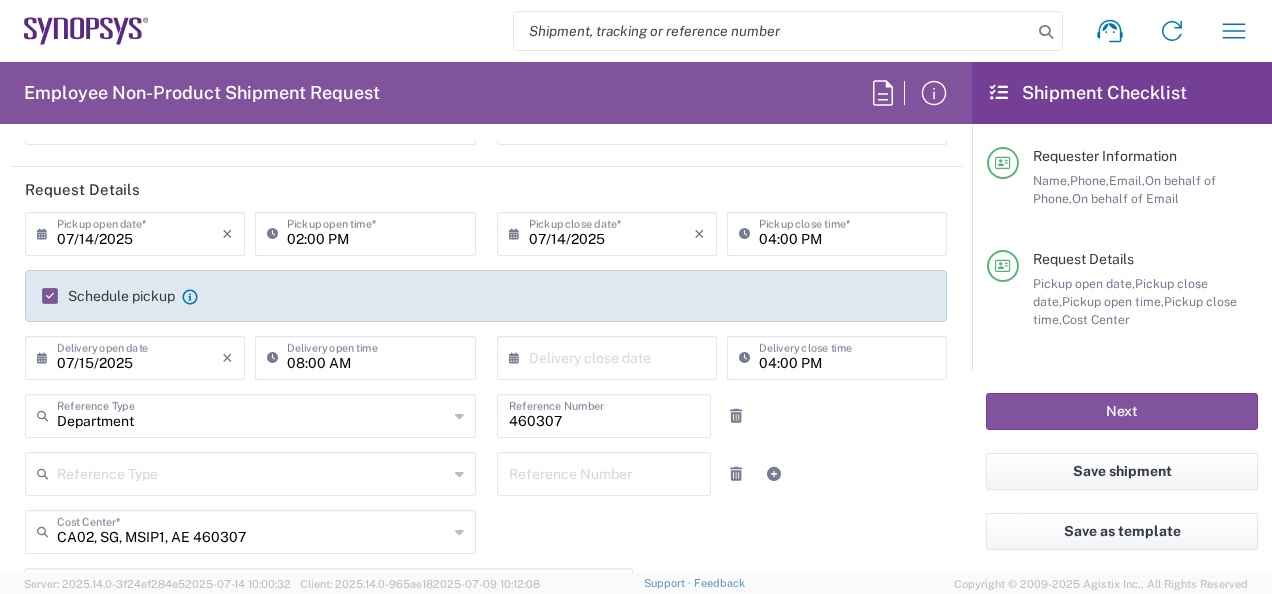 click at bounding box center [611, 356] 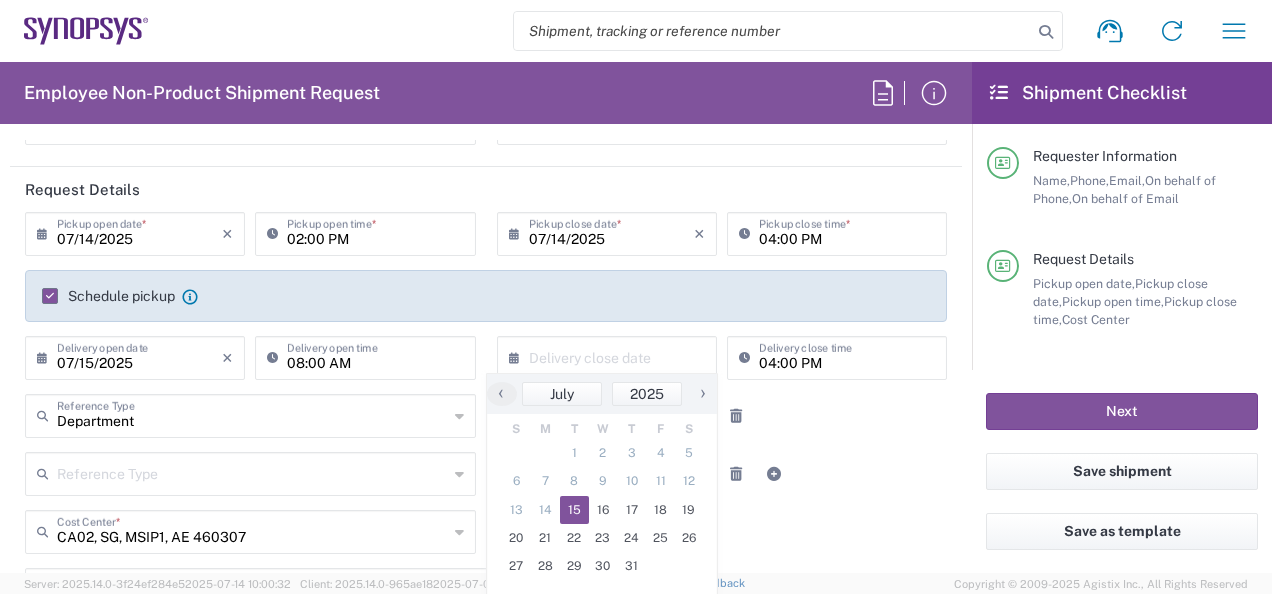 click on "15" 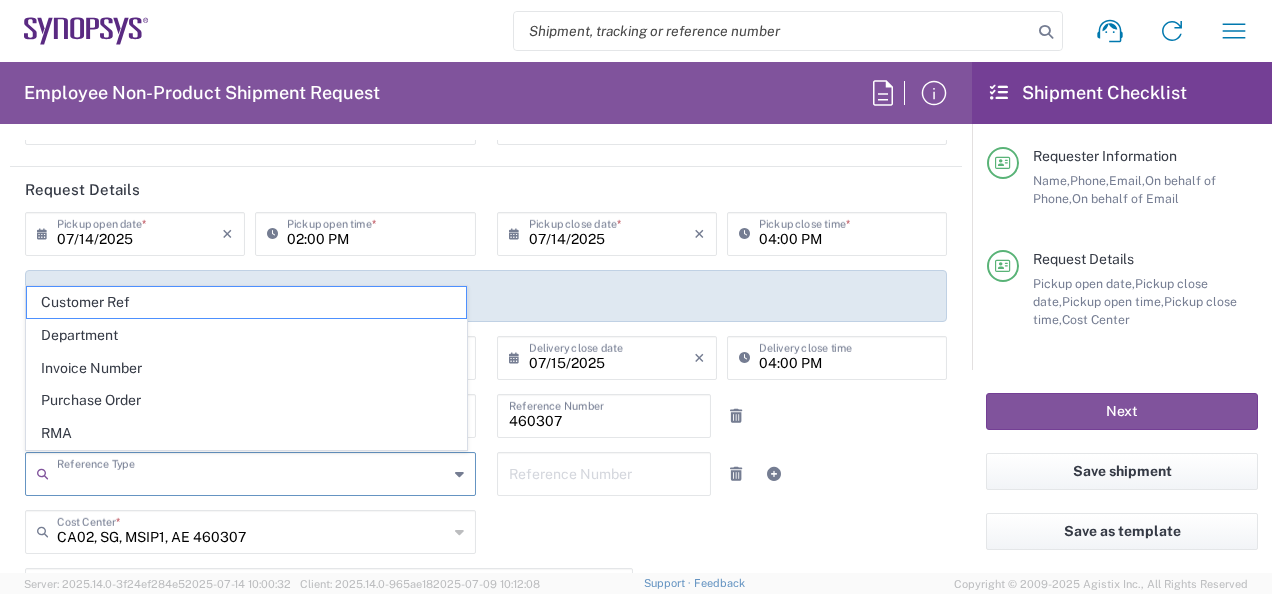 click at bounding box center (252, 472) 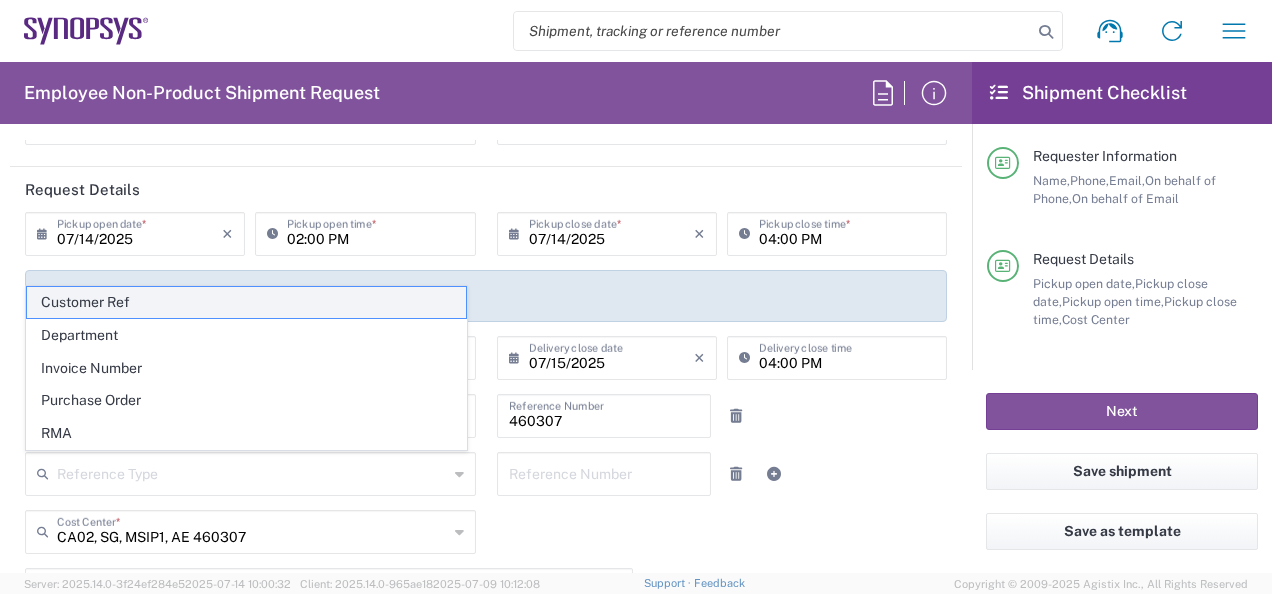 click on "Customer Ref" 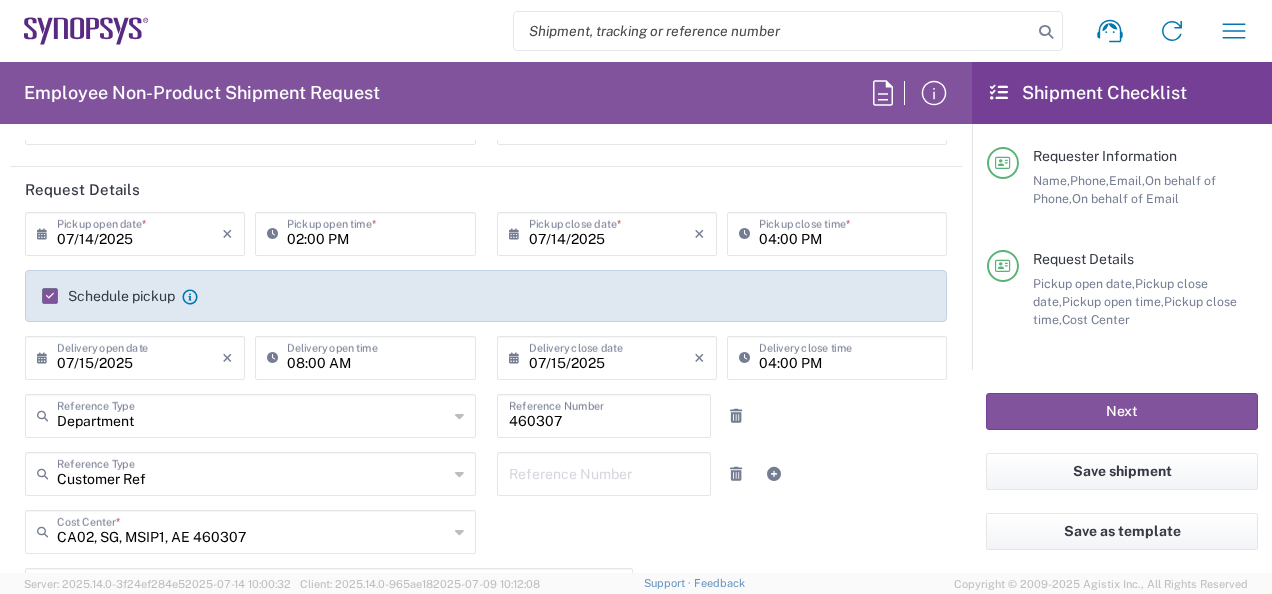 click at bounding box center (604, 414) 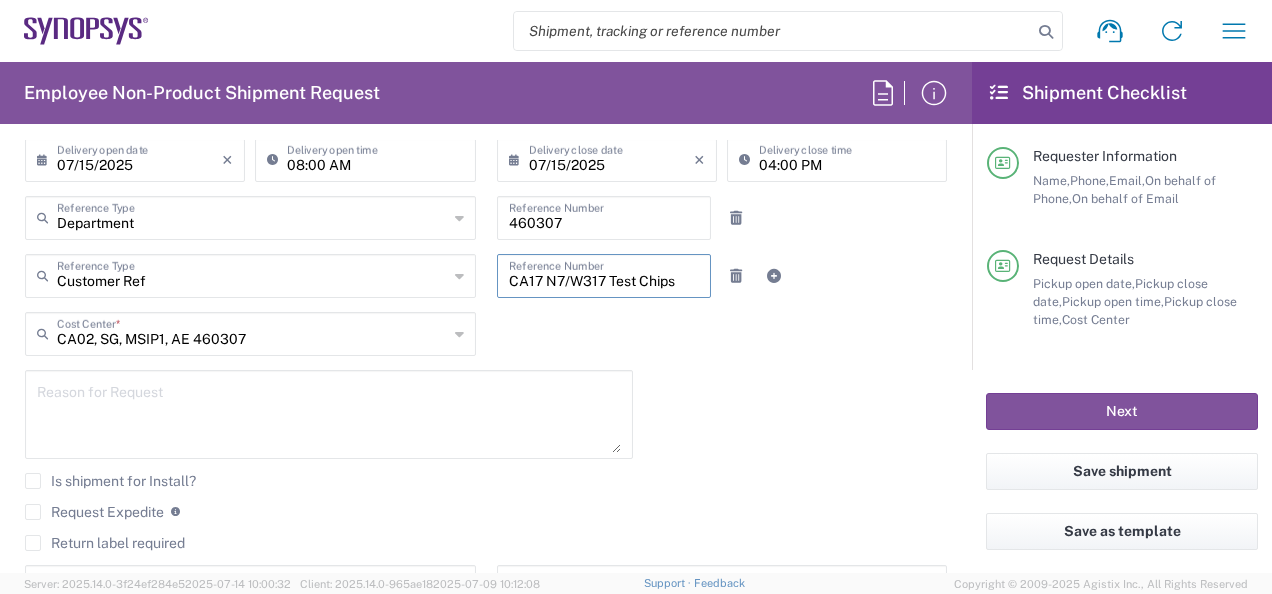 scroll, scrollTop: 400, scrollLeft: 0, axis: vertical 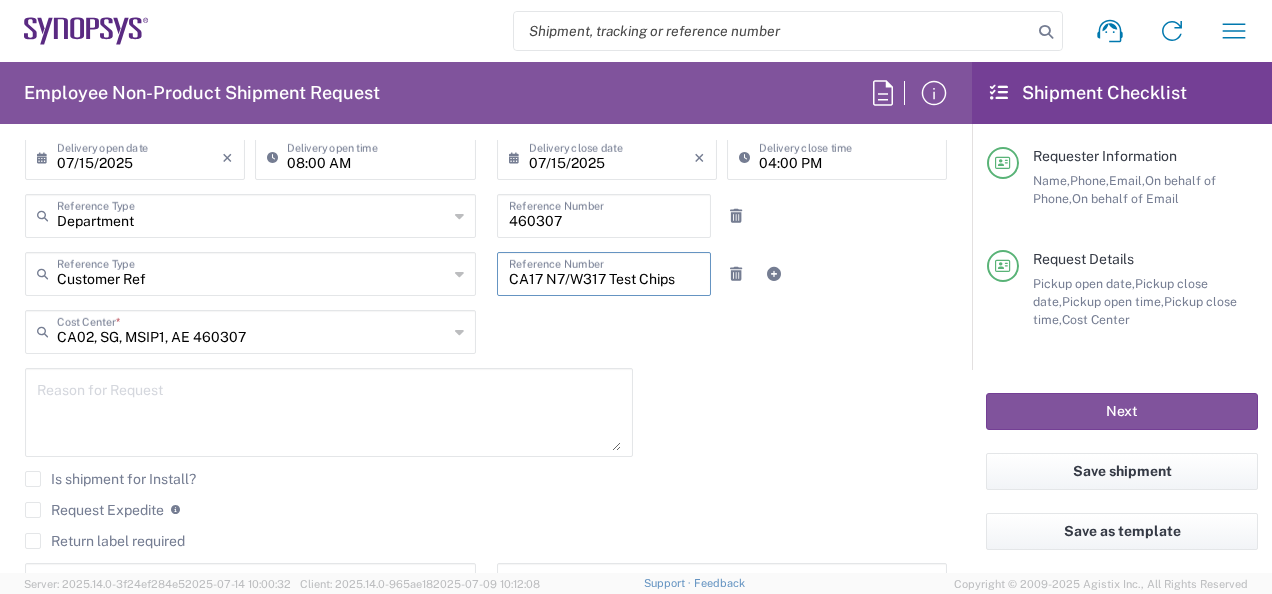 type on "CA17 N7/W317 Test Chips" 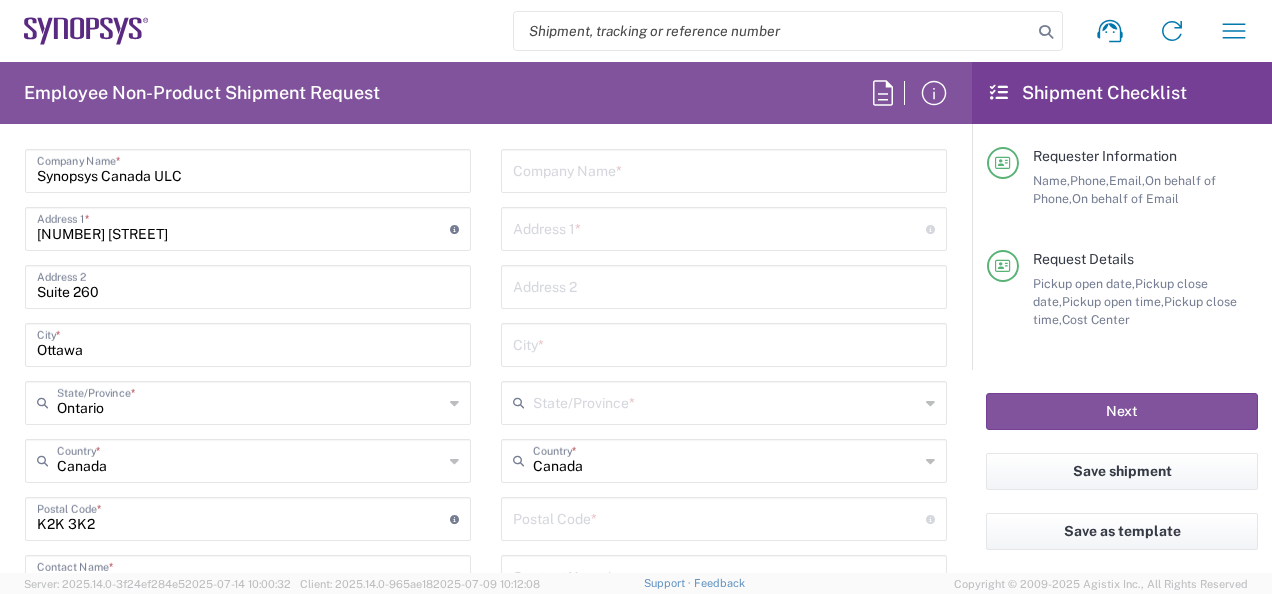 scroll, scrollTop: 1100, scrollLeft: 0, axis: vertical 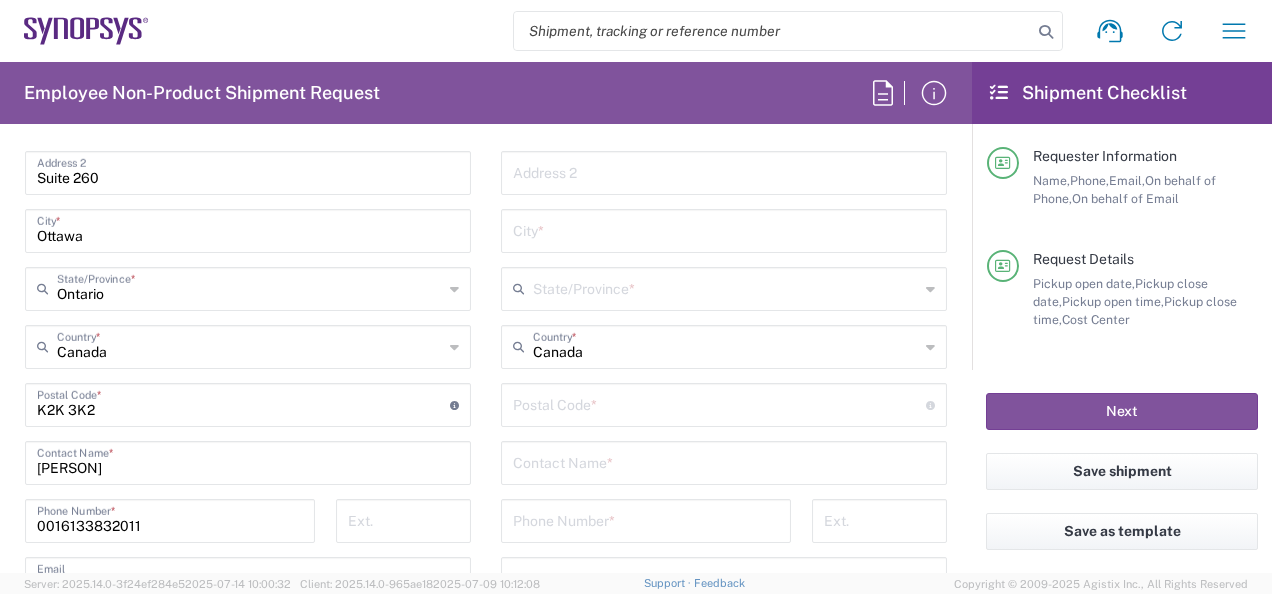 type on "Please send for next day delivery, B13A not required, scheduled pickup selected; use carrier broker if needed" 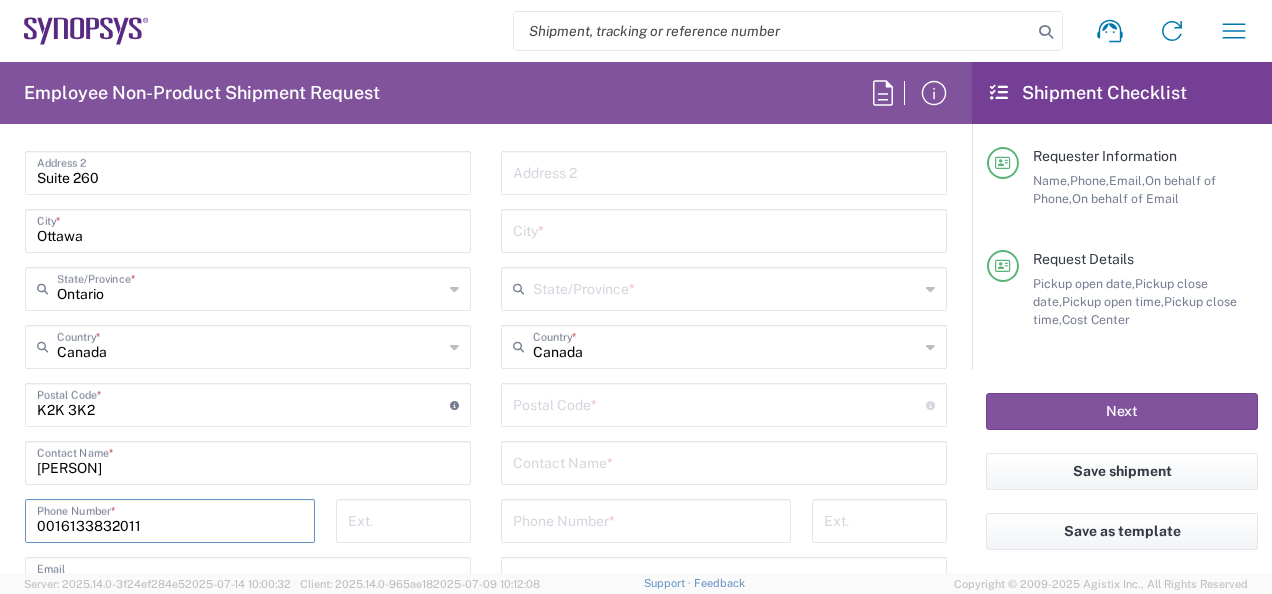 click on "0016133832011" at bounding box center (170, 519) 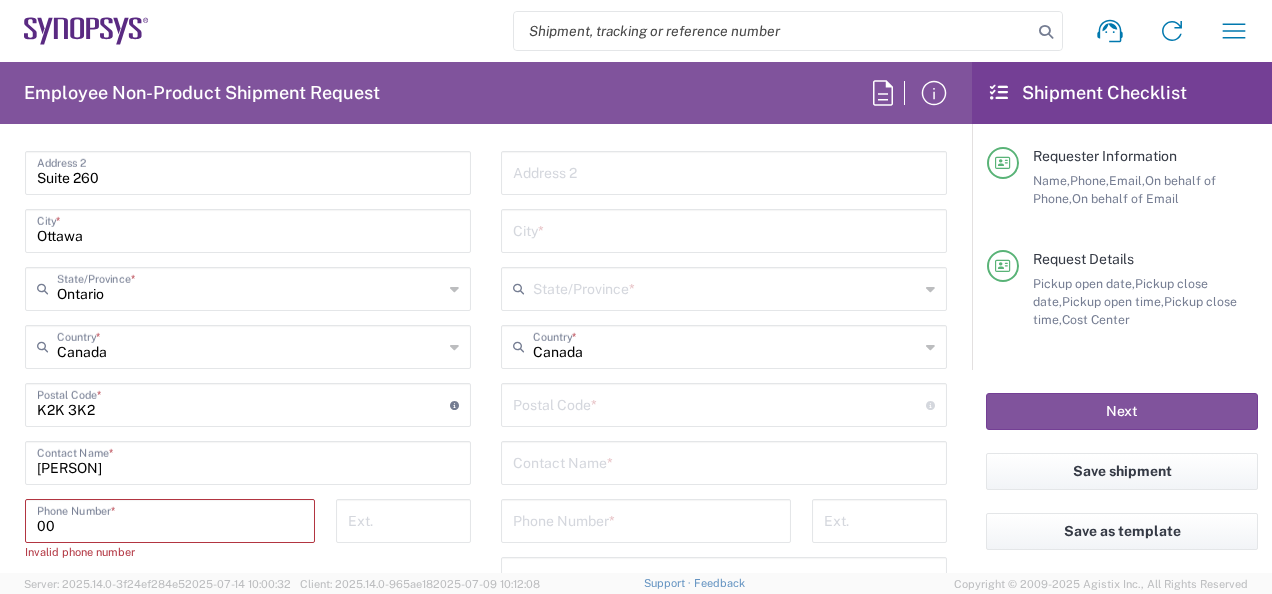 type on "0" 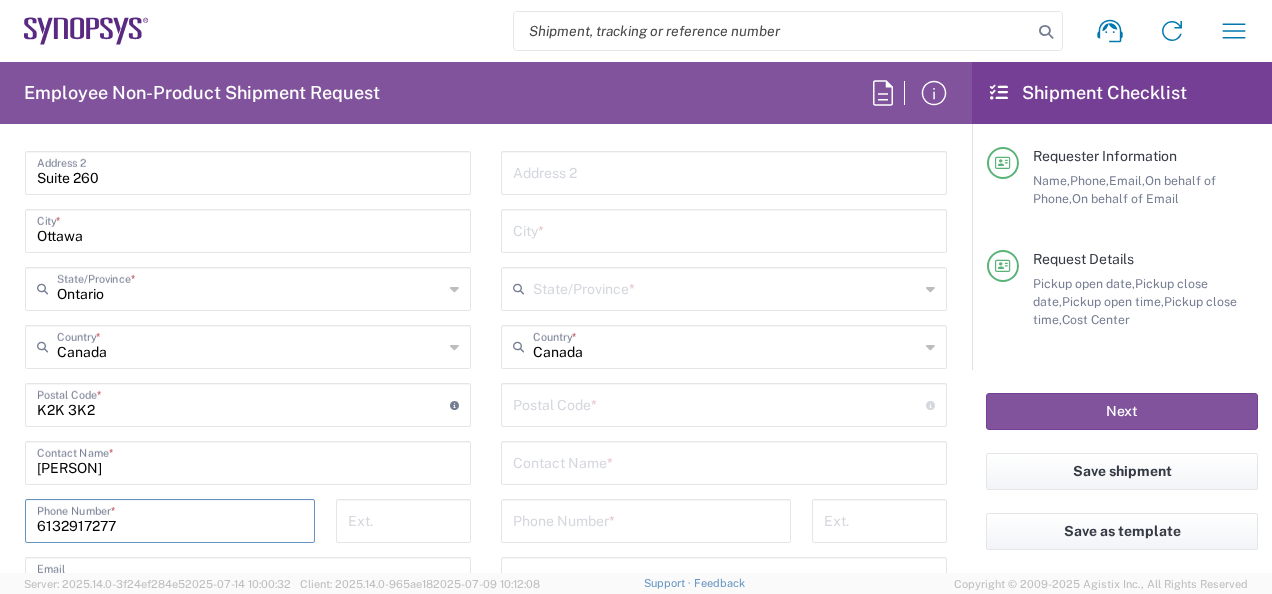 type on "6132917277" 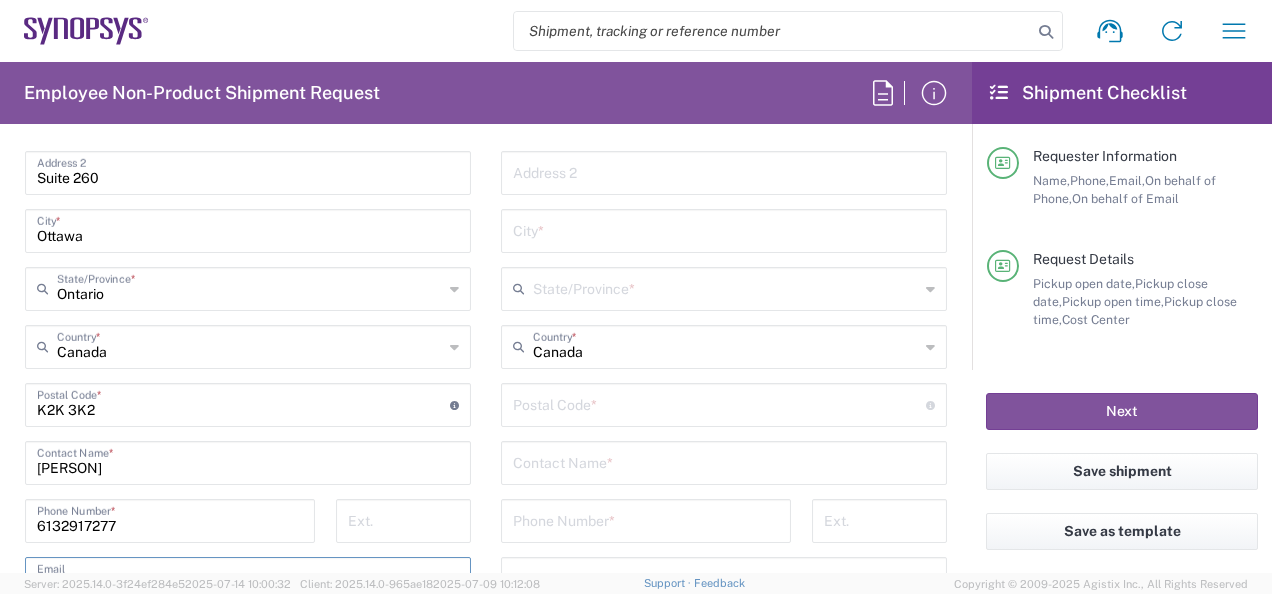 click on "[EMAIL]" at bounding box center [248, 577] 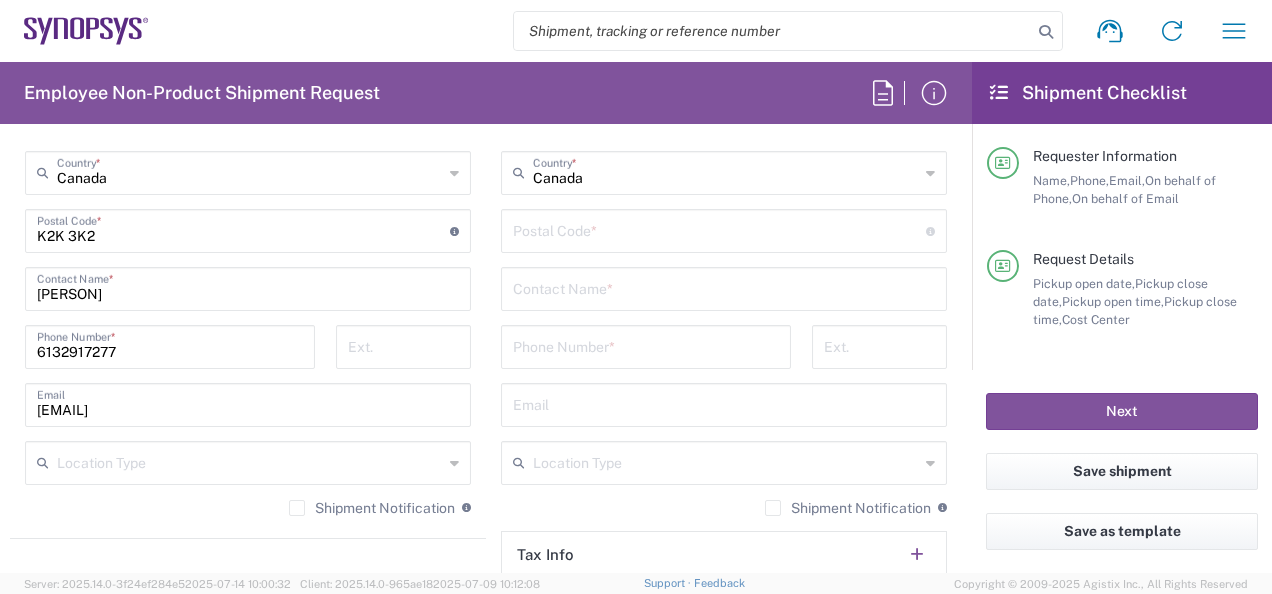 scroll, scrollTop: 1300, scrollLeft: 0, axis: vertical 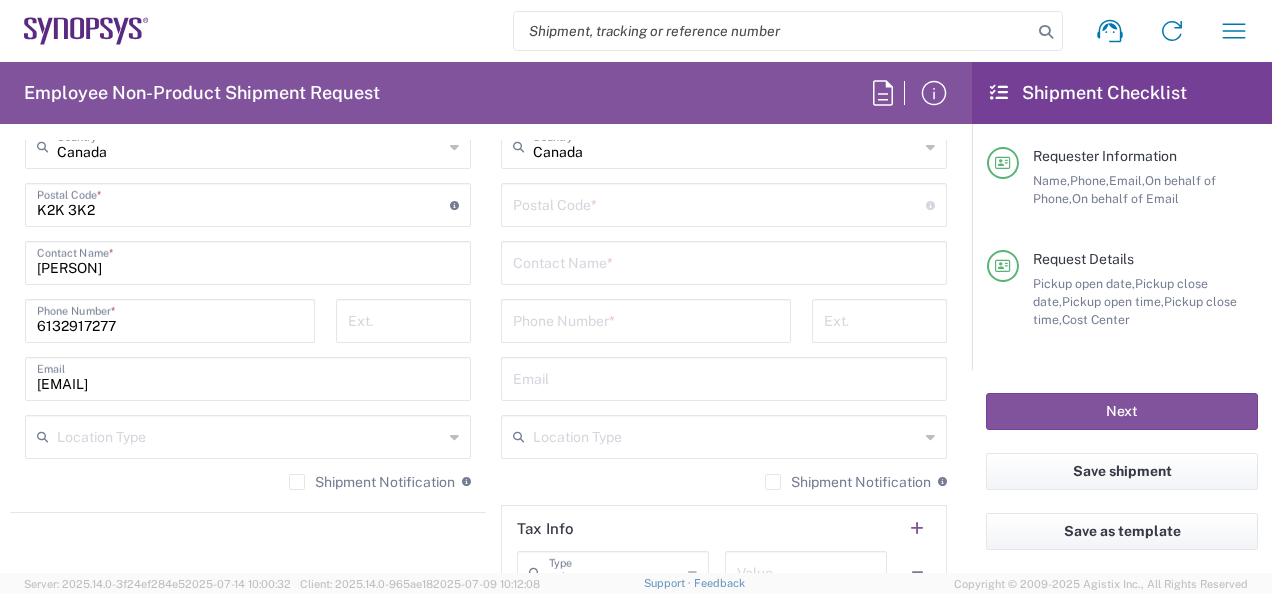 click on "Location Type" 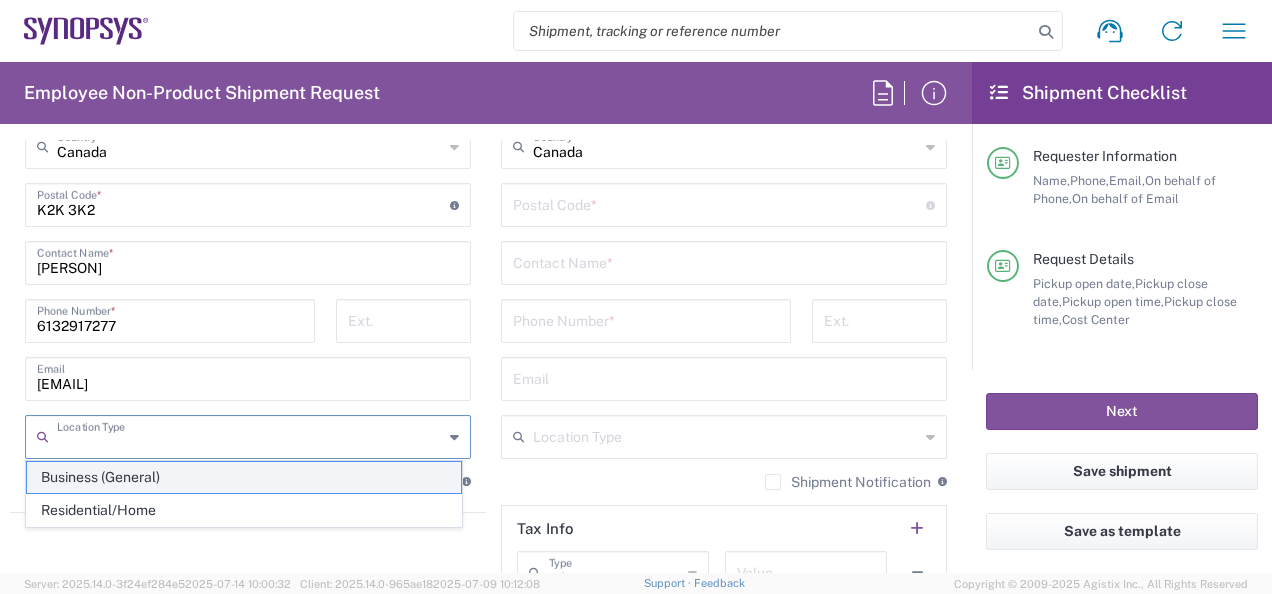 click on "Business (General)" 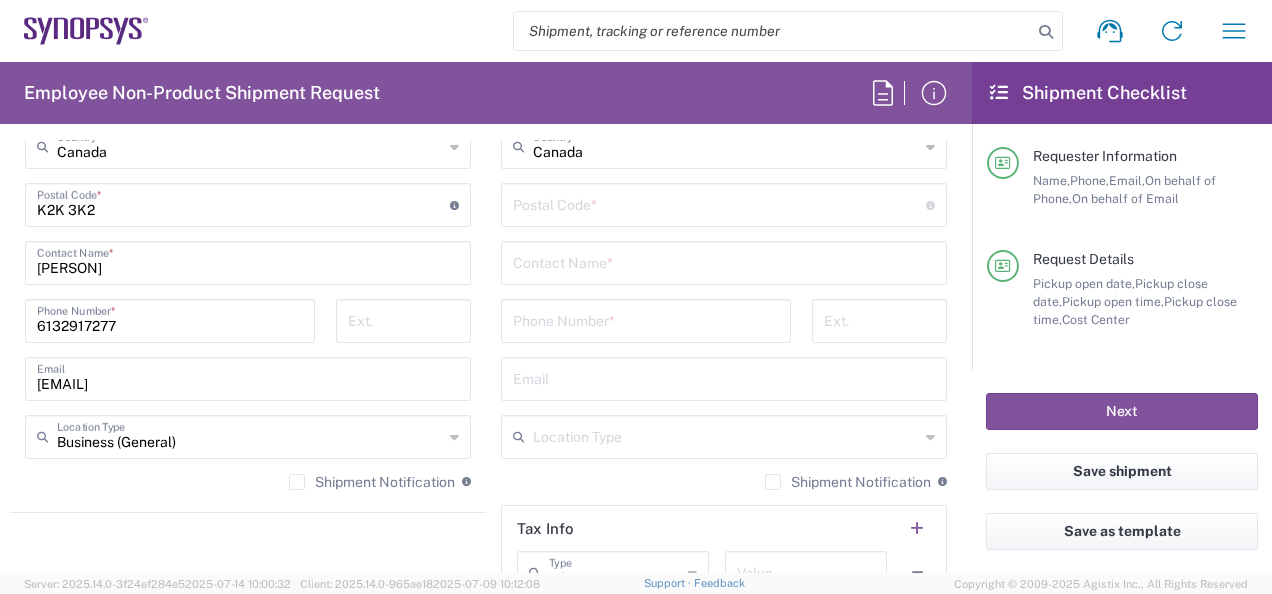 click on "Shipment Notification" 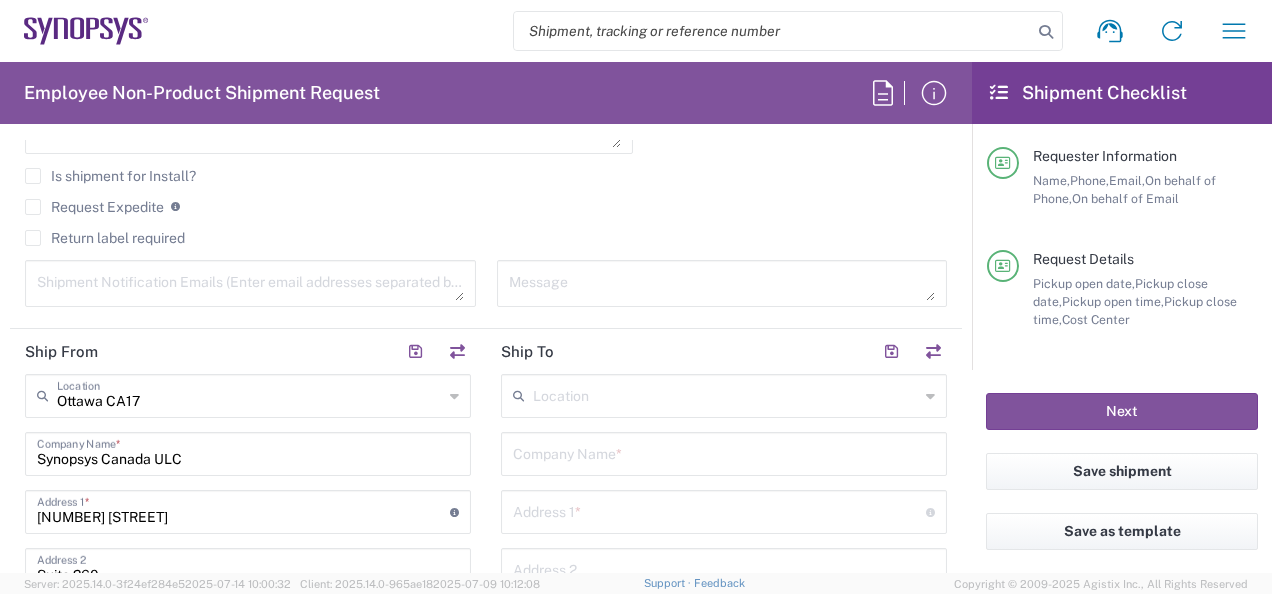 scroll, scrollTop: 700, scrollLeft: 0, axis: vertical 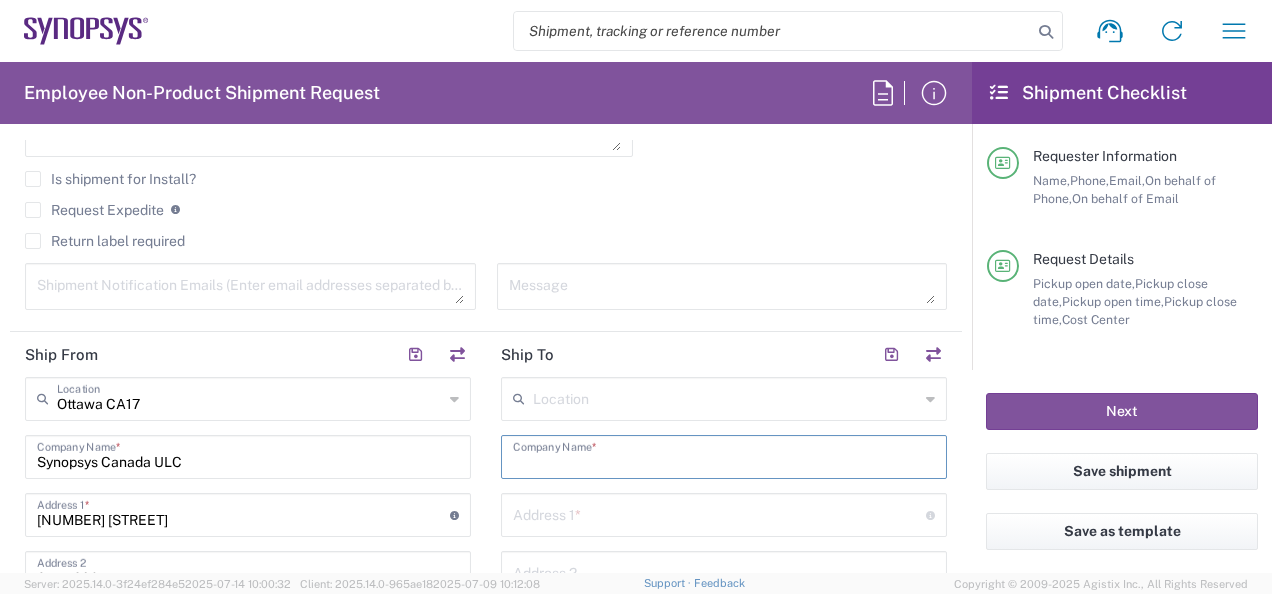 click at bounding box center [724, 455] 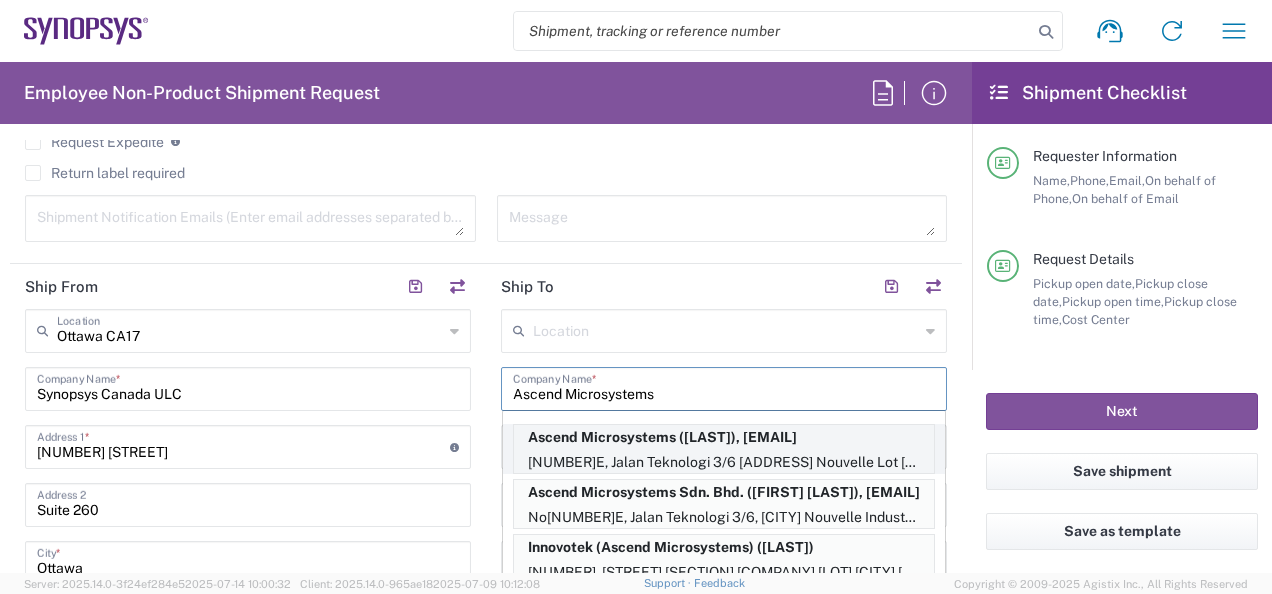 scroll, scrollTop: 800, scrollLeft: 0, axis: vertical 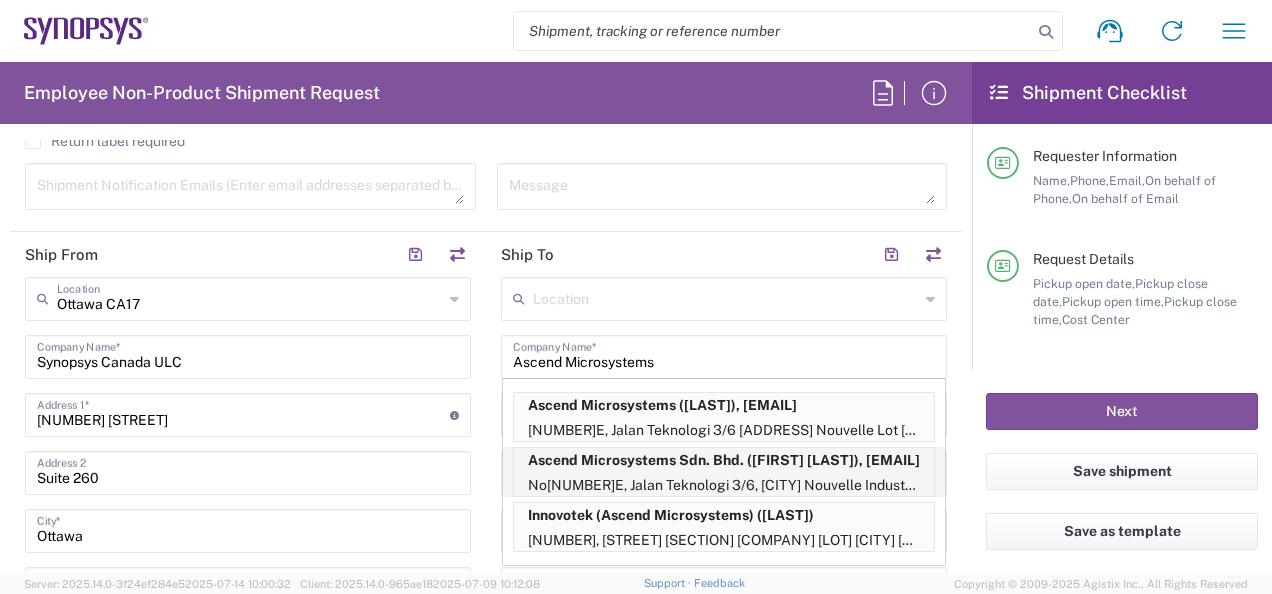 click on "No[NUMBER]E, Jalan Teknologi 3/6, [CITY] Nouvelle Industrial Park, Section [CITY] [CITY], [CITY], 12, 47810, MY" at bounding box center [724, 485] 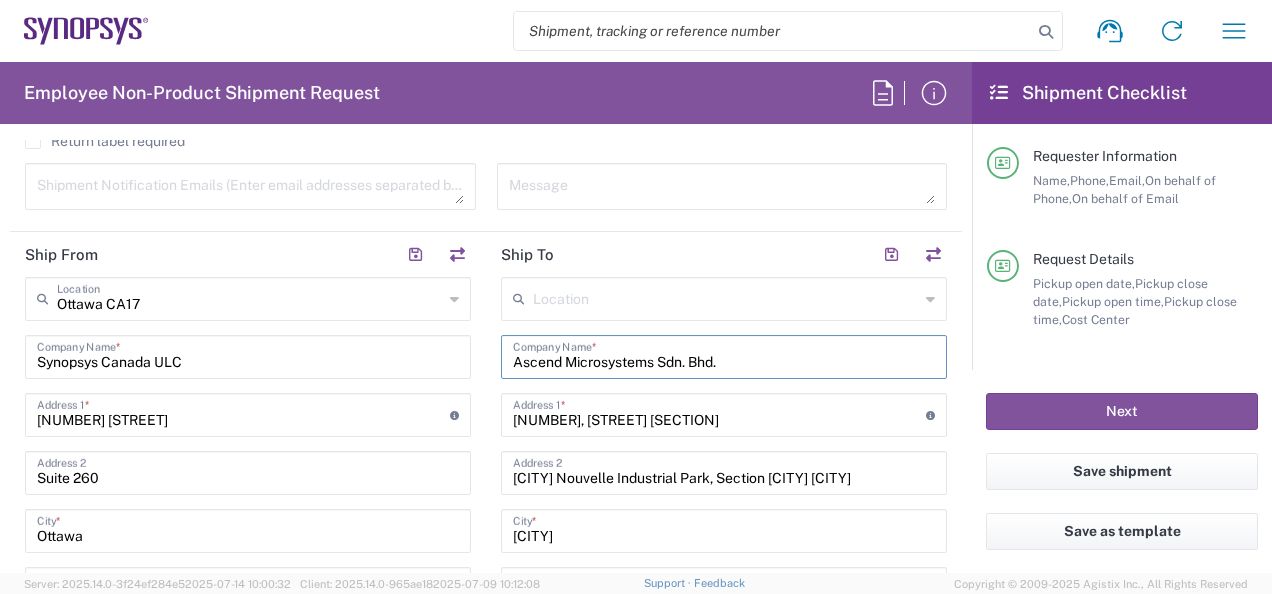 type on "Selangor" 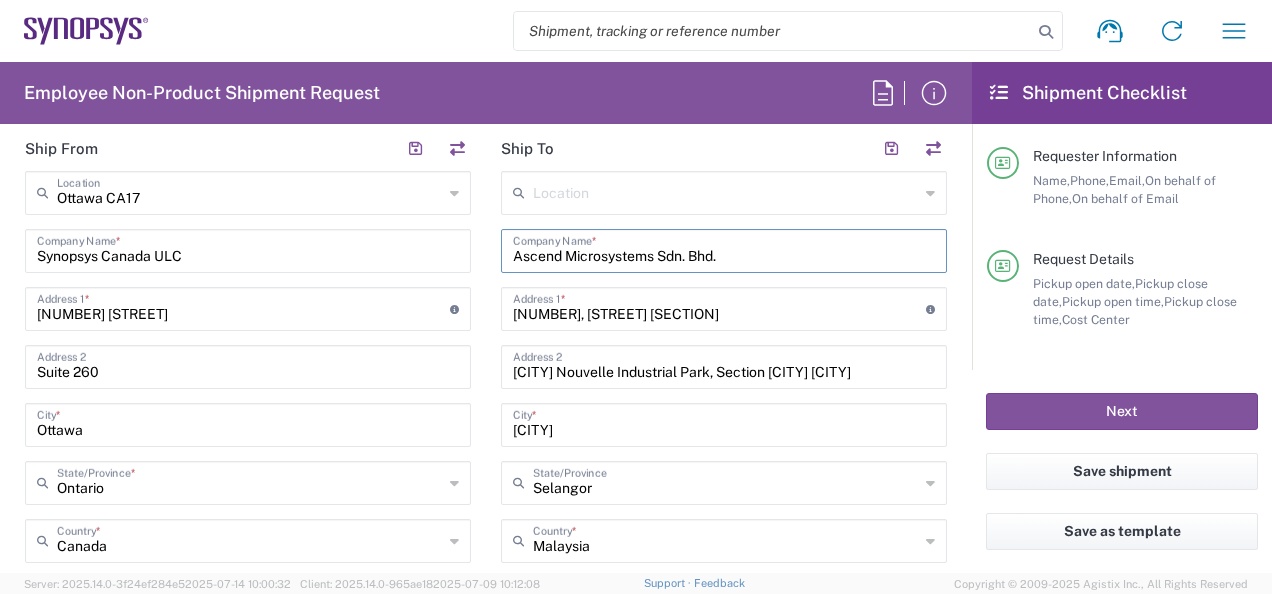 scroll, scrollTop: 900, scrollLeft: 0, axis: vertical 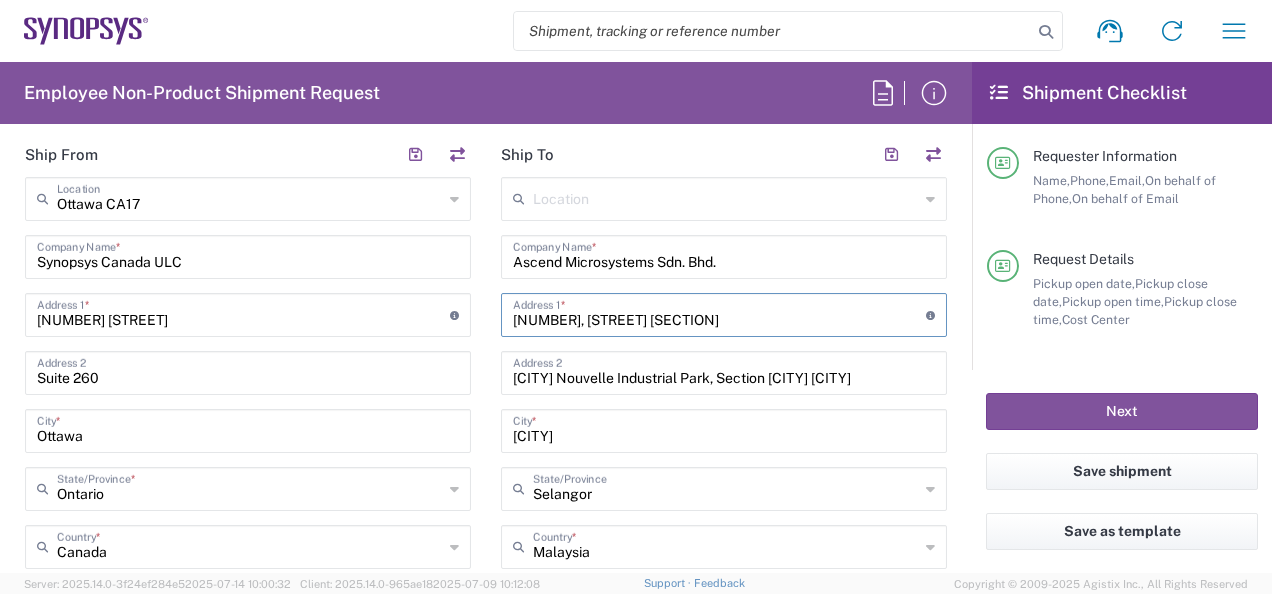 click on "[NUMBER], [STREET] [SECTION]" at bounding box center (719, 313) 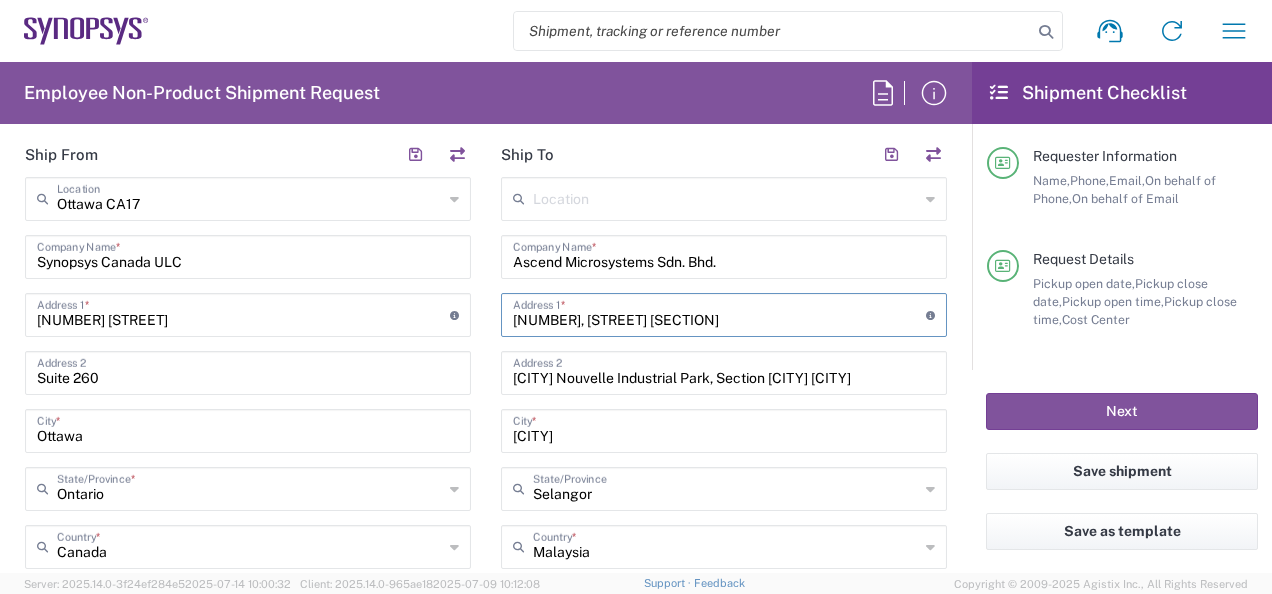 click on "[NUMBER], [STREET] [SECTION]" at bounding box center [719, 313] 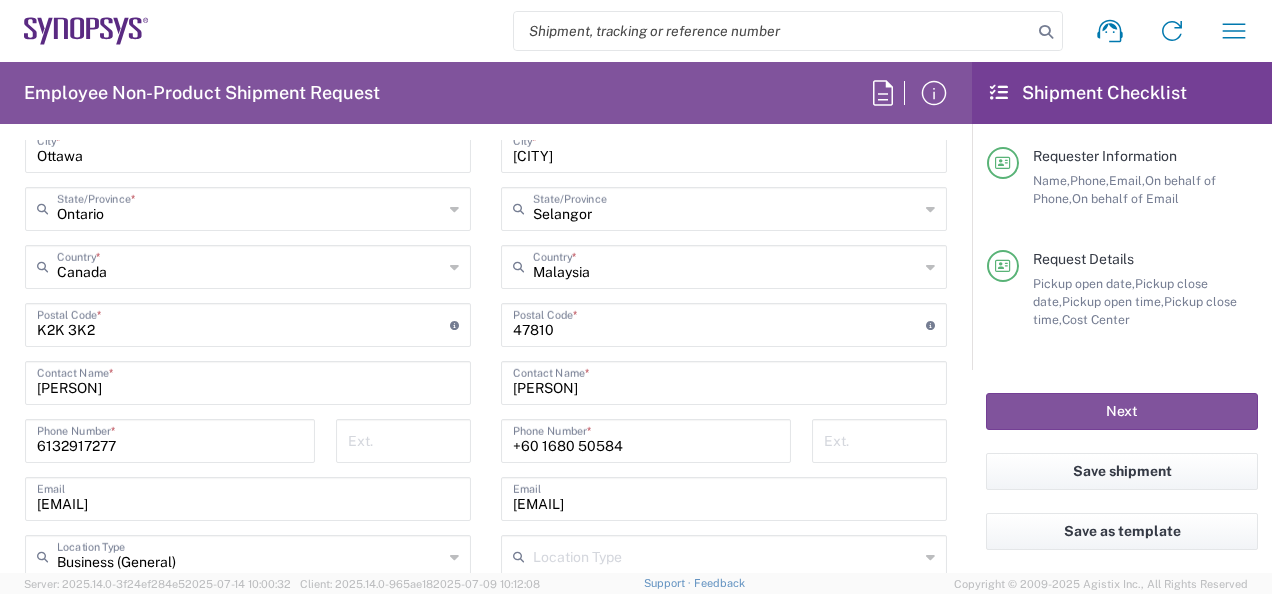 scroll, scrollTop: 1200, scrollLeft: 0, axis: vertical 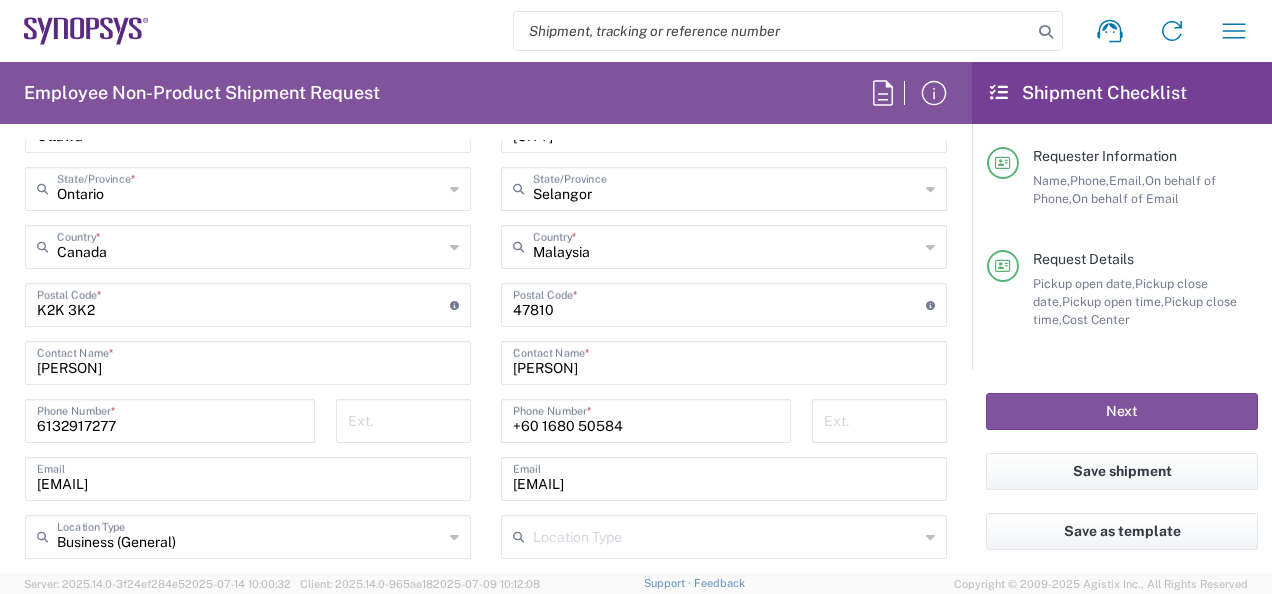 type on "Nouvelle Lot 8 Kota Damansara, PJU 5, Taman Sains Selangor" 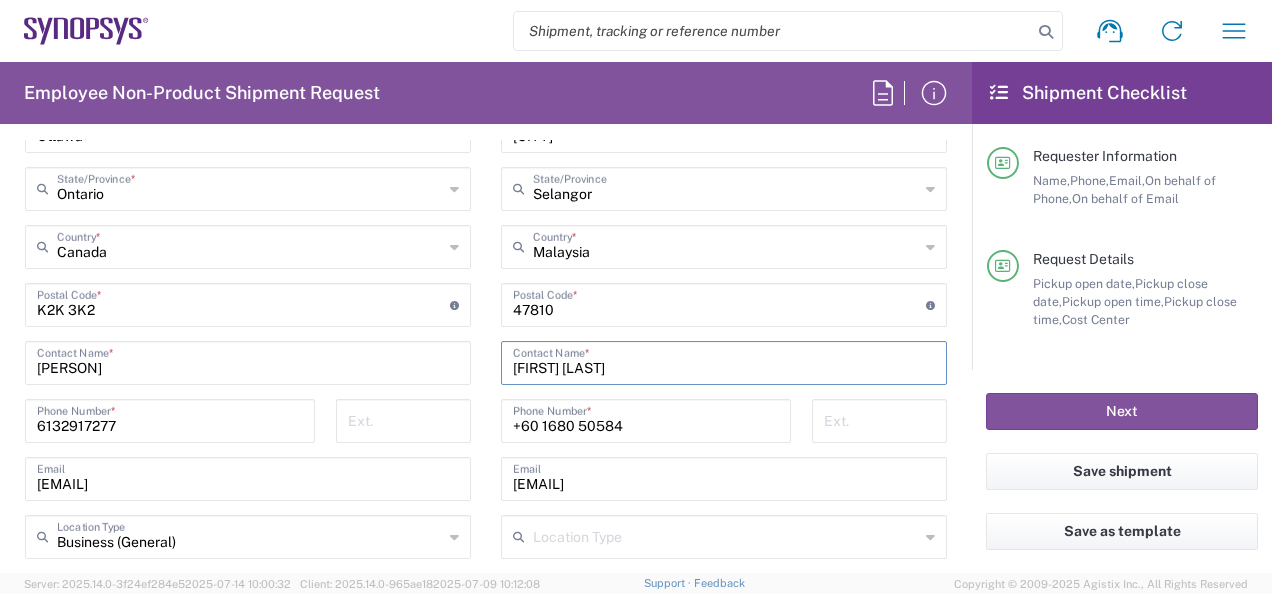 type on "[FIRST] [LAST]" 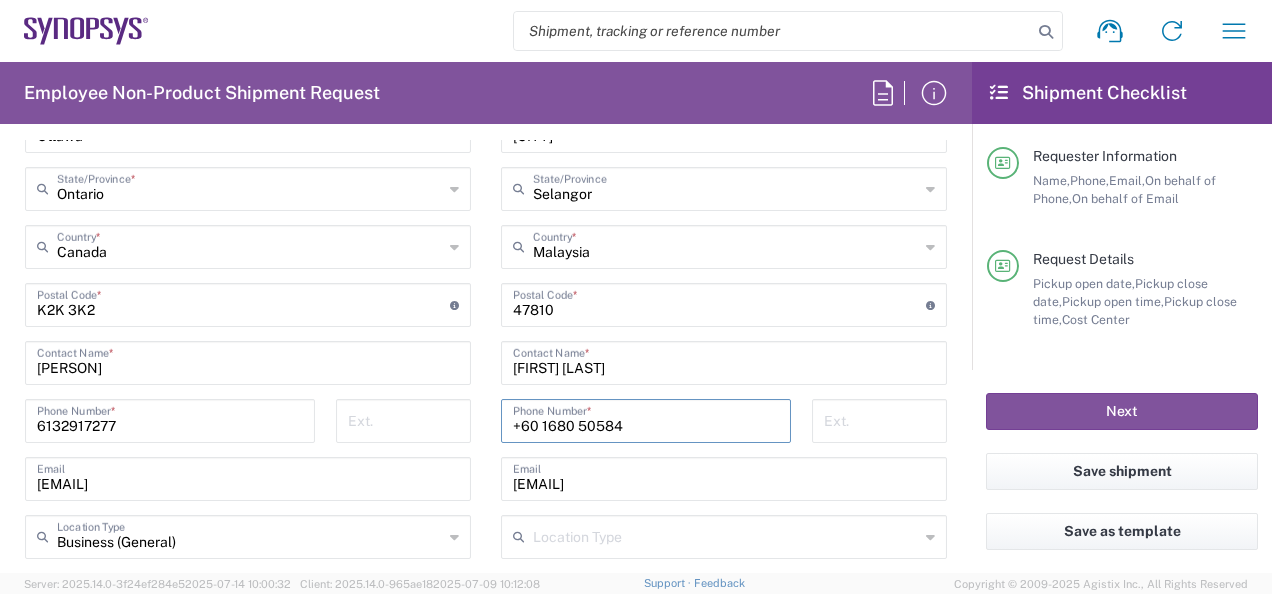 click on "+60 1680 50584" at bounding box center [646, 419] 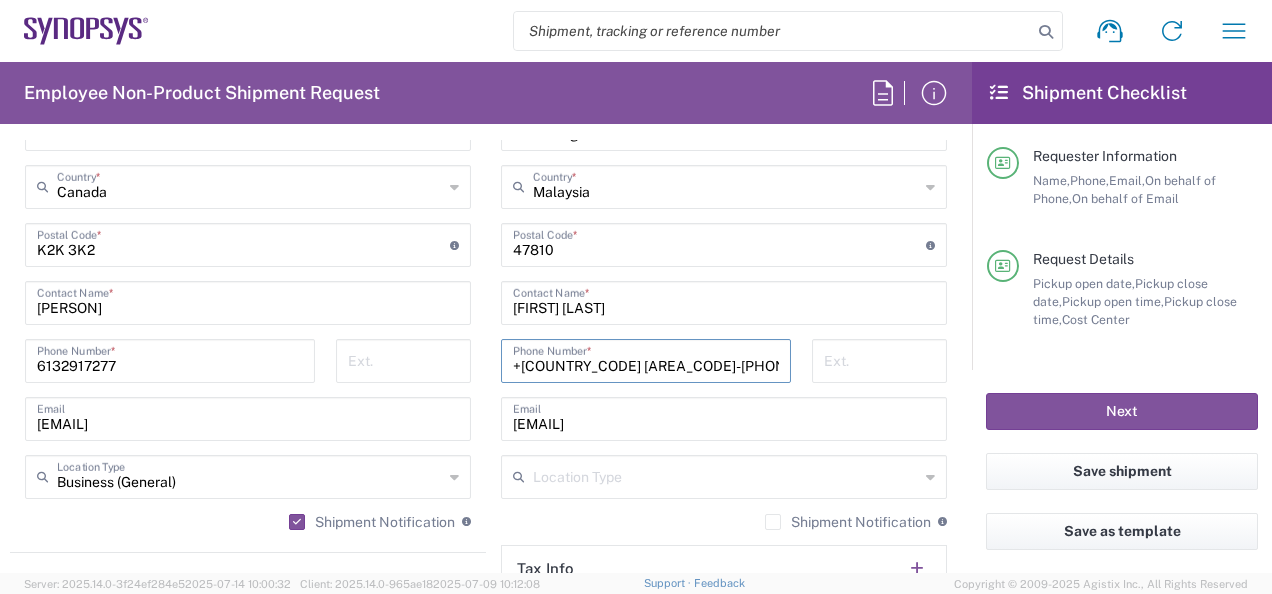 scroll, scrollTop: 1300, scrollLeft: 0, axis: vertical 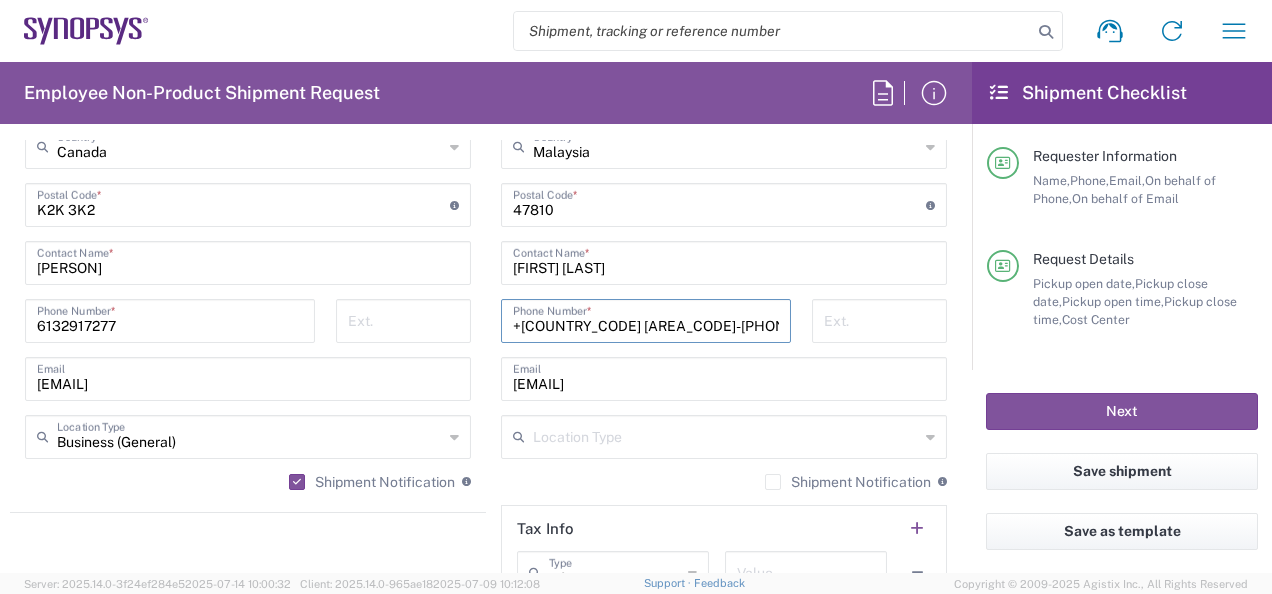 type on "+[COUNTRY_CODE] [AREA_CODE]-[PHONE_NUMBER]" 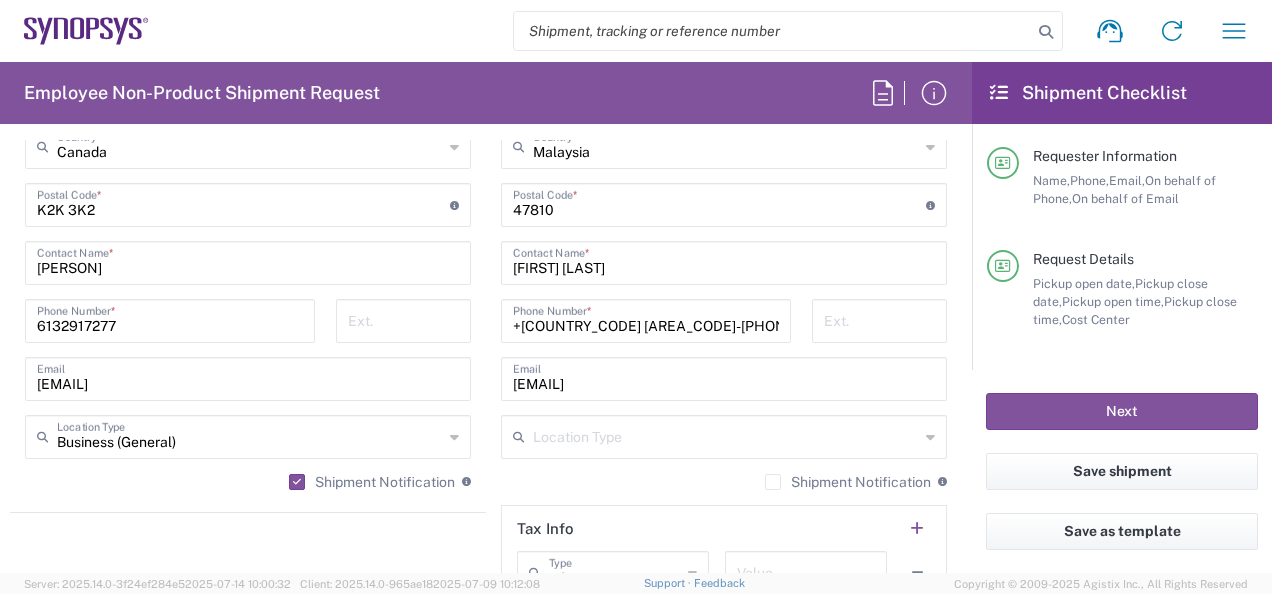 click 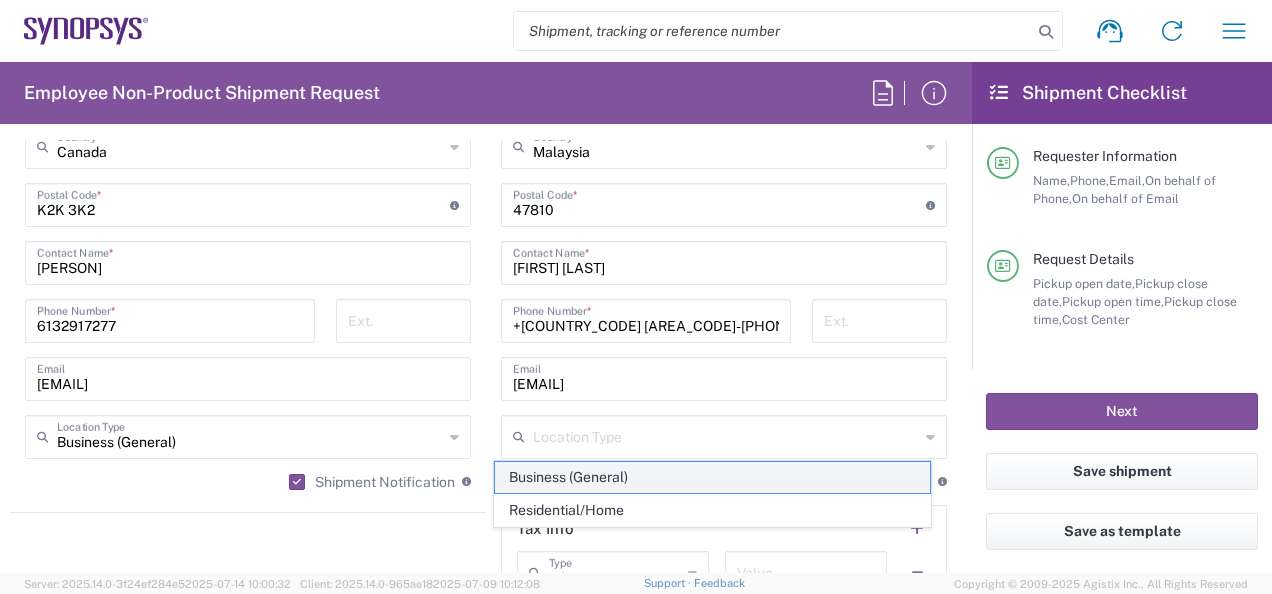 click on "Business (General)" 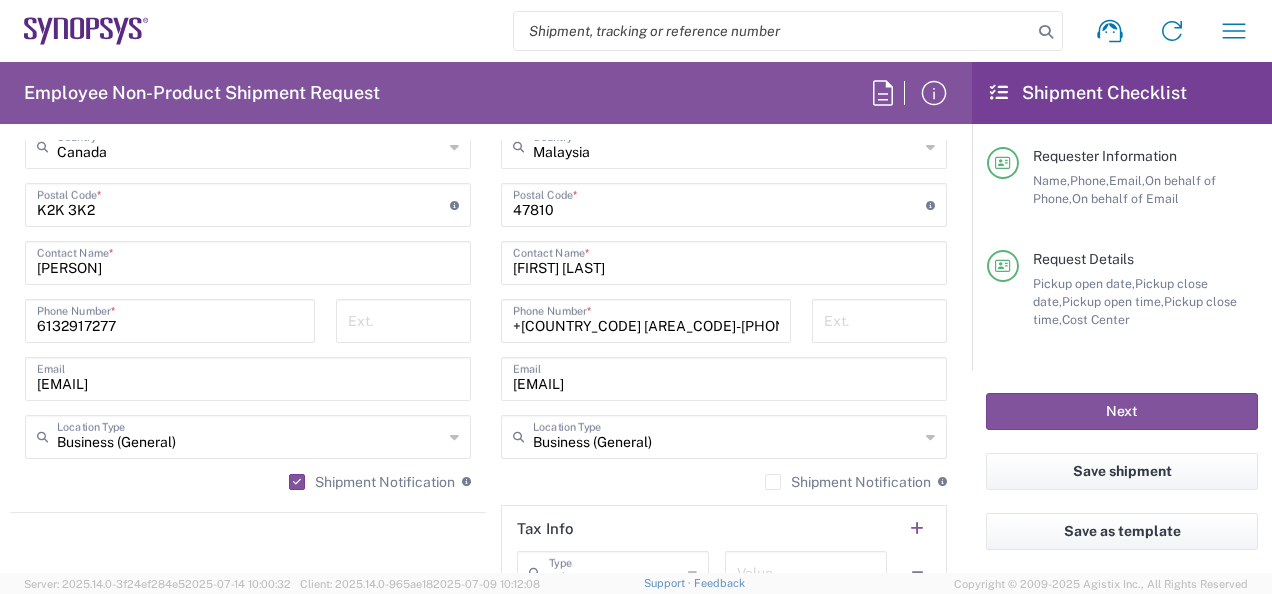 click on "Shipment Notification" 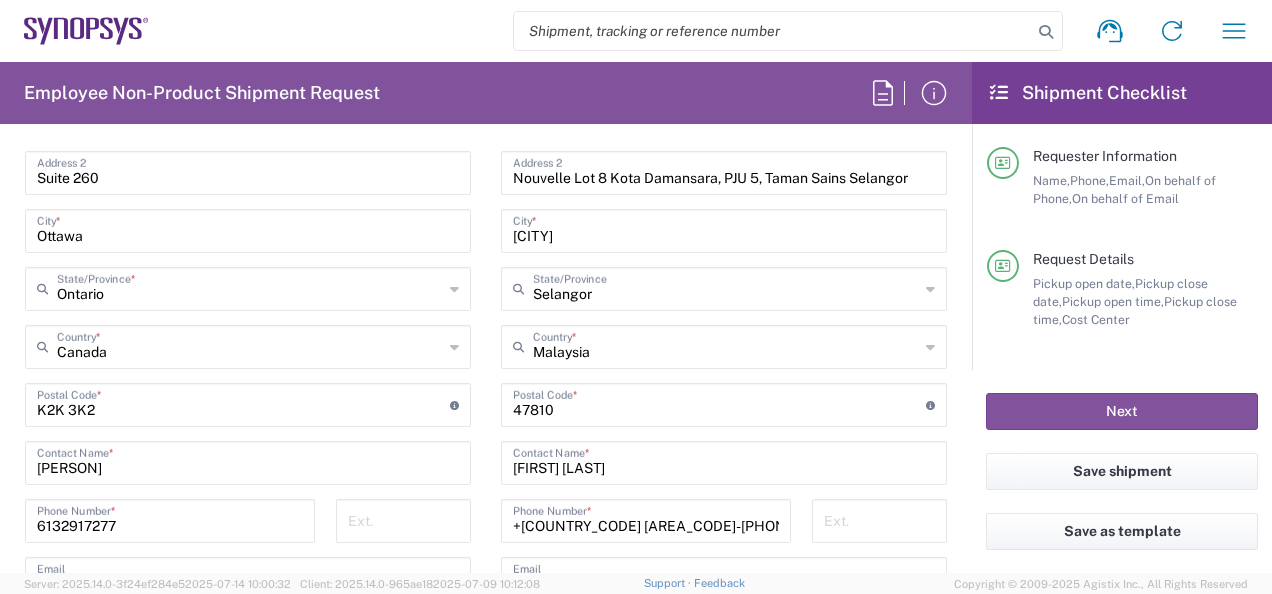 scroll, scrollTop: 900, scrollLeft: 0, axis: vertical 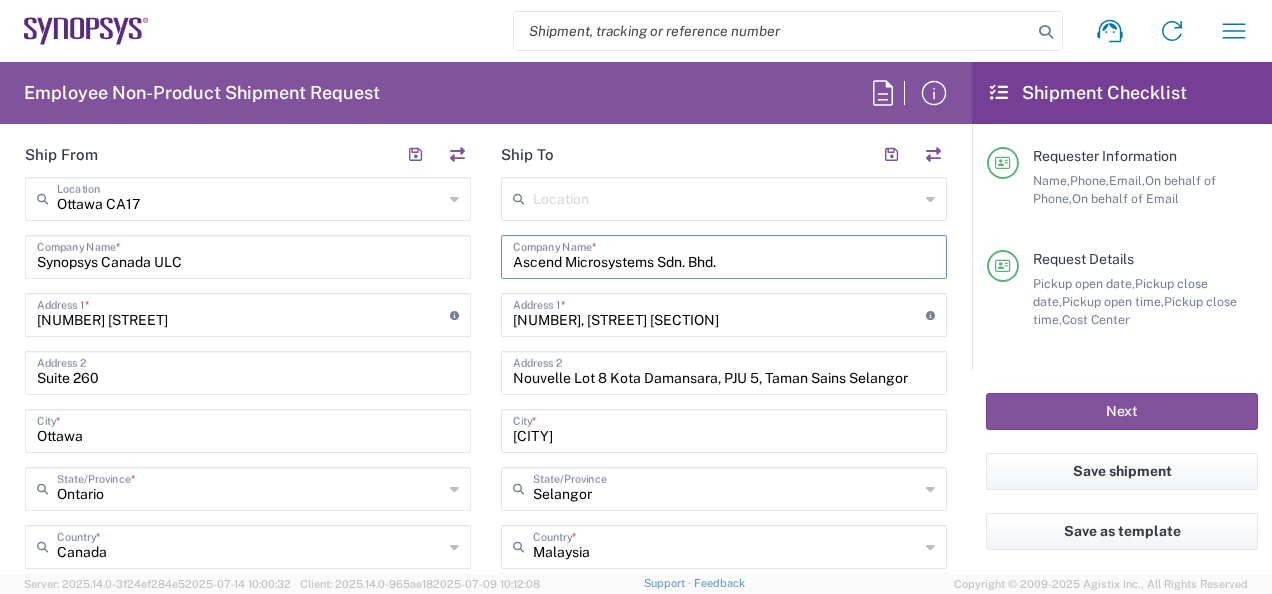 click on "Ascend Microsystems Sdn. Bhd." at bounding box center [724, 255] 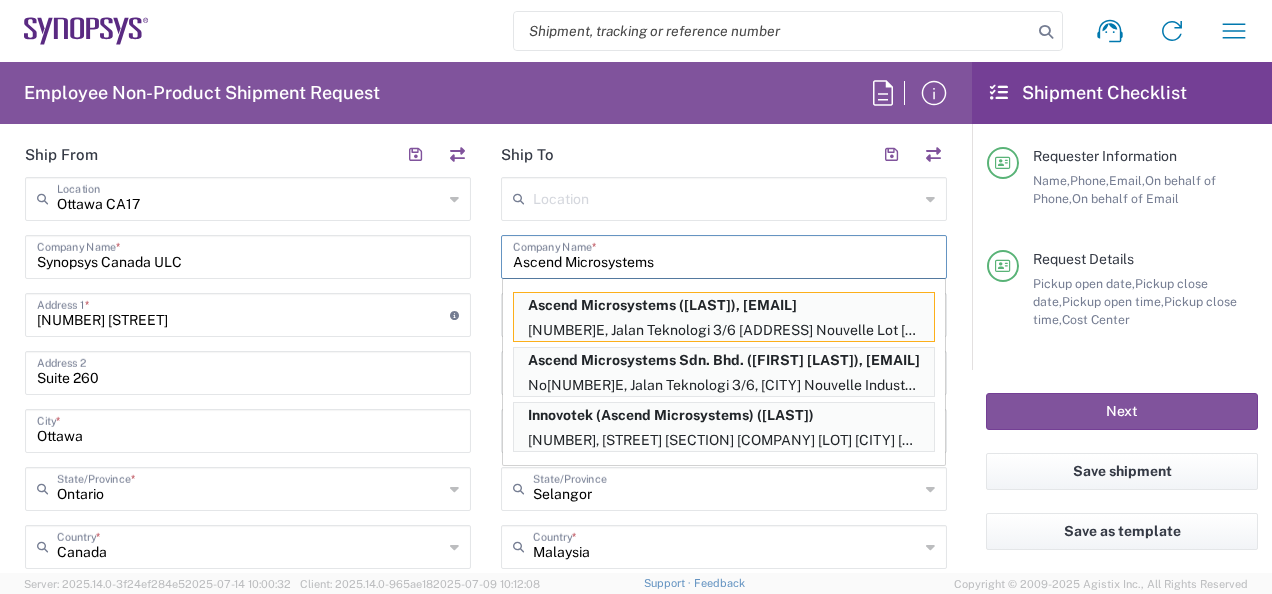 type on "Ascend Microsystems" 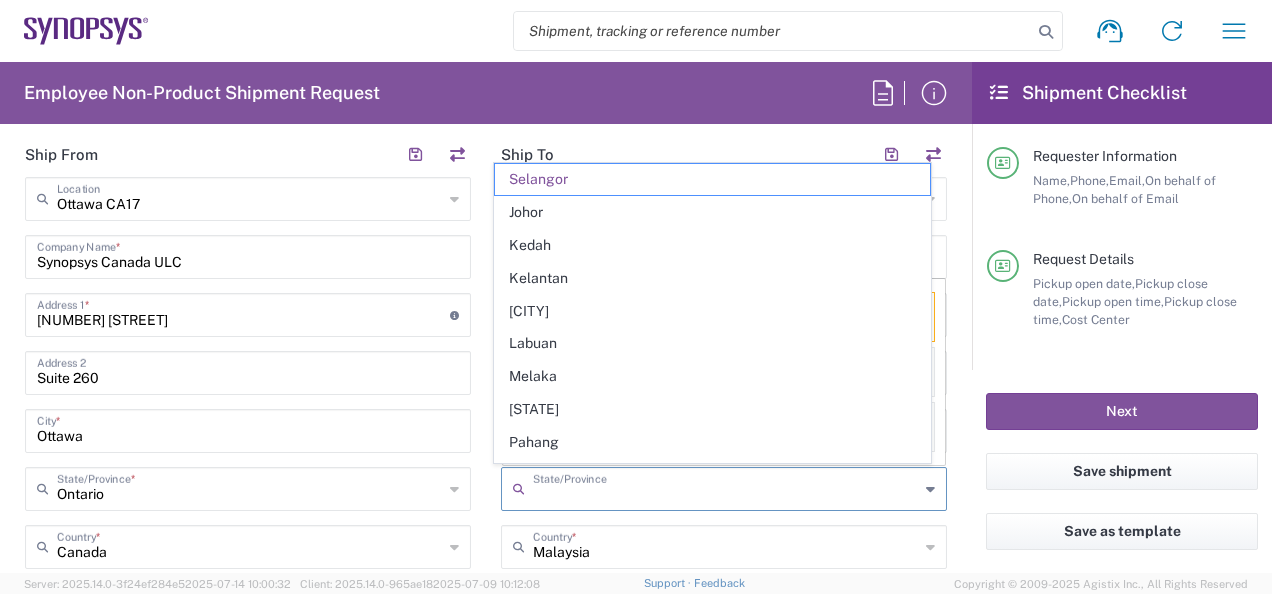 click at bounding box center [726, 487] 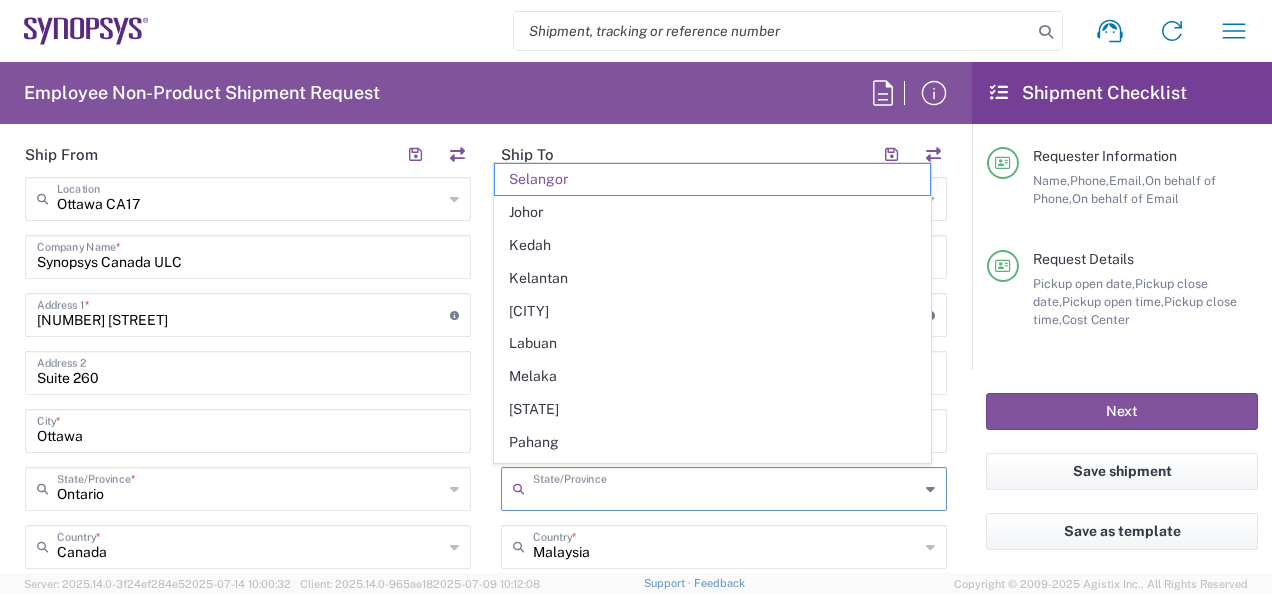 click on "Ottawa CA17 Location Ottawa CA17 Aachen DE04 Agrate Brianza IT01 Aschheim DE02 Atlanta US60 Austin US26 Bangalore RMZ IN01 Bangalore RMZ IN02 Bangalore RMZ IN08 Bangalore RMZ IN25 Bangalore RMZ IN33 Bangalore RMZ IN37 Bangalore RMZ IN47 Bangalore SIG IN32 Bangalore SIG IN7D Beijing CN30 Belfast GB78 Bellevue US28 Berlin DE16 Berlin DE20 Berlin DE21 Berlin DE22 Bhubaneswar IN68 Bloomington US6J Boulder US1F Boulder US1P Boxborough US8W Bristol GB35 Bucharest RO03 Burlington US1A Burnaby CA Burnaby CA18 Calgary CA11 Cluj-Napoca RO02 Colombo LK01 Colombo LK02 Colorado Springs US1H Copenhagen DK01 Da Nang VN03 Da Nang VN06 Dublin IE02 Edinburgh GB32 EG01 Eindhoven NL20 Enschede NL03 Erfurt DE06 Espoo FI01 Exeter GB29 GB34 Bristol Gdansk PL01 Gilbert US1J Glasgow GB28 Gyumri AM10 Haifa IL61 Hanoi VN09 Hatfield GB21 Headquarters USSV Herndon US6L Hillsboro US03 Ho Chi Minh City VN04 Ho Chi Minh City VN07 Ho Chi Minh City VN08 Hong Kong HK02 Hsinchu TW04 Hsinchu TW12 Hsinchu TW14 Hsinchu TW15 Hsinchu TW17 * * * *" 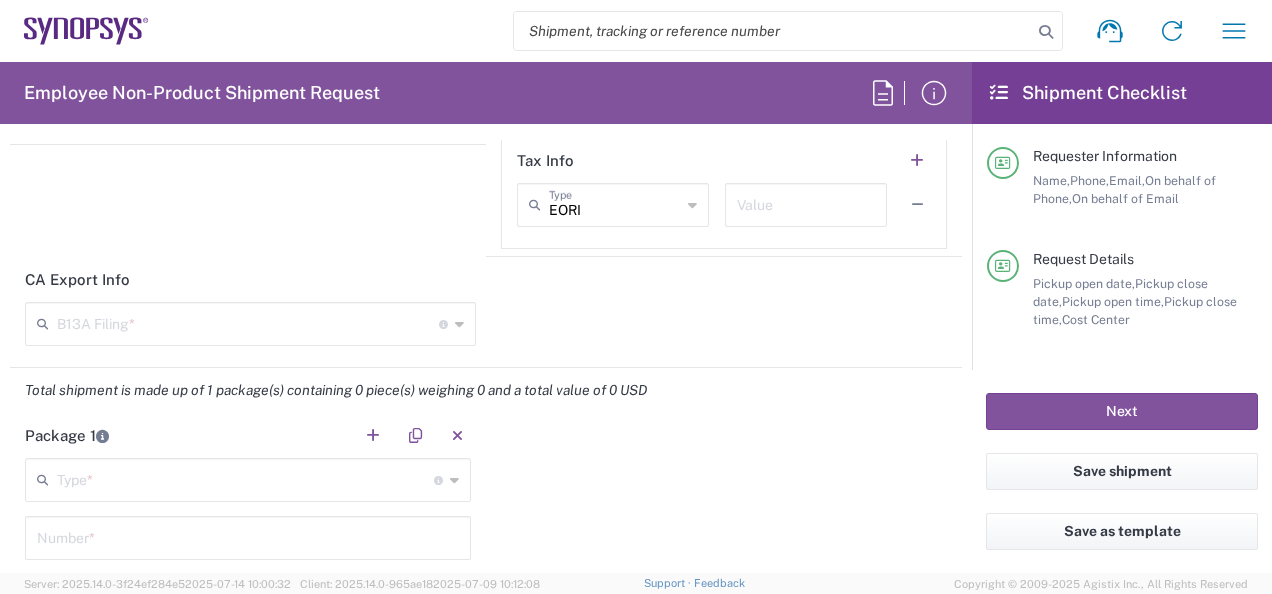 scroll, scrollTop: 1700, scrollLeft: 0, axis: vertical 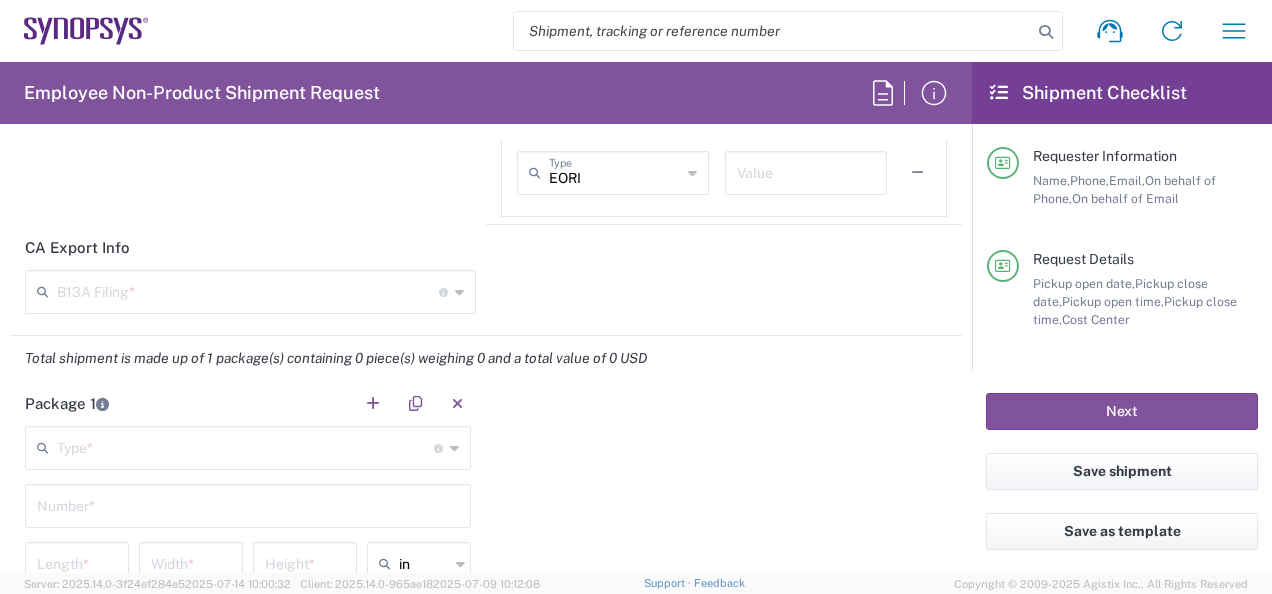 click 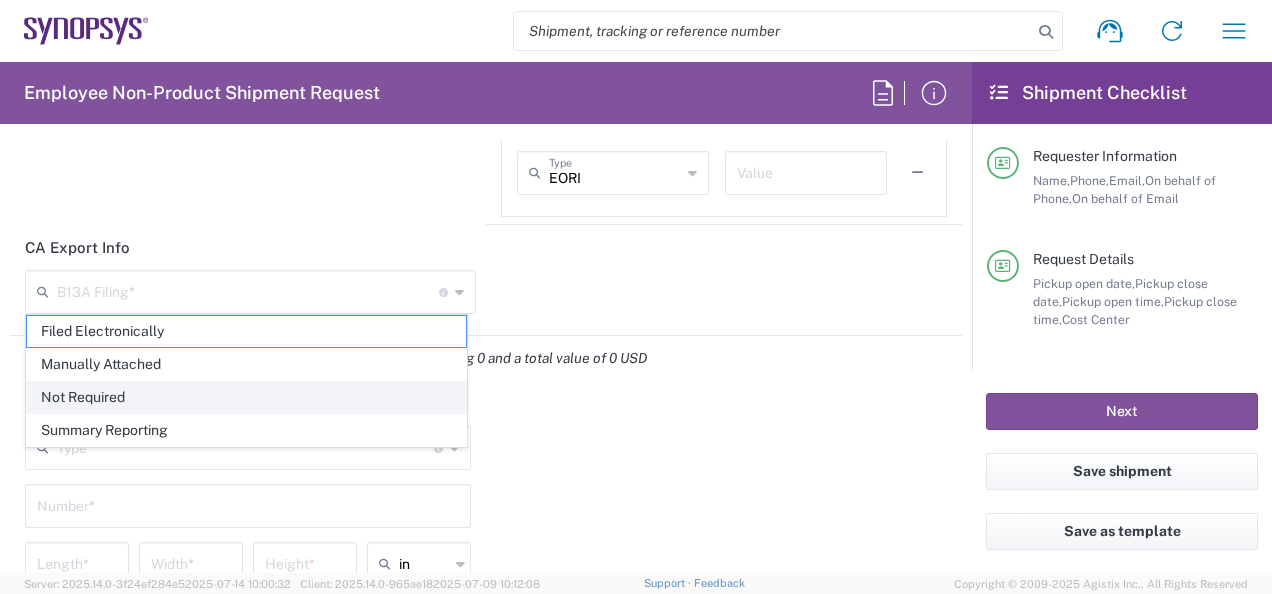 click on "Not Required" 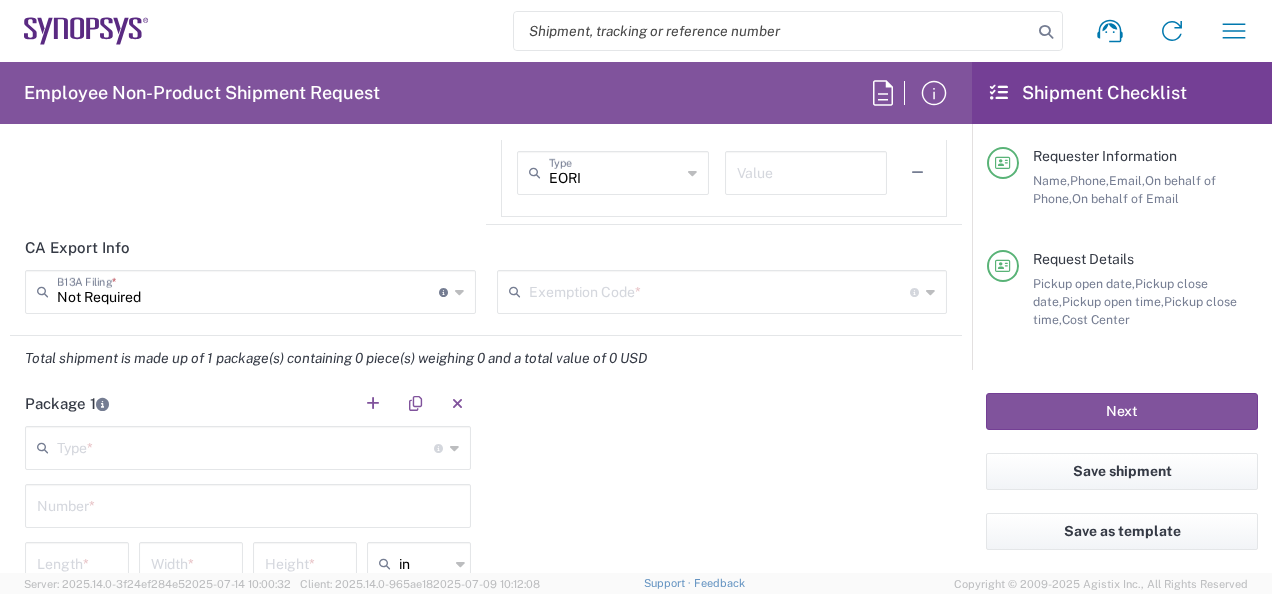 click 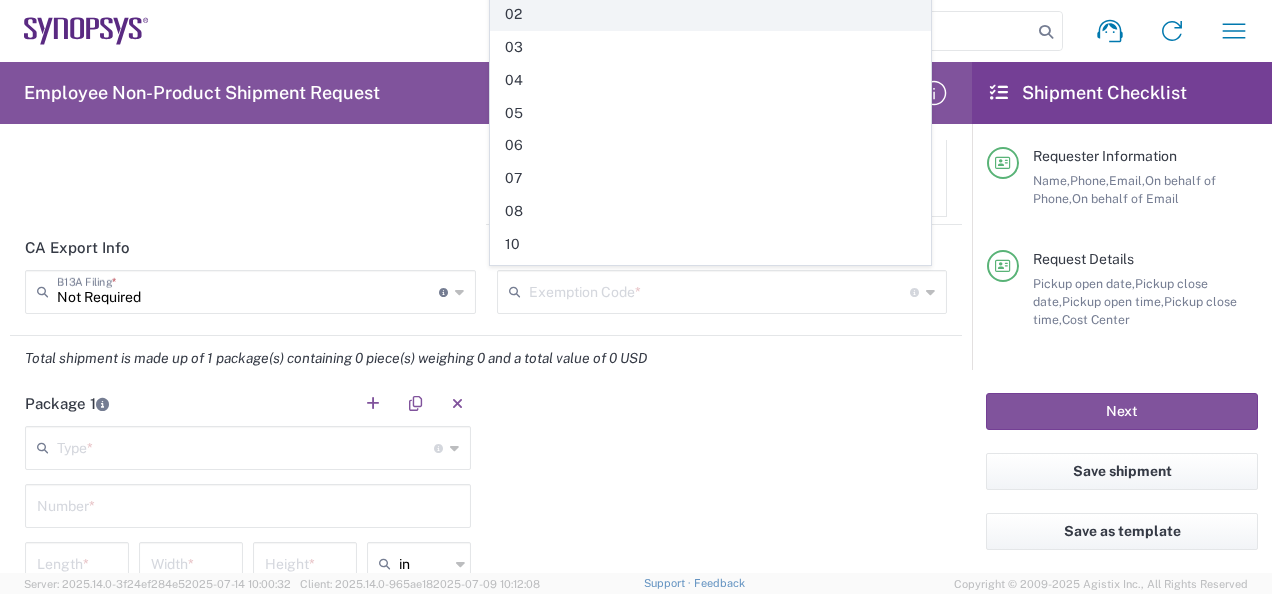 click on "02" 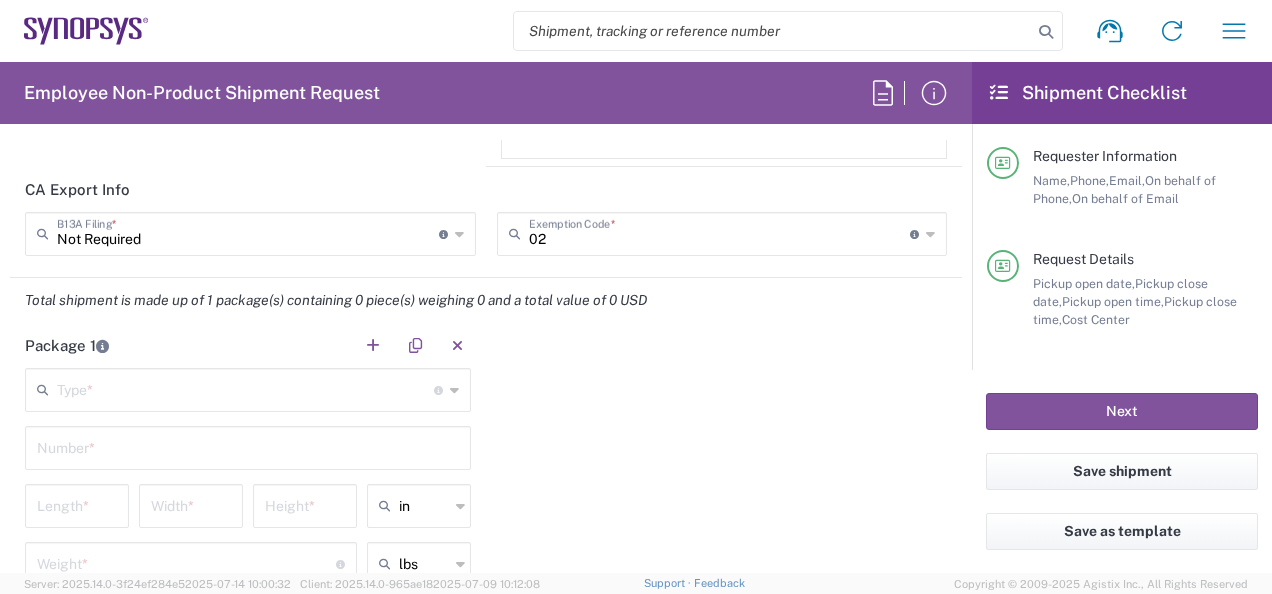 scroll, scrollTop: 1800, scrollLeft: 0, axis: vertical 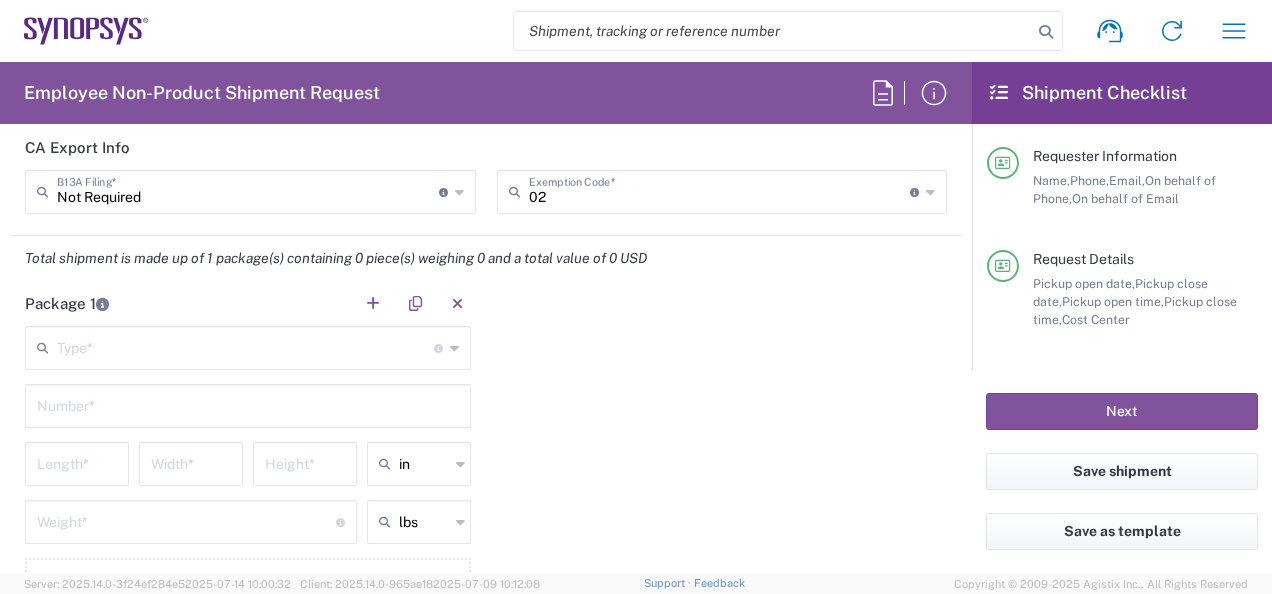 click on "Type  * Material used to package goods" 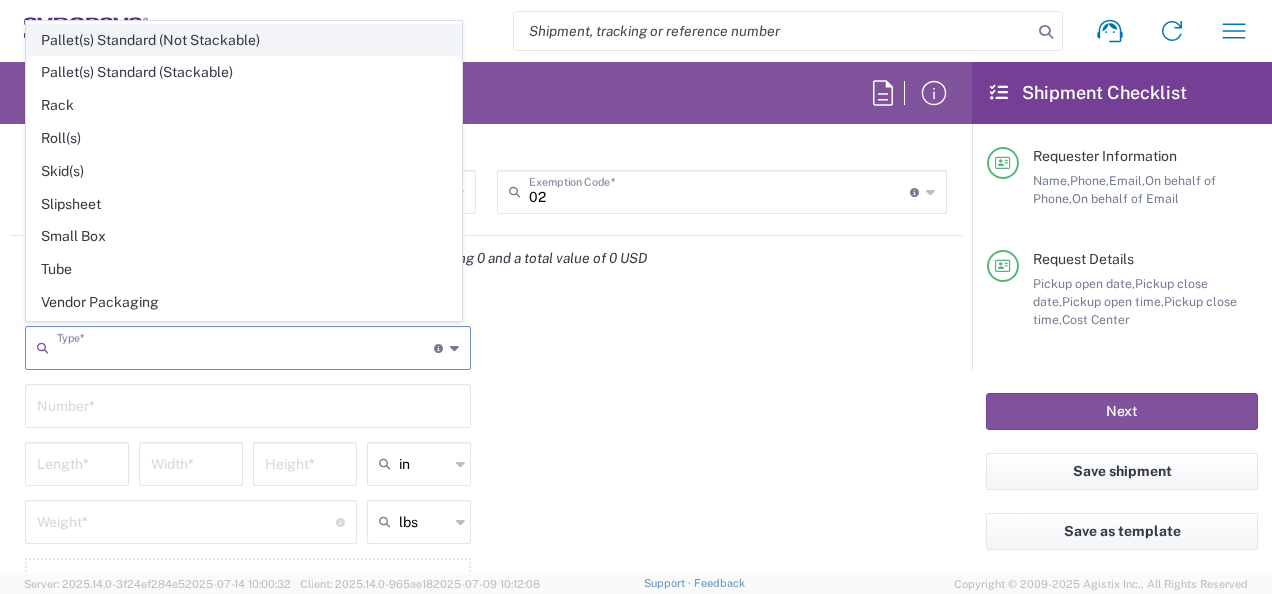 scroll, scrollTop: 900, scrollLeft: 0, axis: vertical 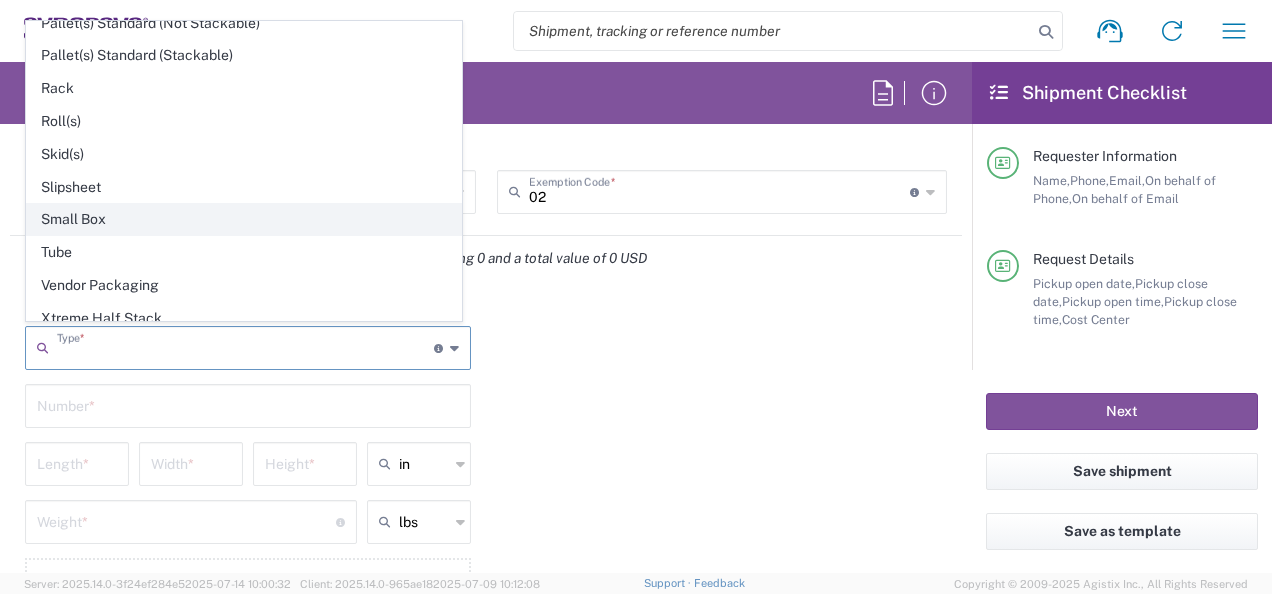 click on "Small Box" 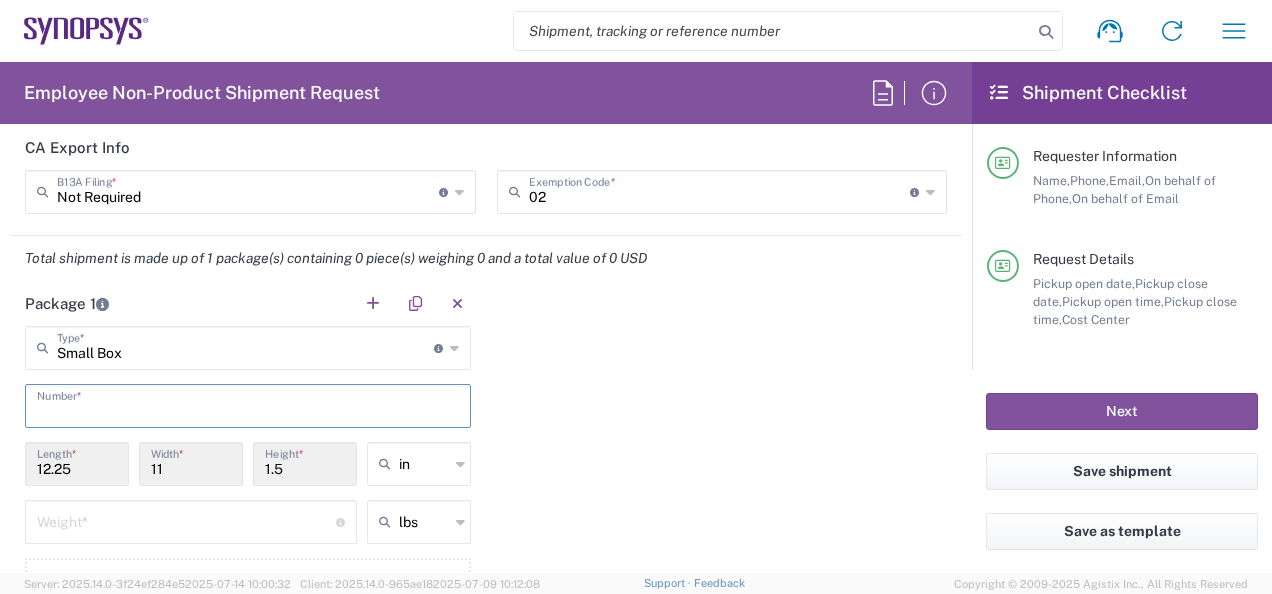 click at bounding box center (248, 404) 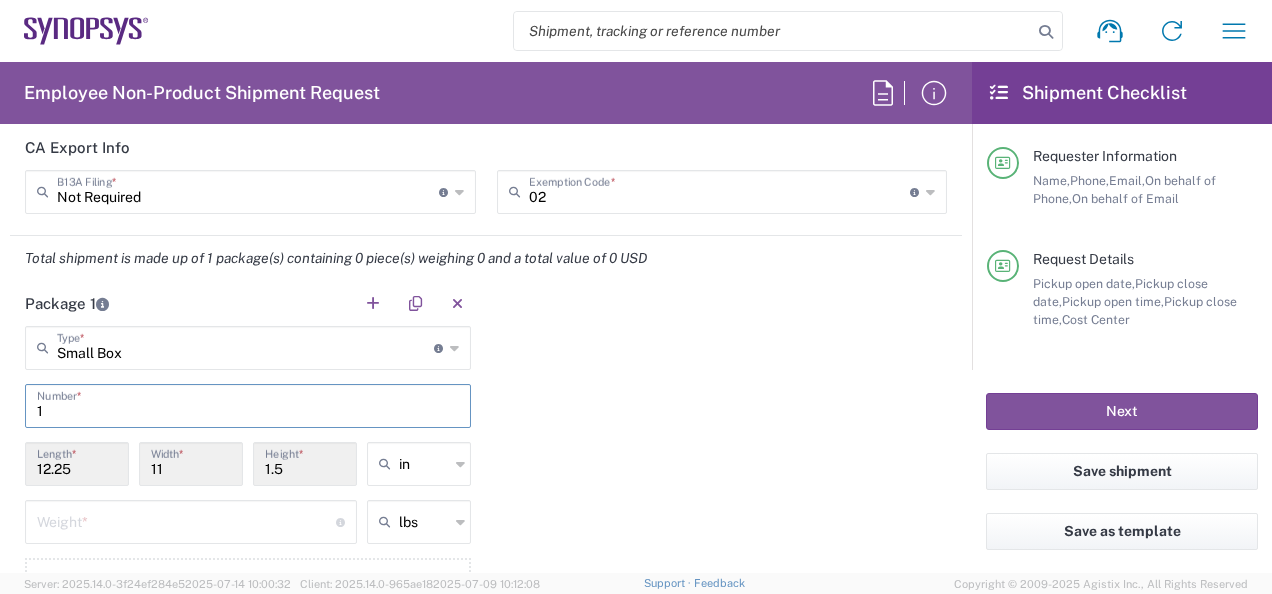 type on "1" 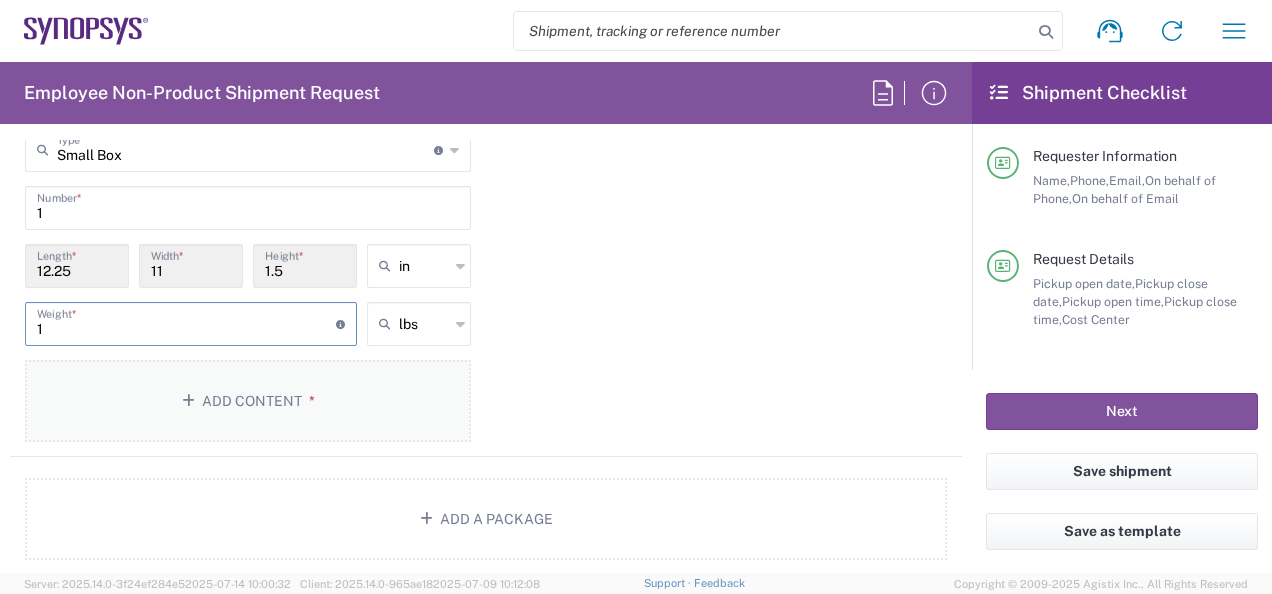 scroll, scrollTop: 2000, scrollLeft: 0, axis: vertical 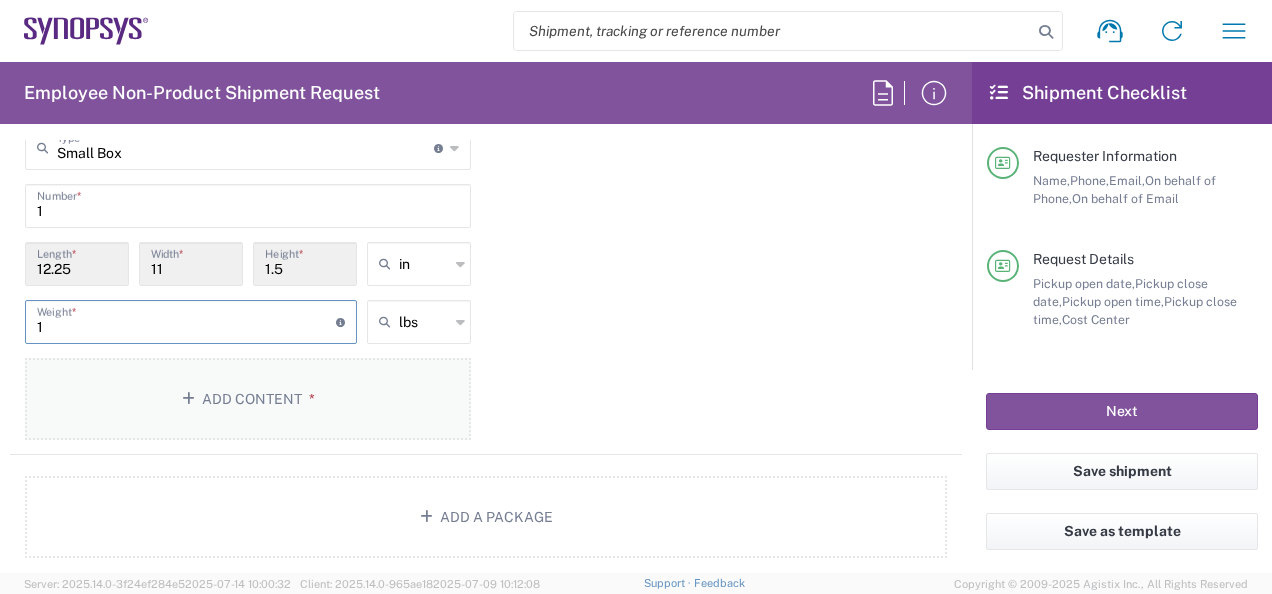 type on "1" 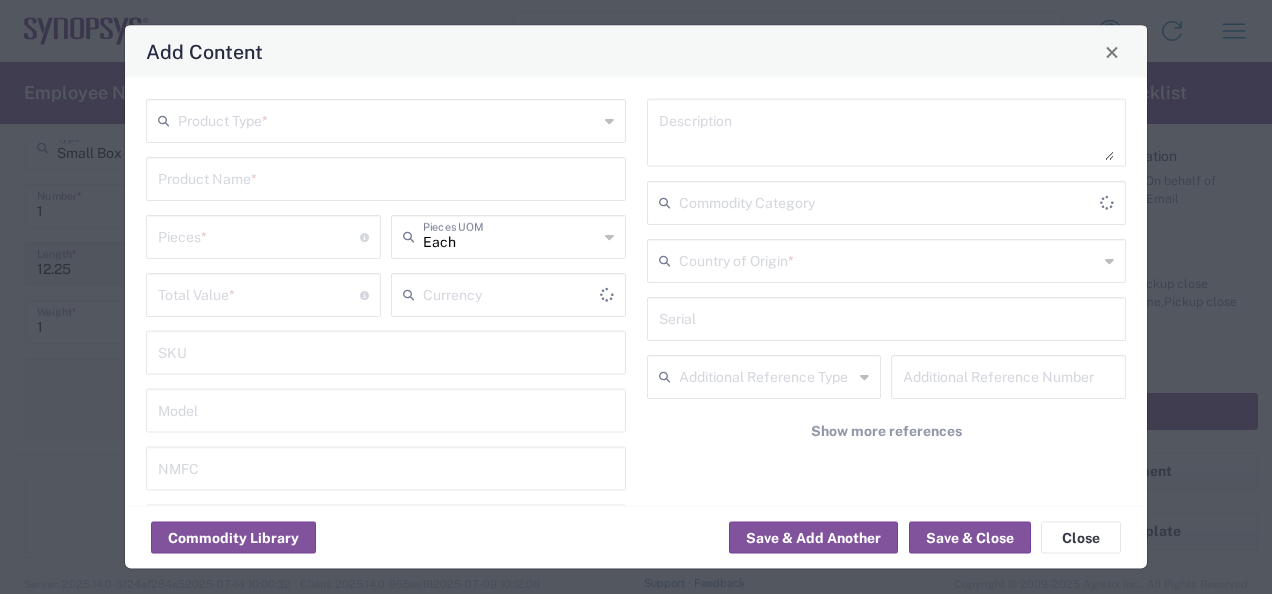 type on "US Dollar" 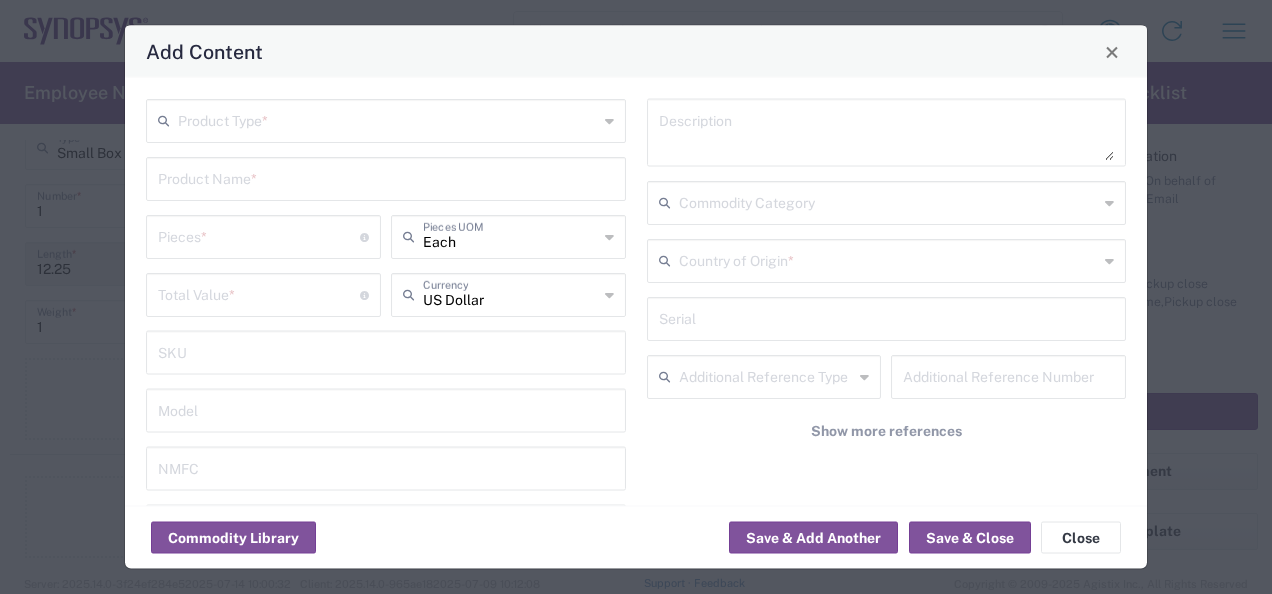click on "Product Type  *" 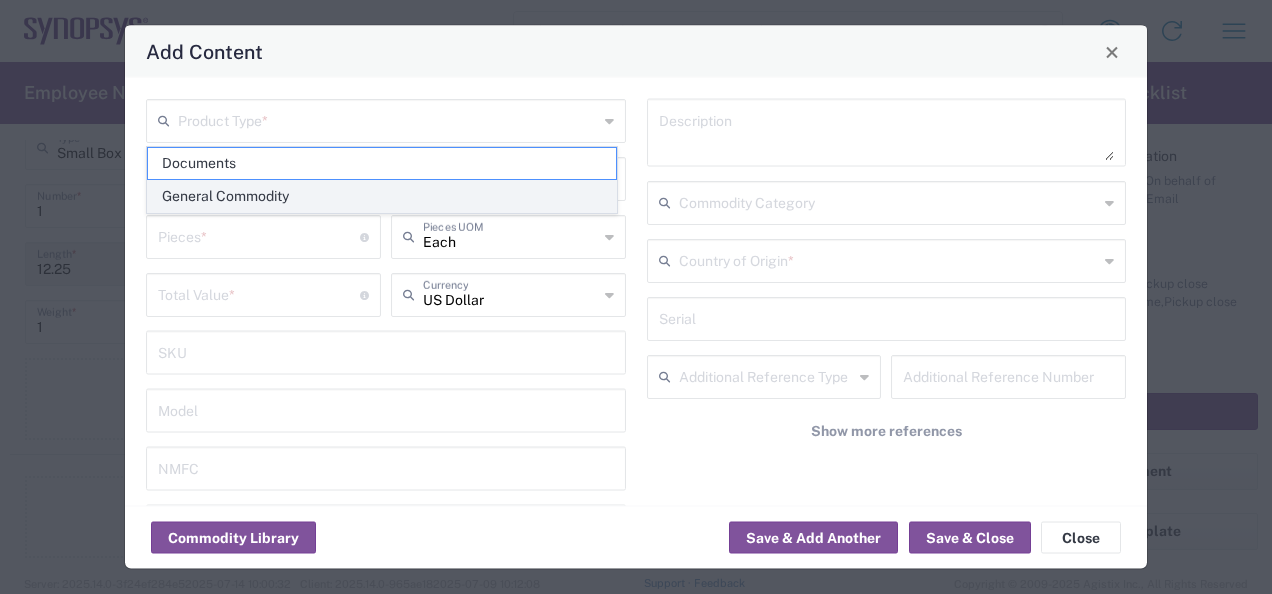 click on "General Commodity" 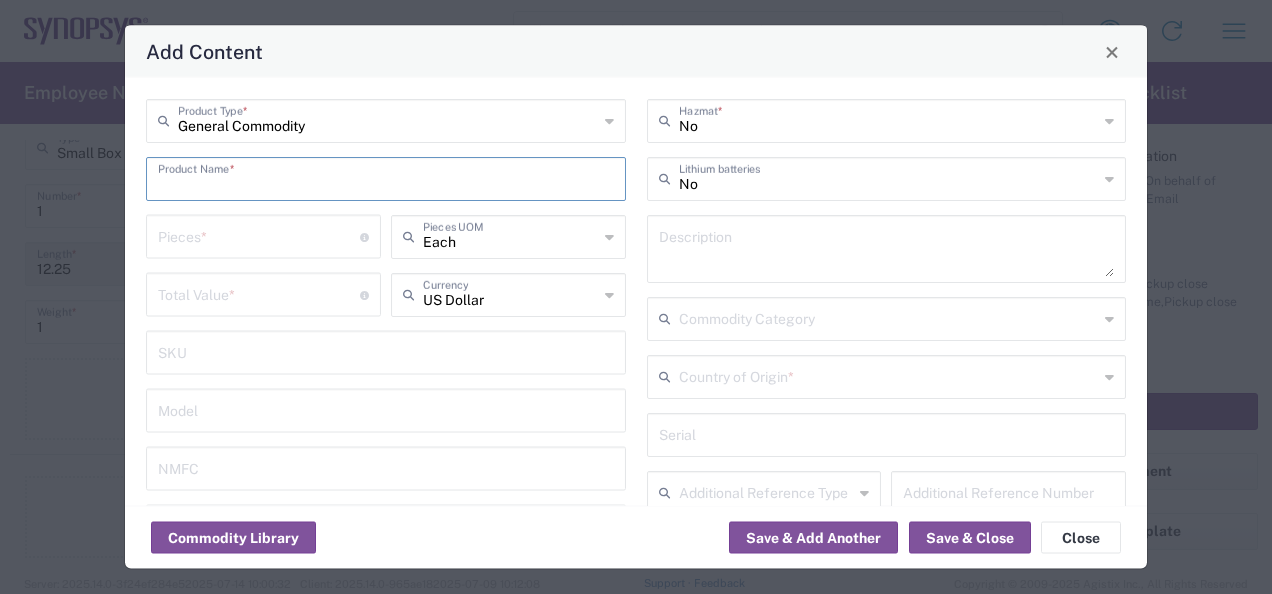 click at bounding box center (386, 177) 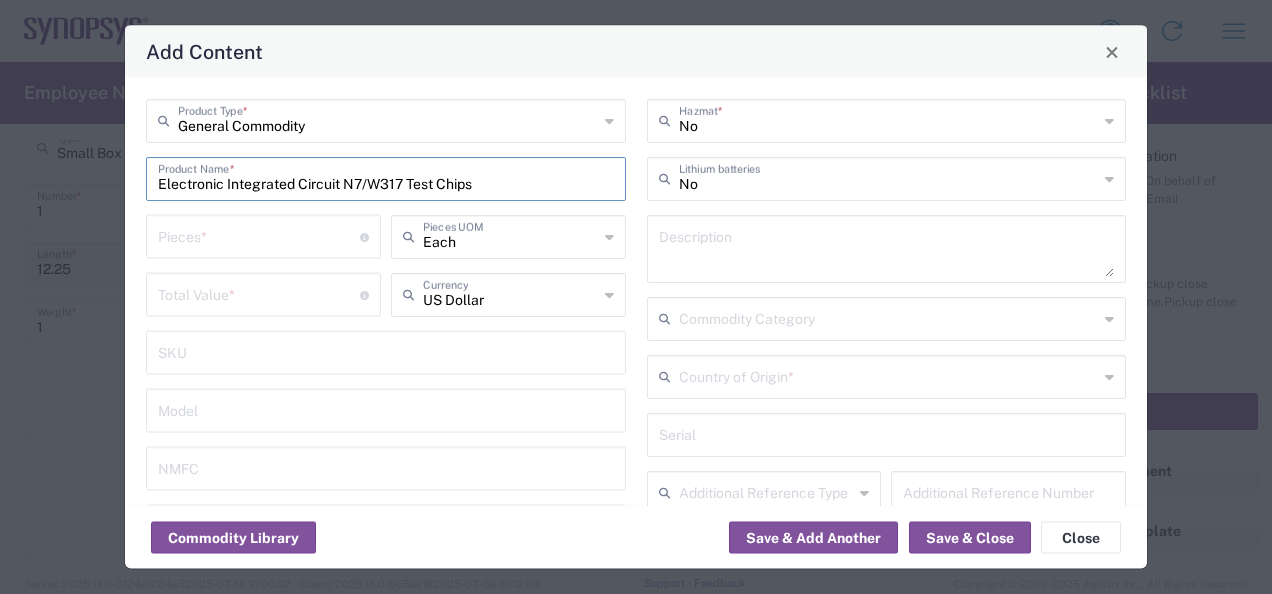 type on "Electronic Integrated Circuit N7/W317 Test Chips" 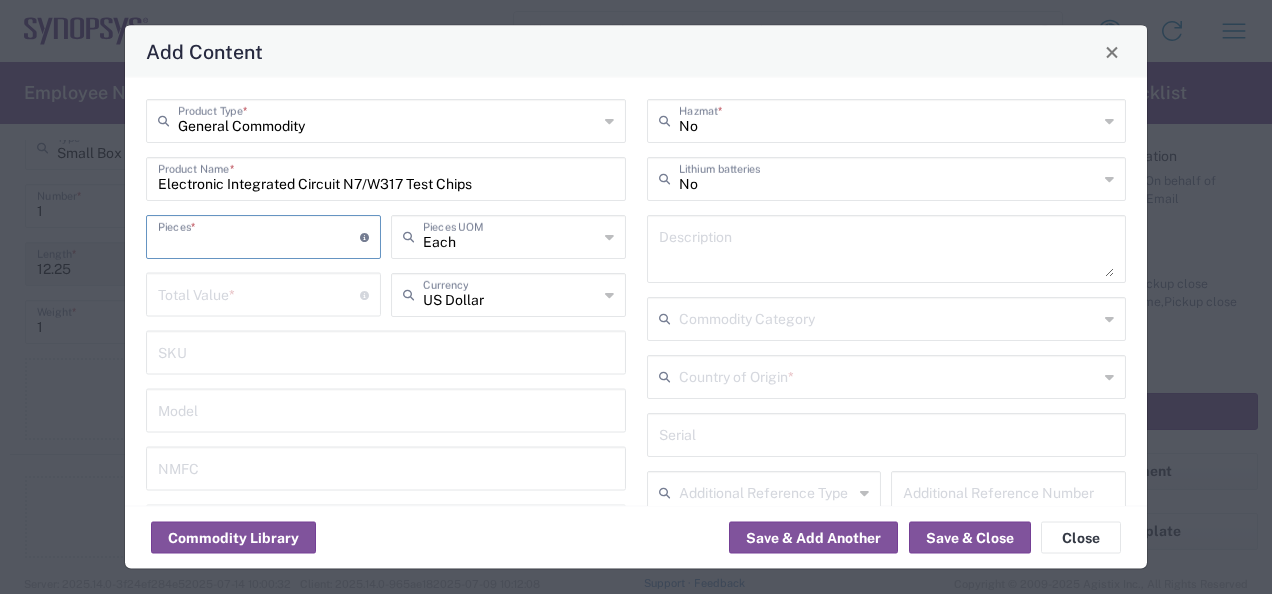 drag, startPoint x: 275, startPoint y: 240, endPoint x: 274, endPoint y: 250, distance: 10.049875 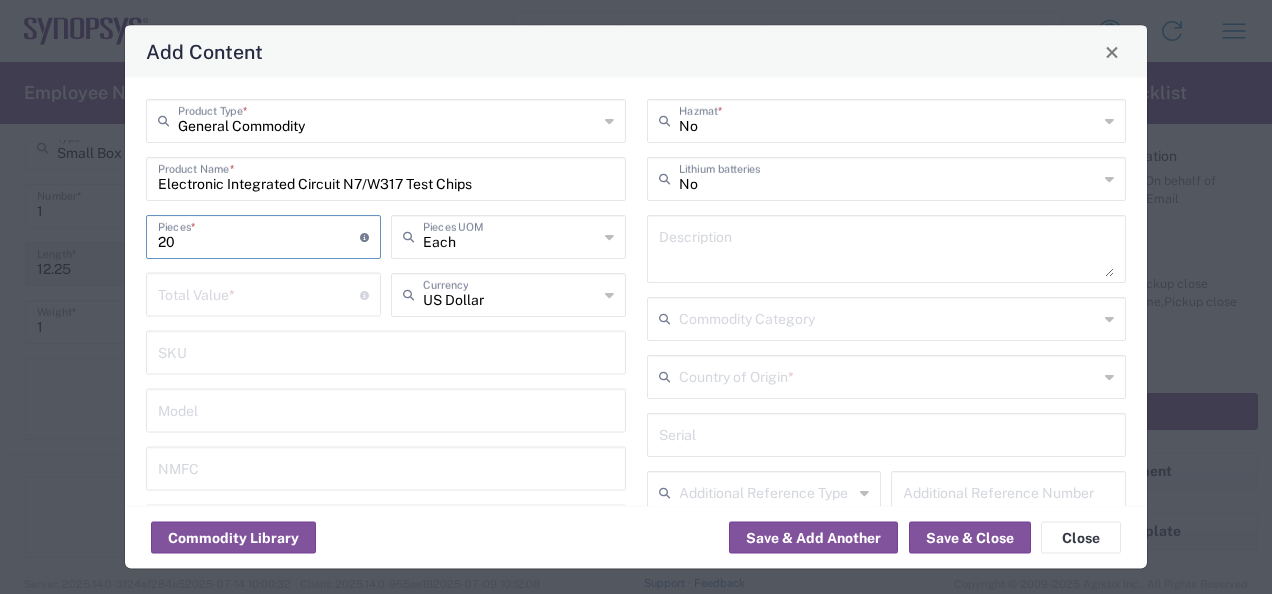 type on "20" 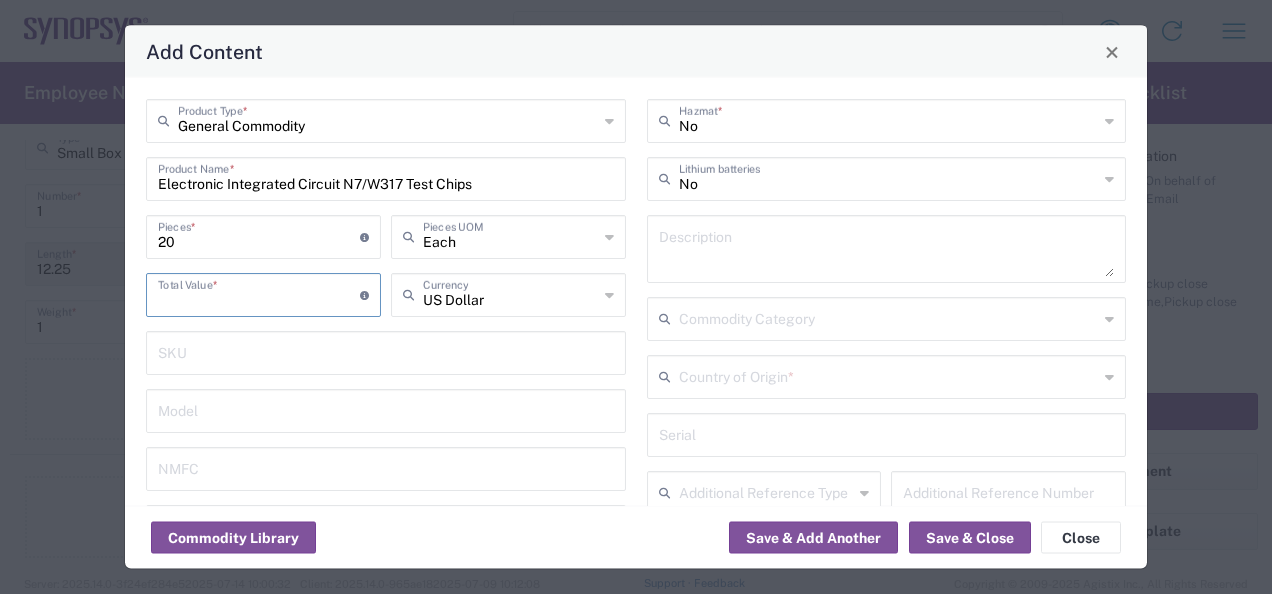 click at bounding box center (259, 293) 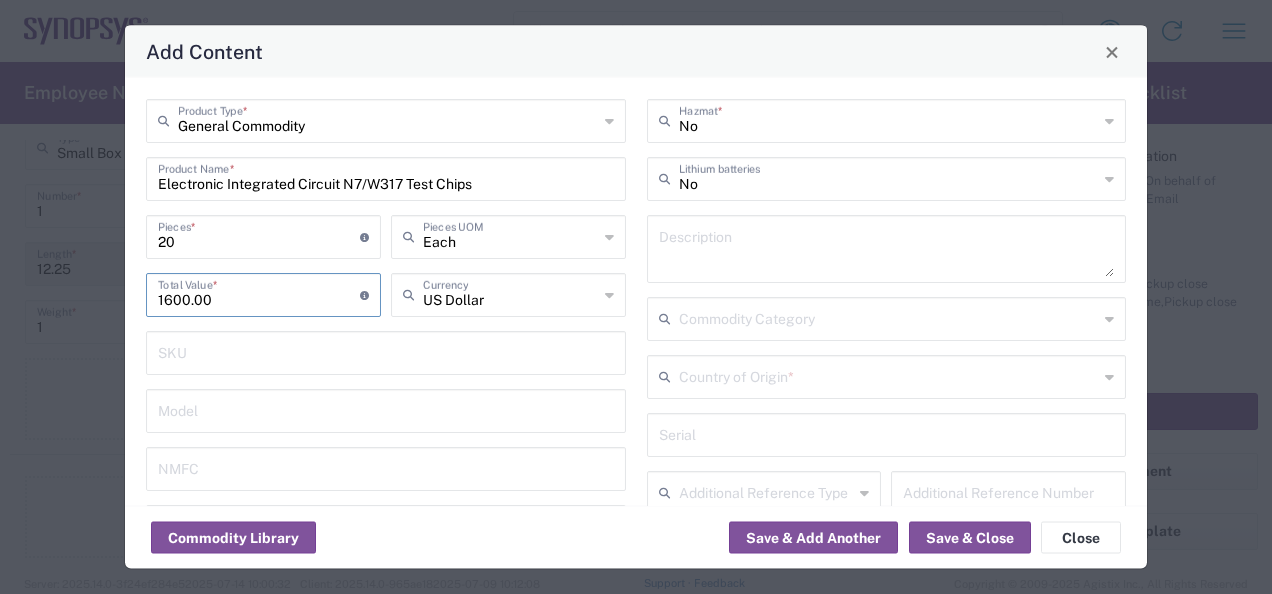 type on "1600.00" 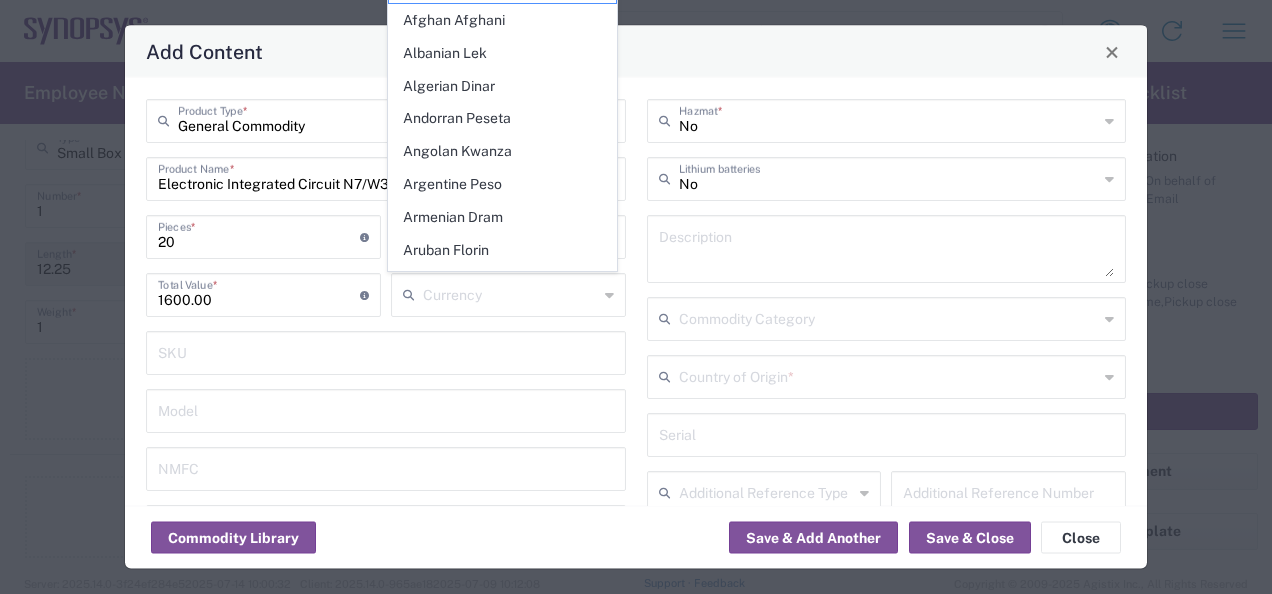 click 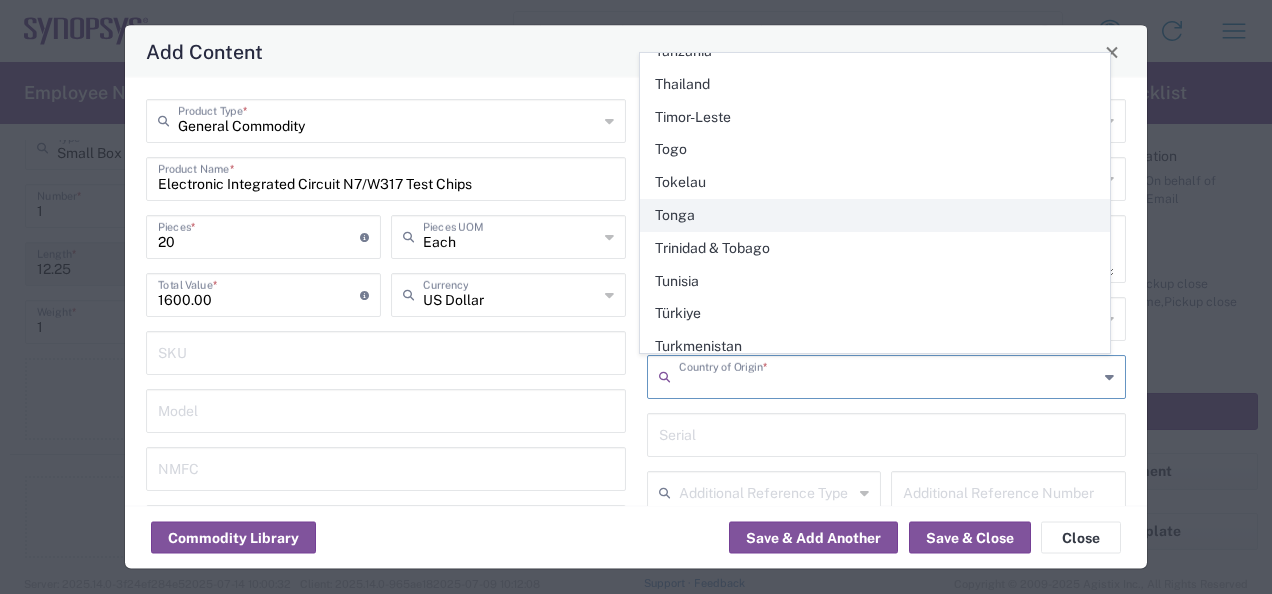 scroll, scrollTop: 7400, scrollLeft: 0, axis: vertical 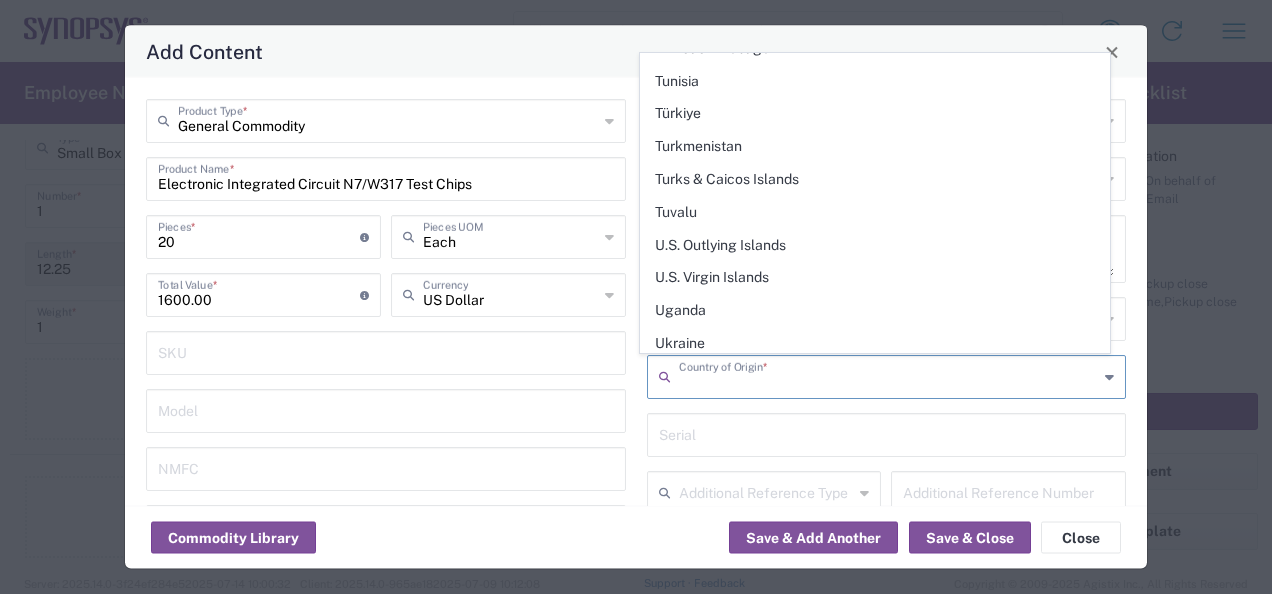 click on "United States" 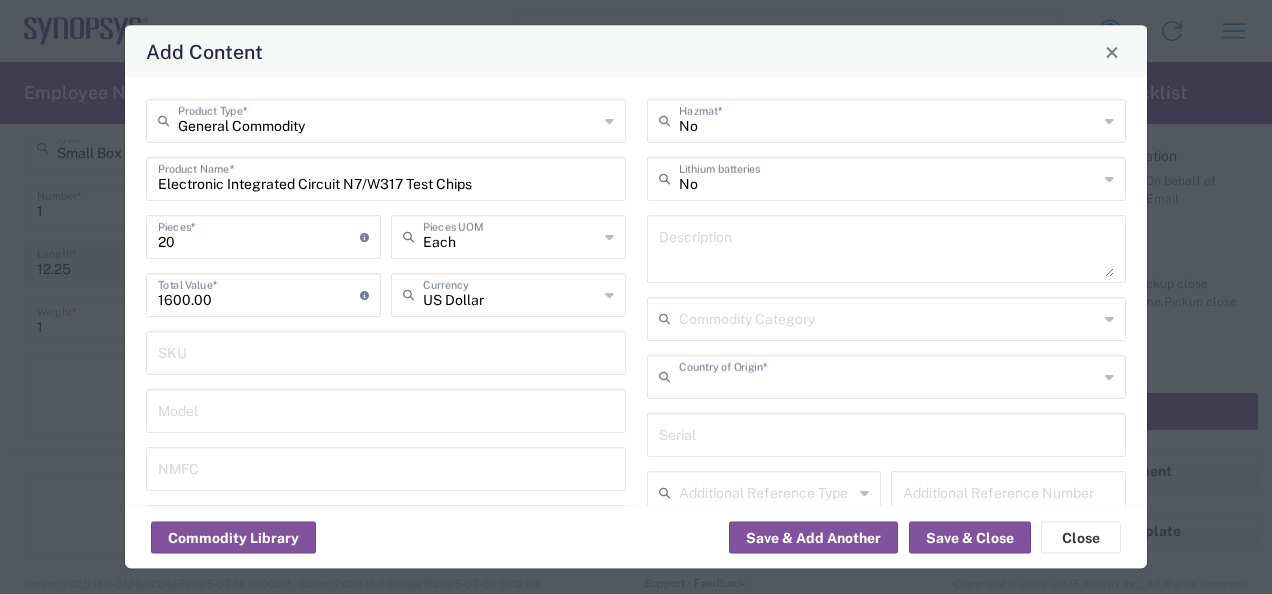 type on "United States" 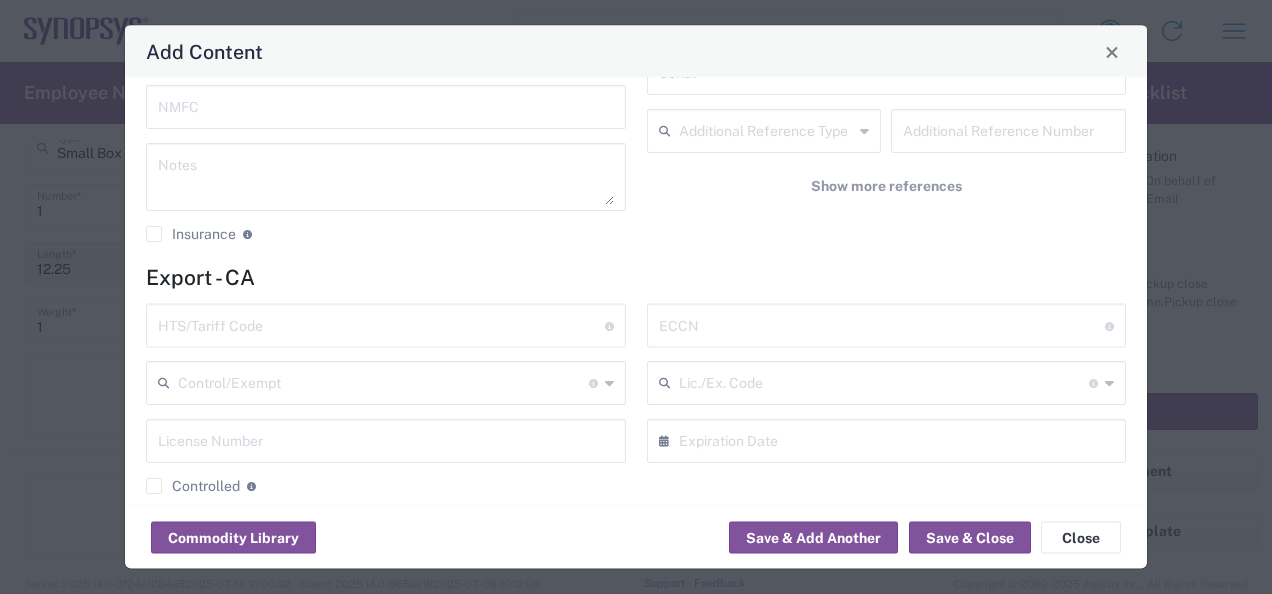 scroll, scrollTop: 400, scrollLeft: 0, axis: vertical 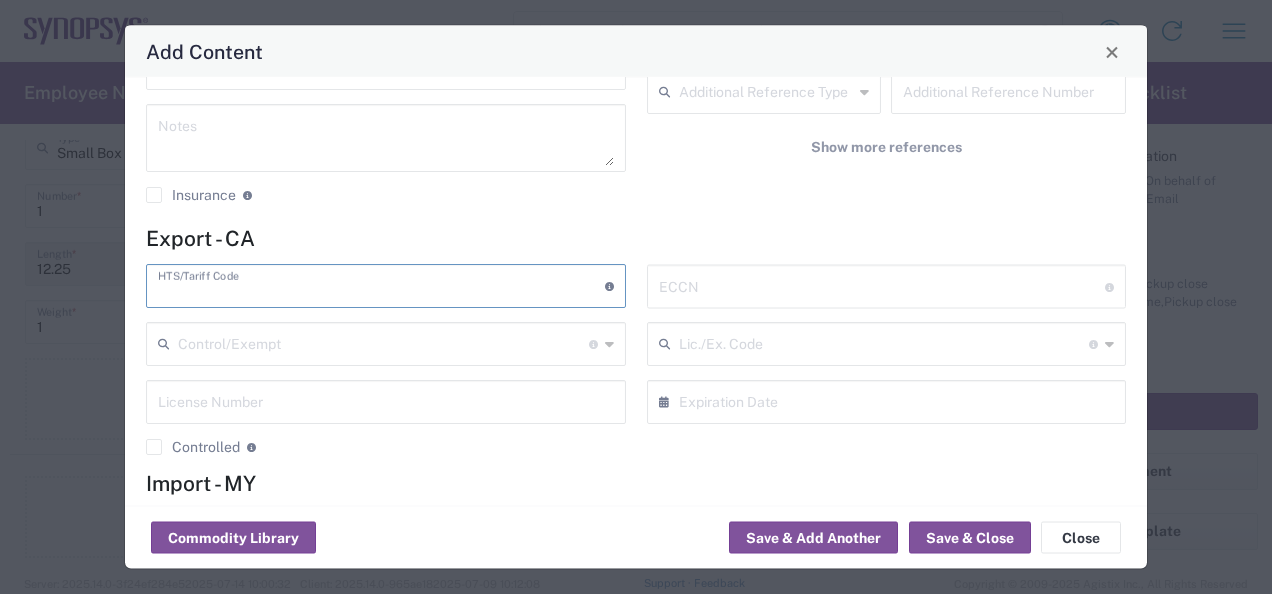 click at bounding box center [381, 285] 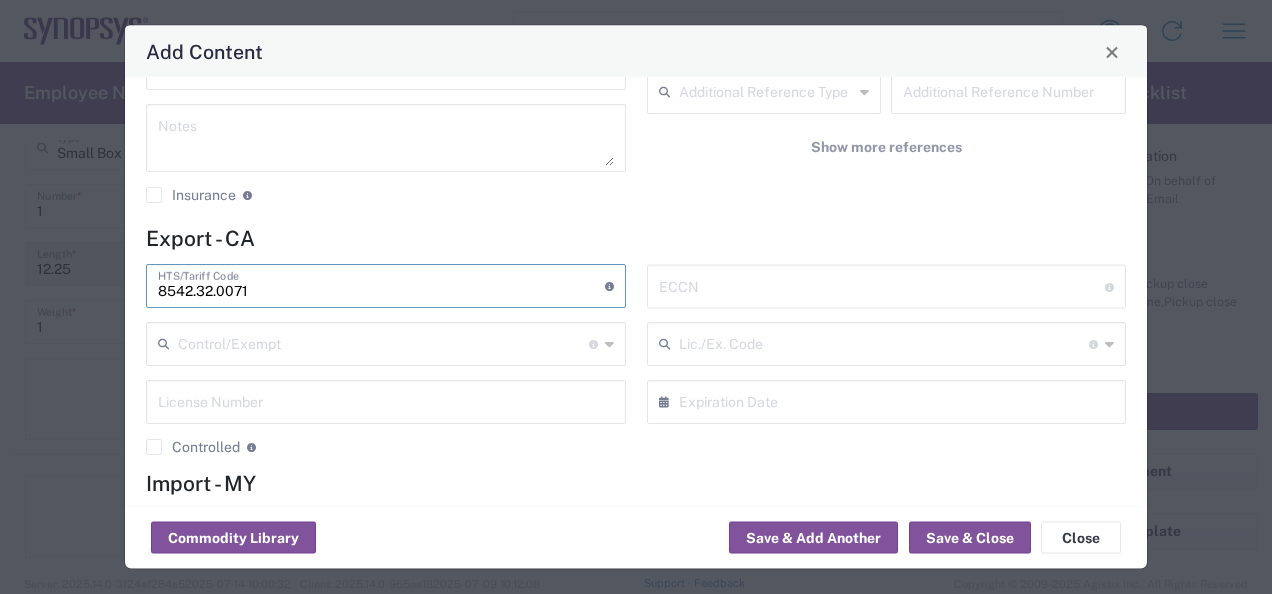 type on "8542.32.0071" 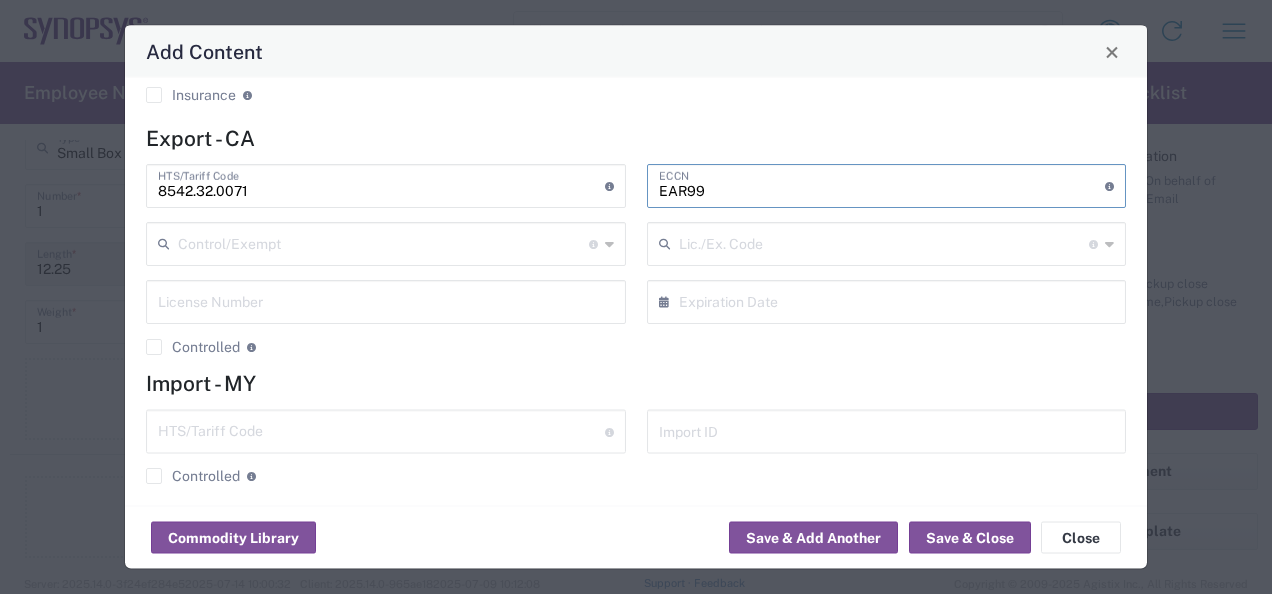 scroll, scrollTop: 512, scrollLeft: 0, axis: vertical 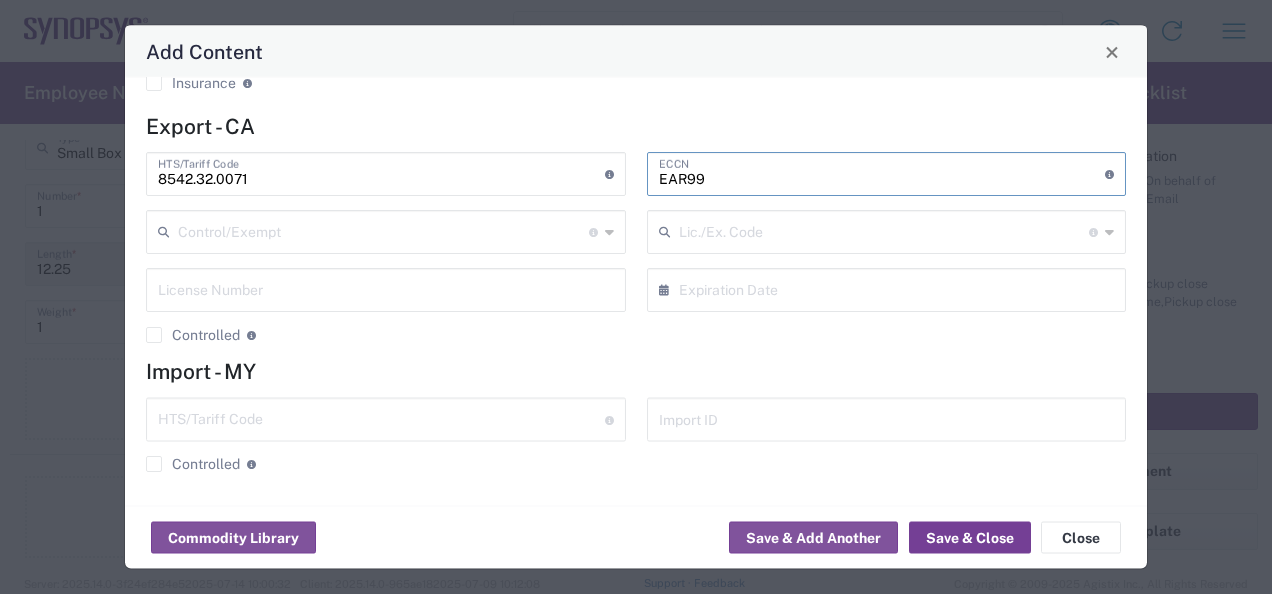 type on "EAR99" 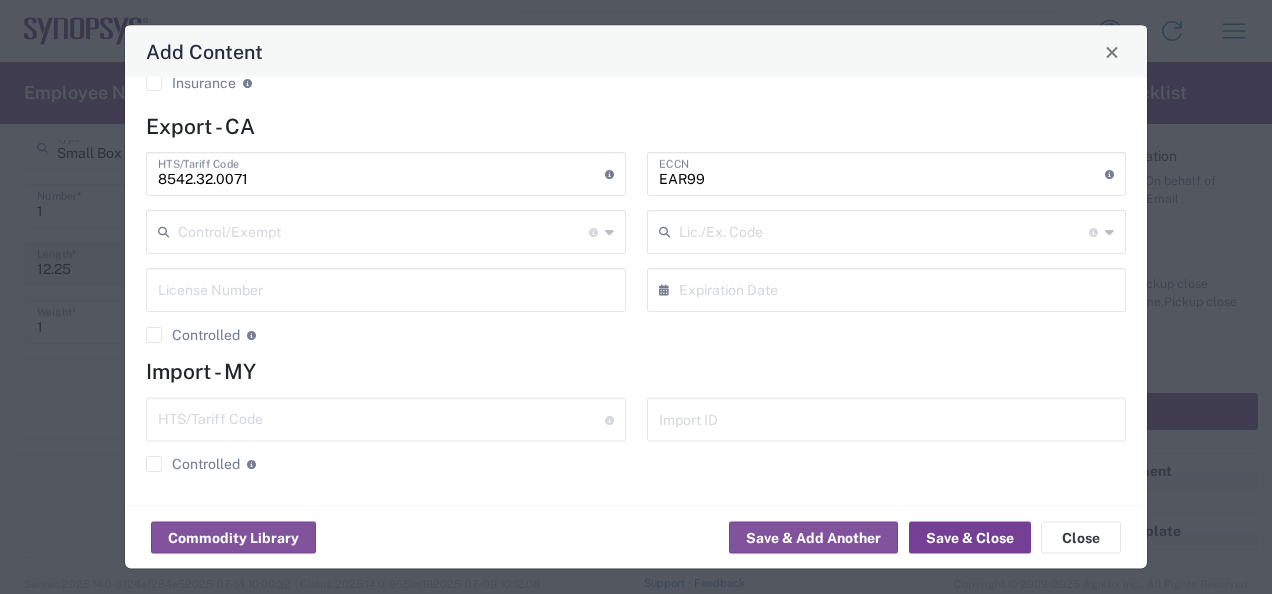 click on "Save & Close" 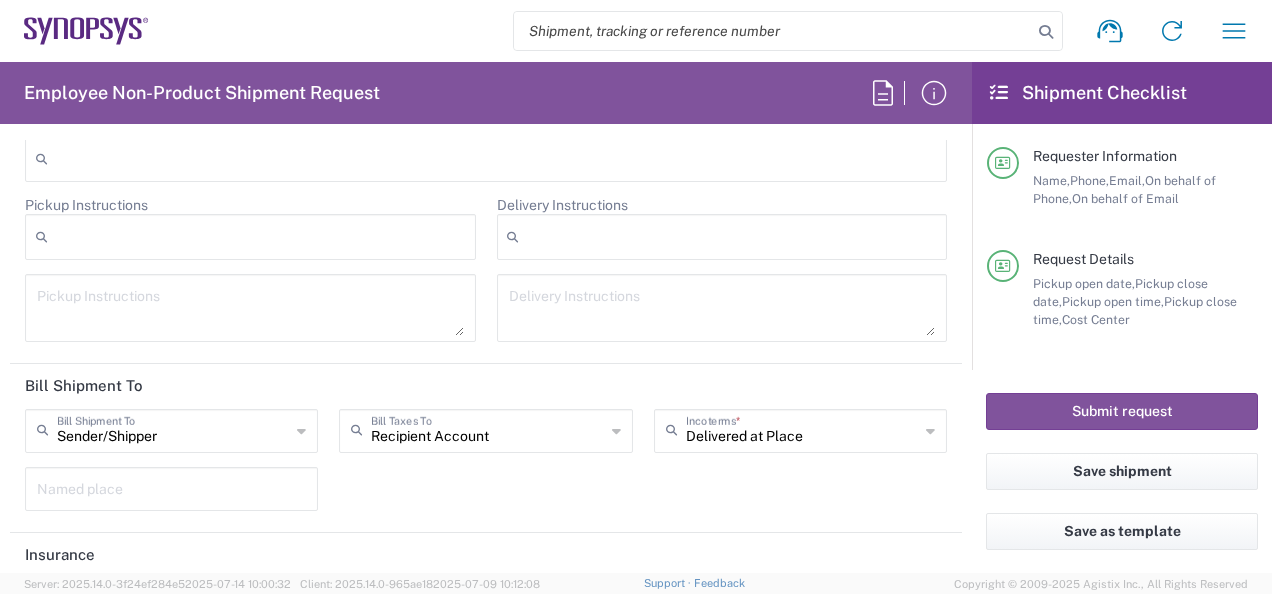 scroll, scrollTop: 3000, scrollLeft: 0, axis: vertical 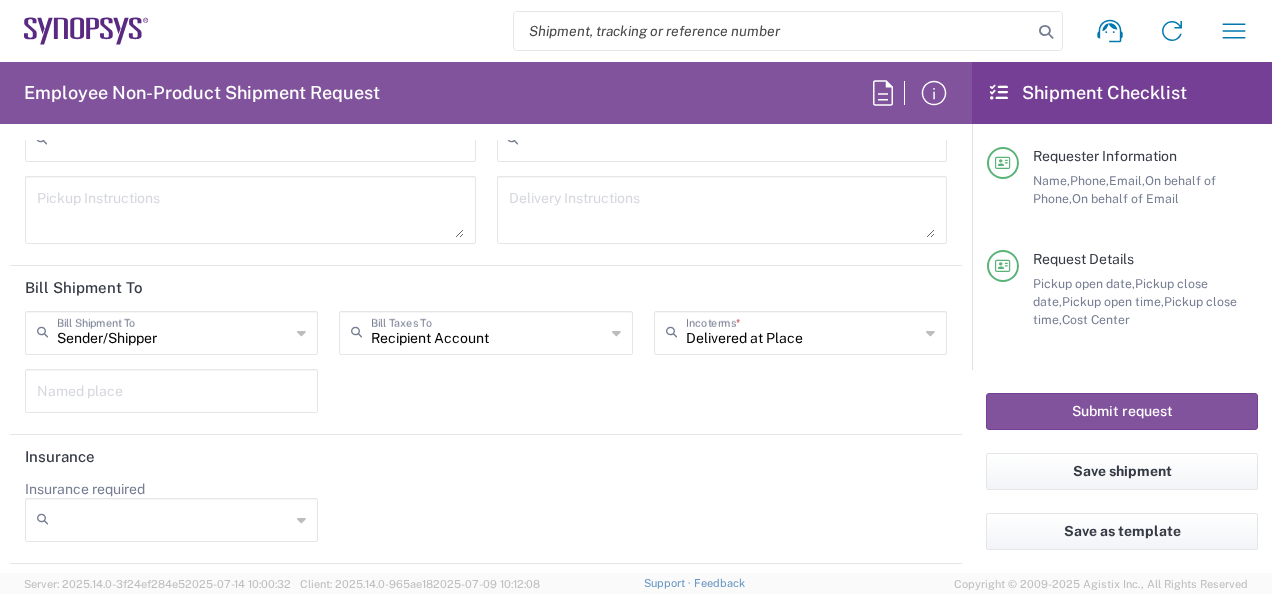 click 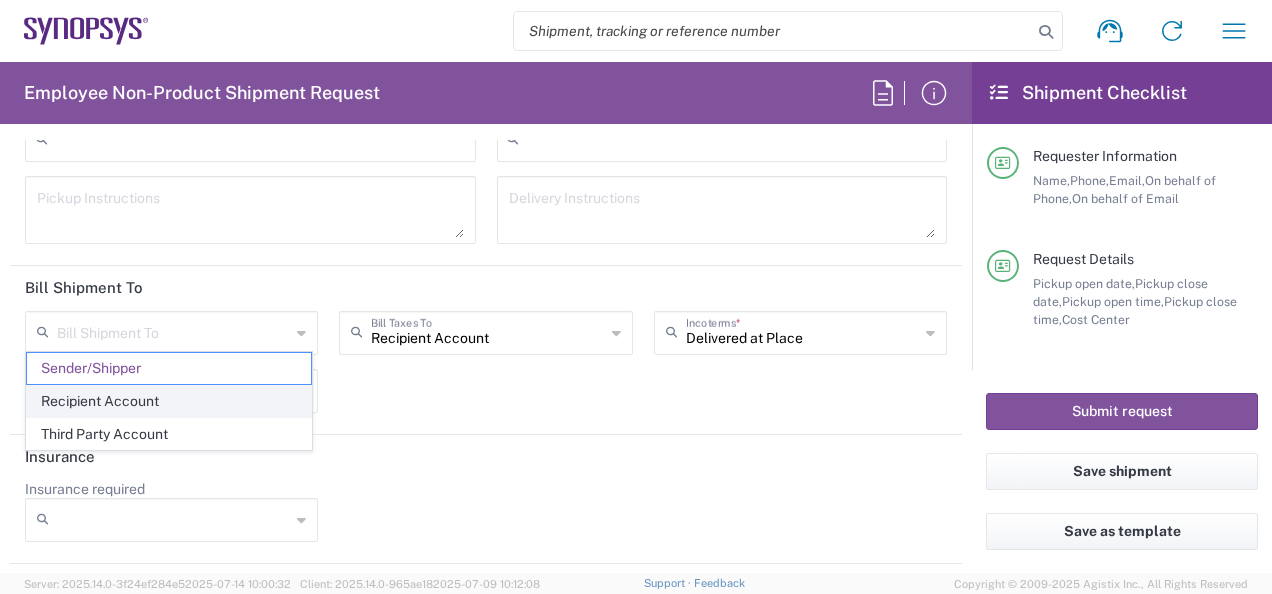 click on "Recipient Account" 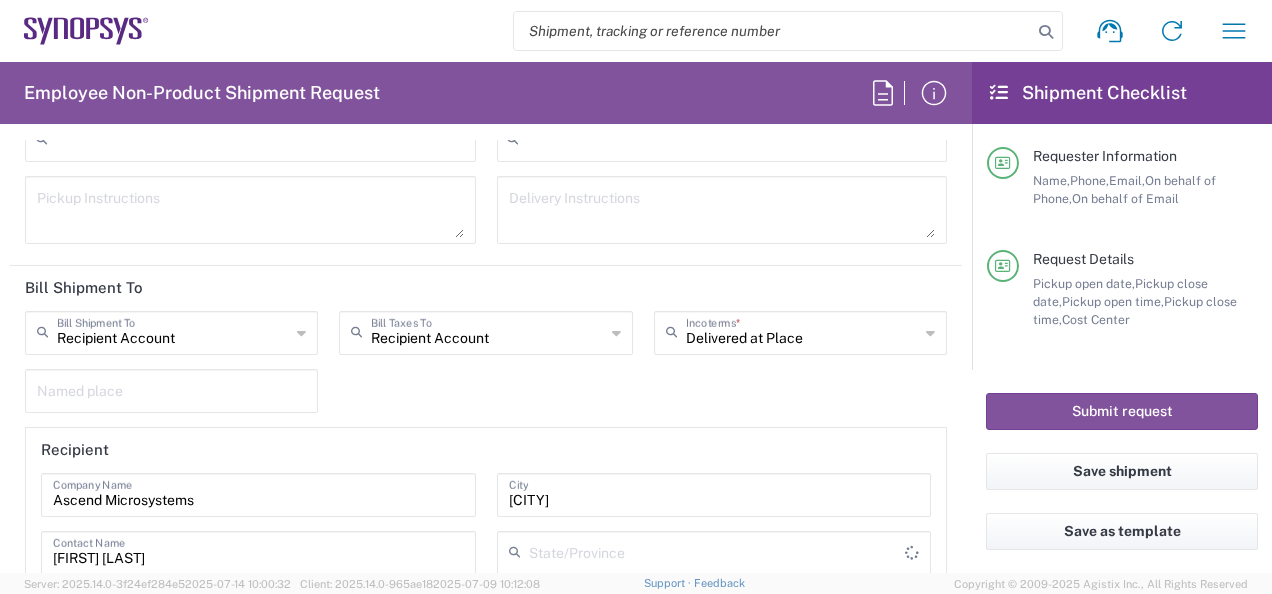 type on "Selangor" 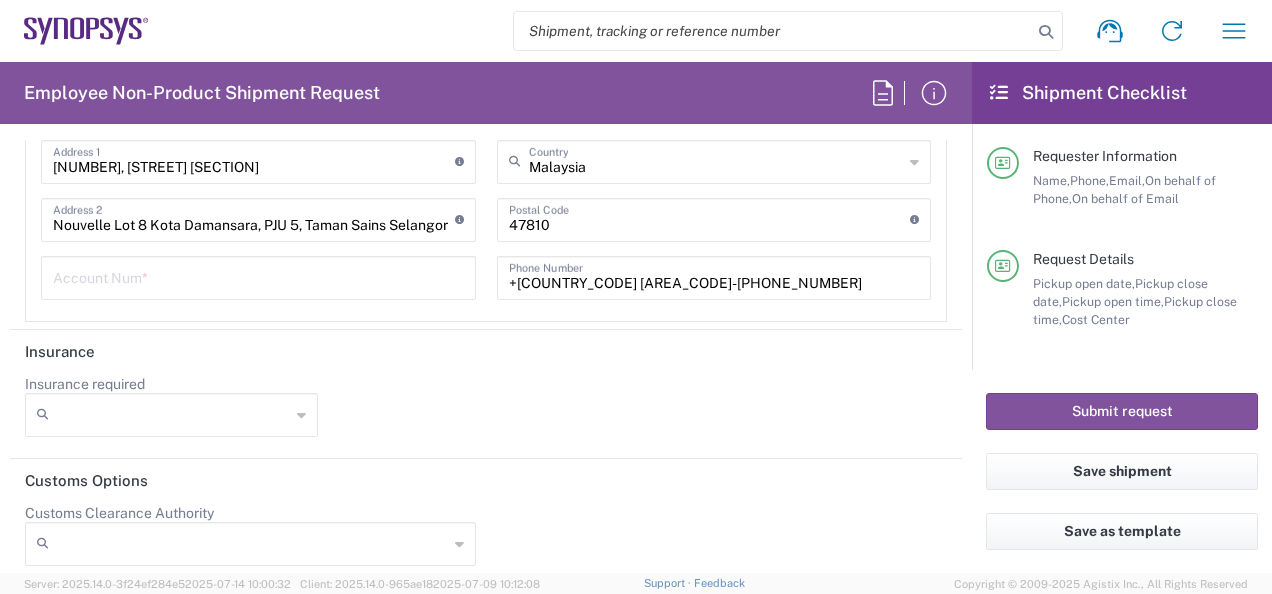 scroll, scrollTop: 3454, scrollLeft: 0, axis: vertical 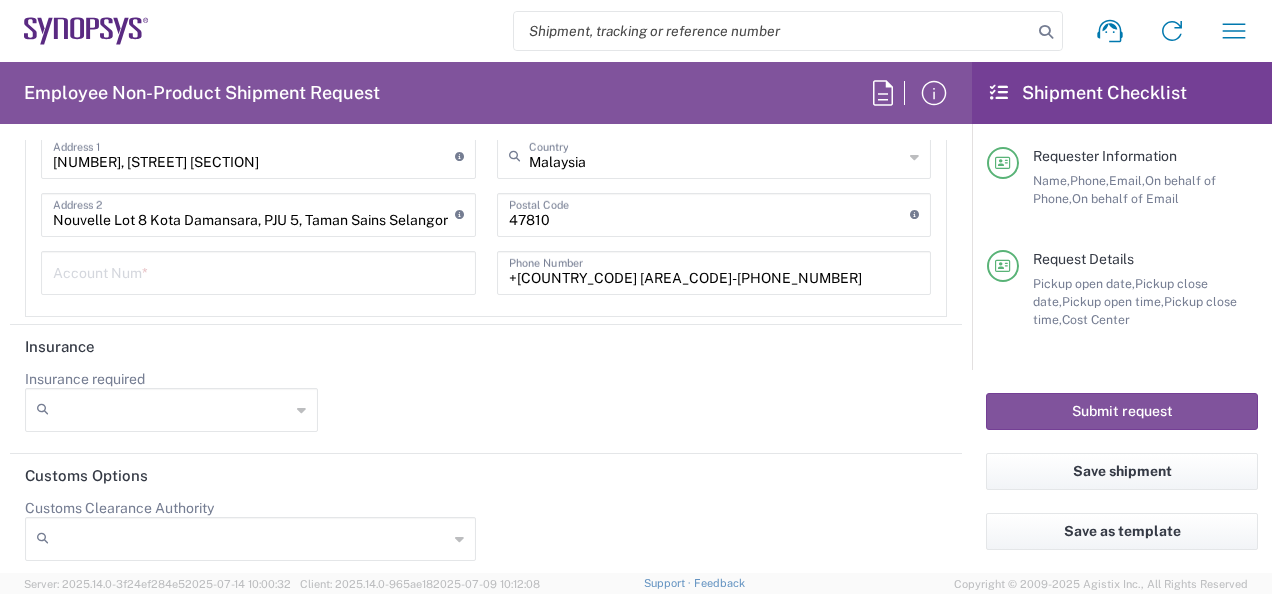 click 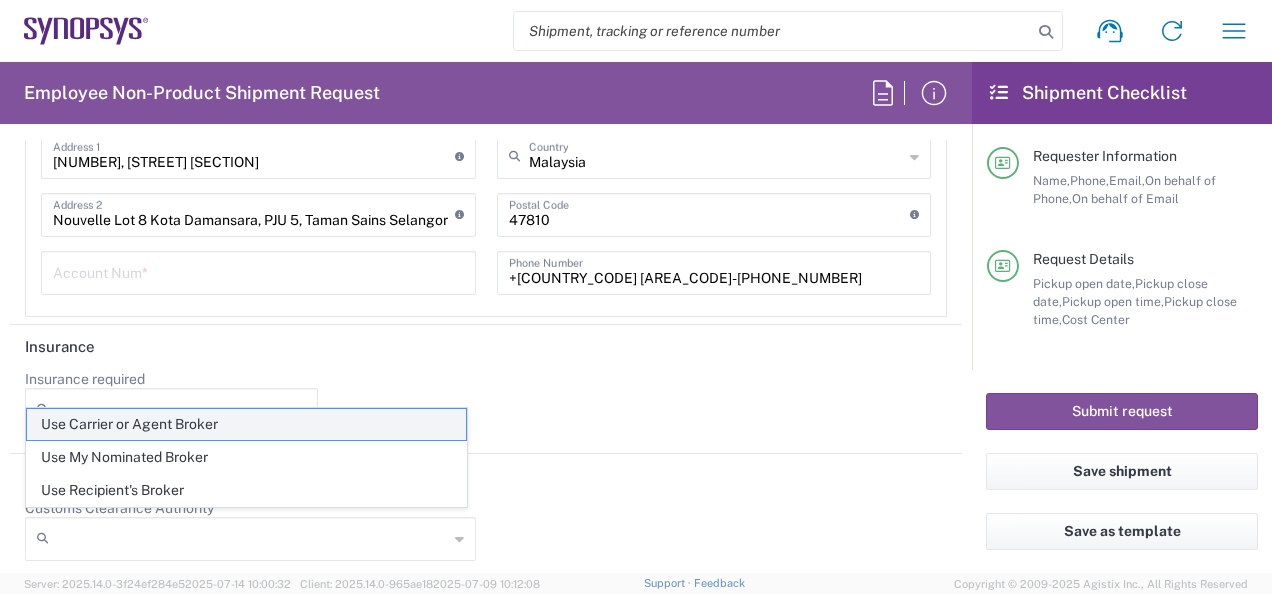 click on "Use Carrier or Agent Broker" 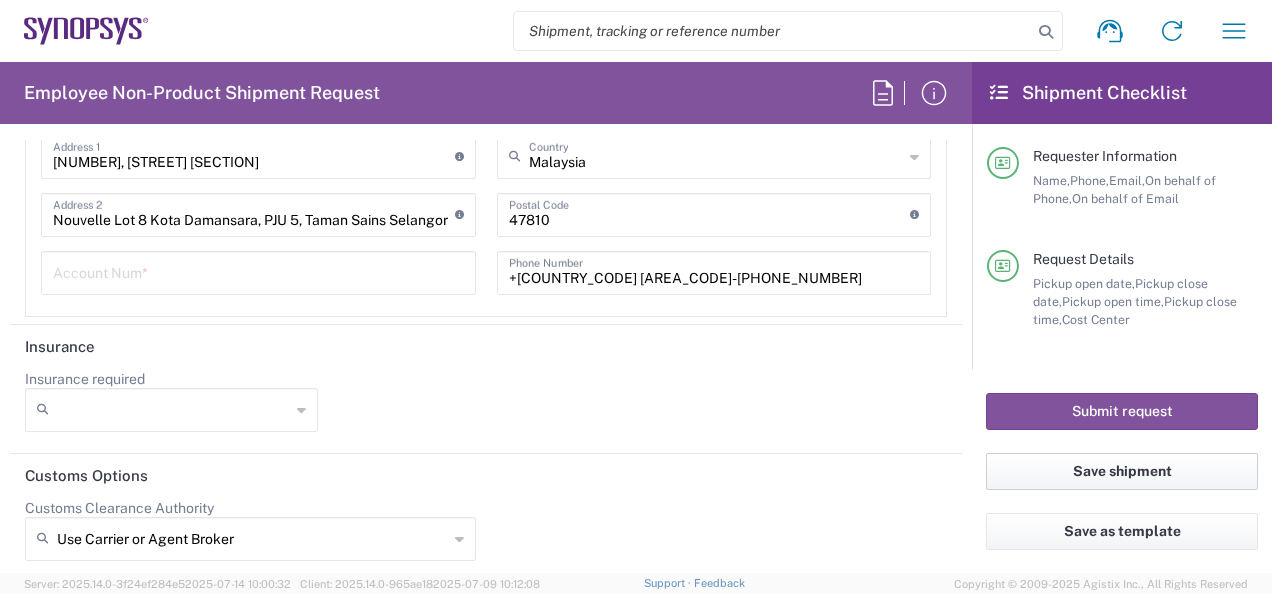 click on "Save shipment" 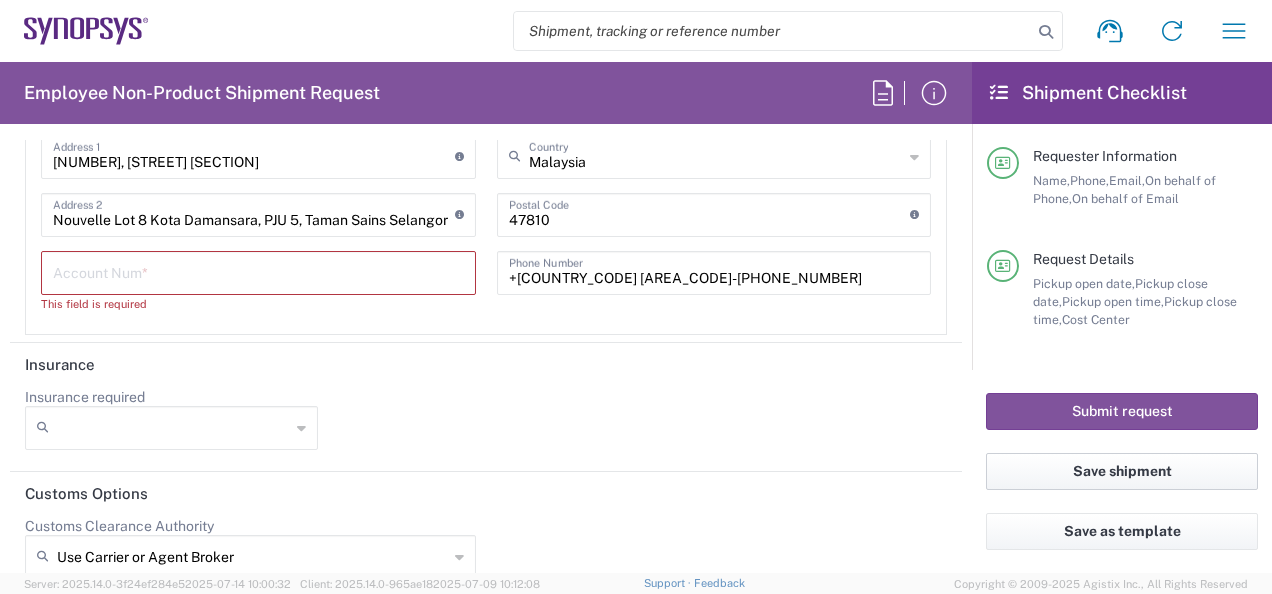 scroll, scrollTop: 3370, scrollLeft: 0, axis: vertical 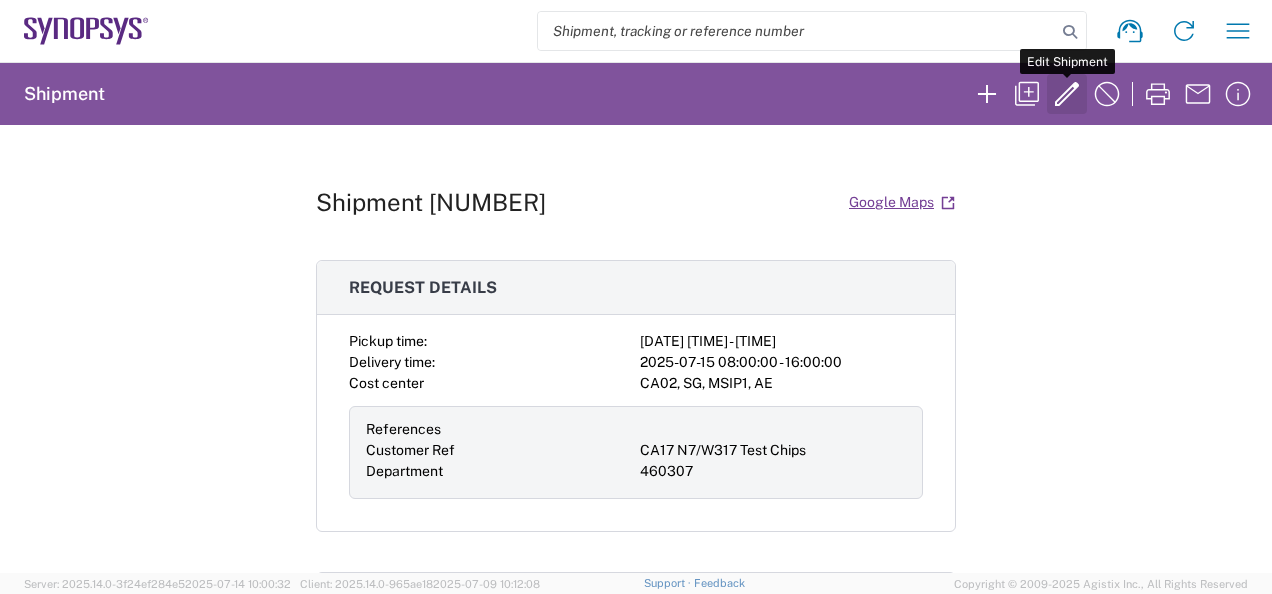 click 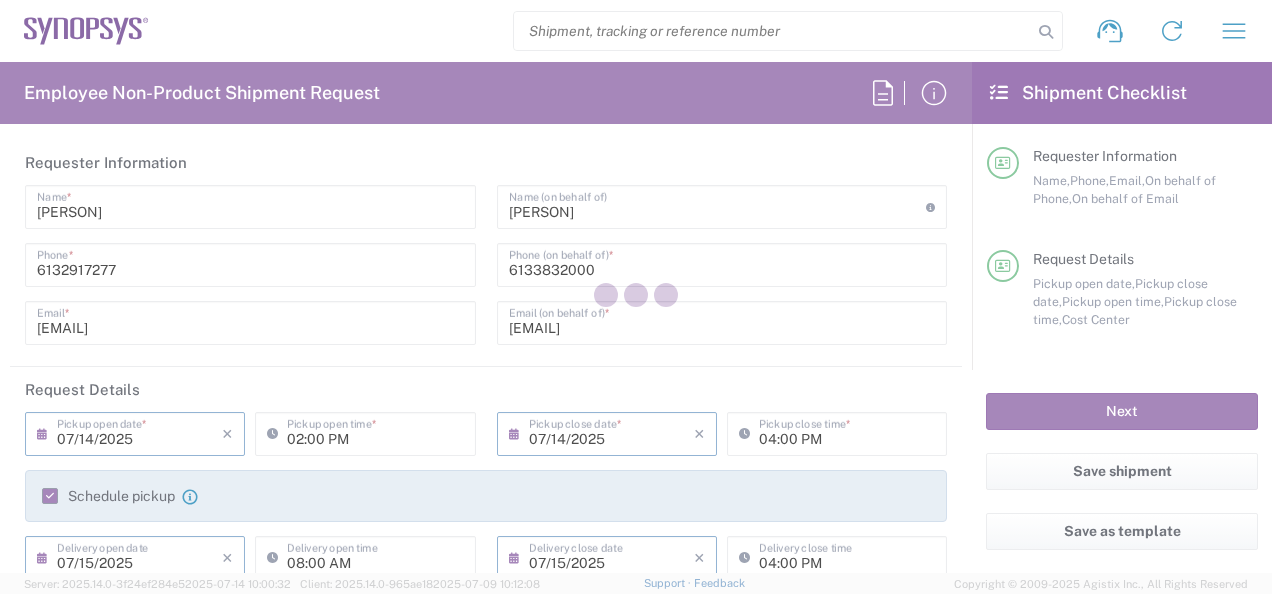 type on "CA02, SG, MSIP1, AE 460307" 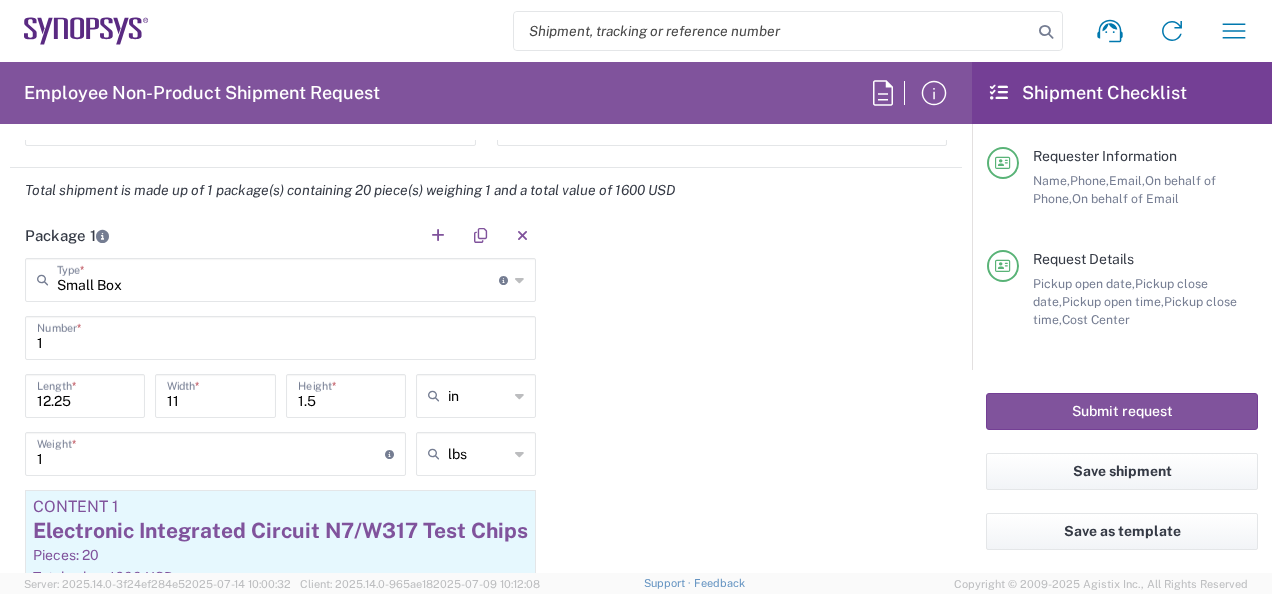 scroll, scrollTop: 1900, scrollLeft: 0, axis: vertical 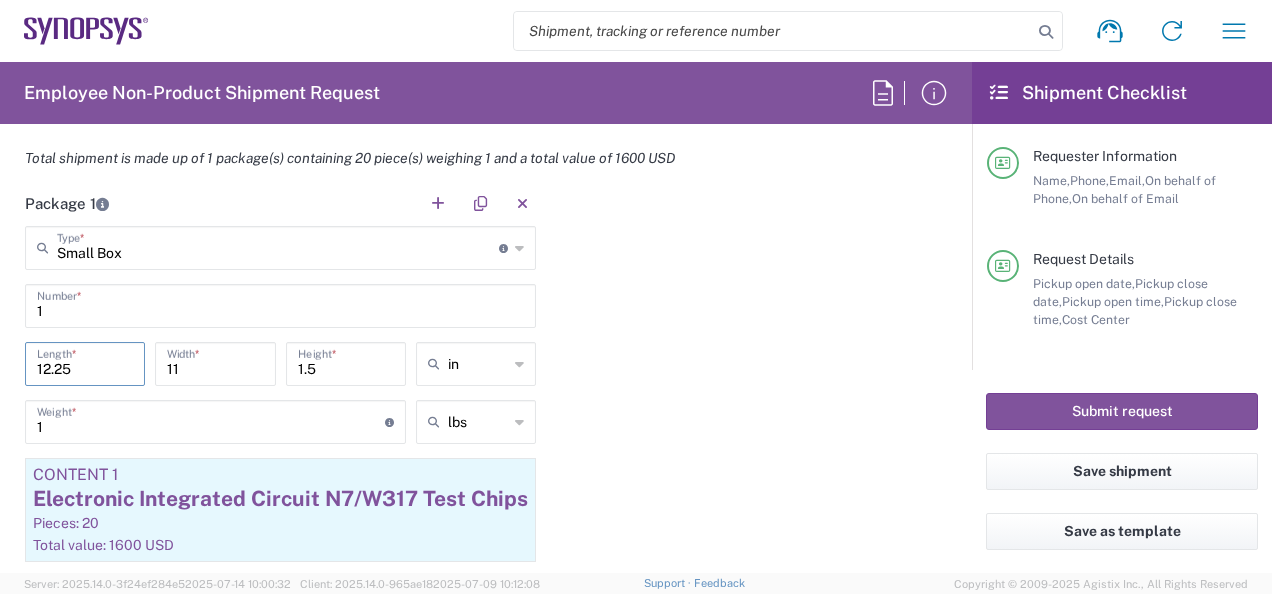click on "12.25" at bounding box center (85, 362) 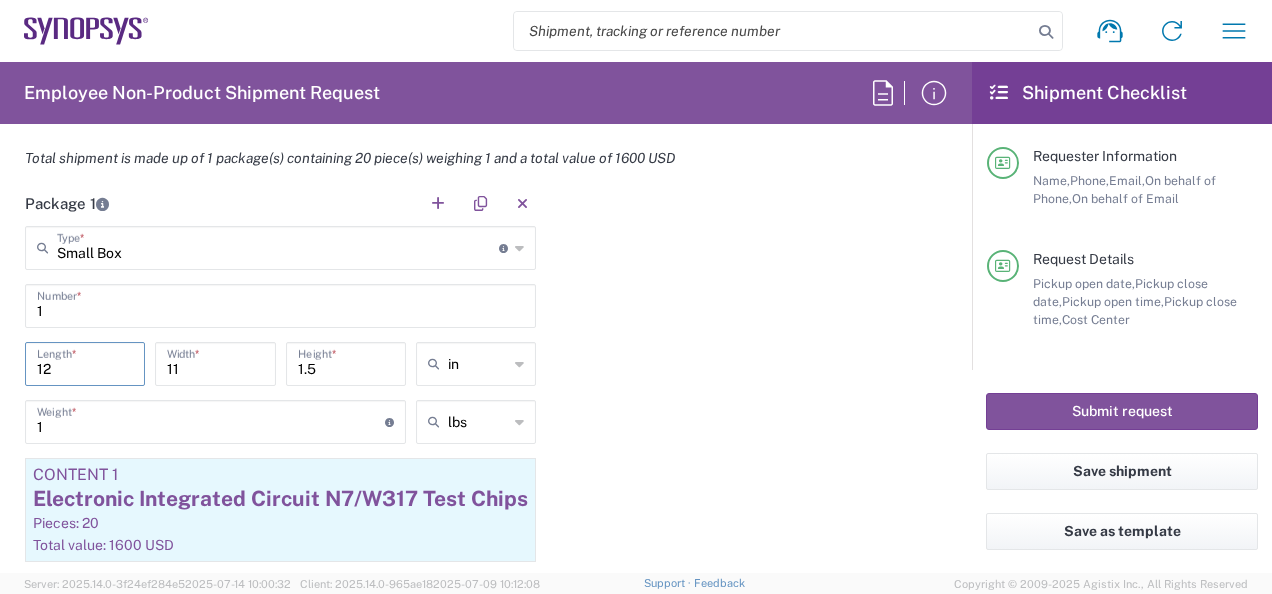 type on "1" 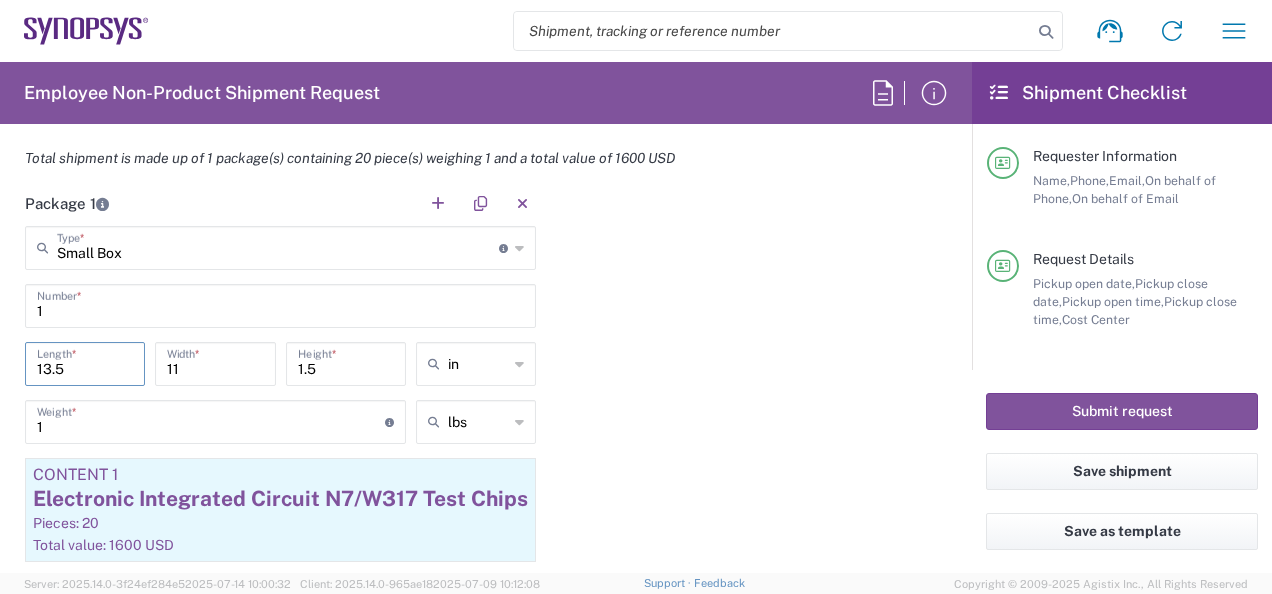 type on "13.5" 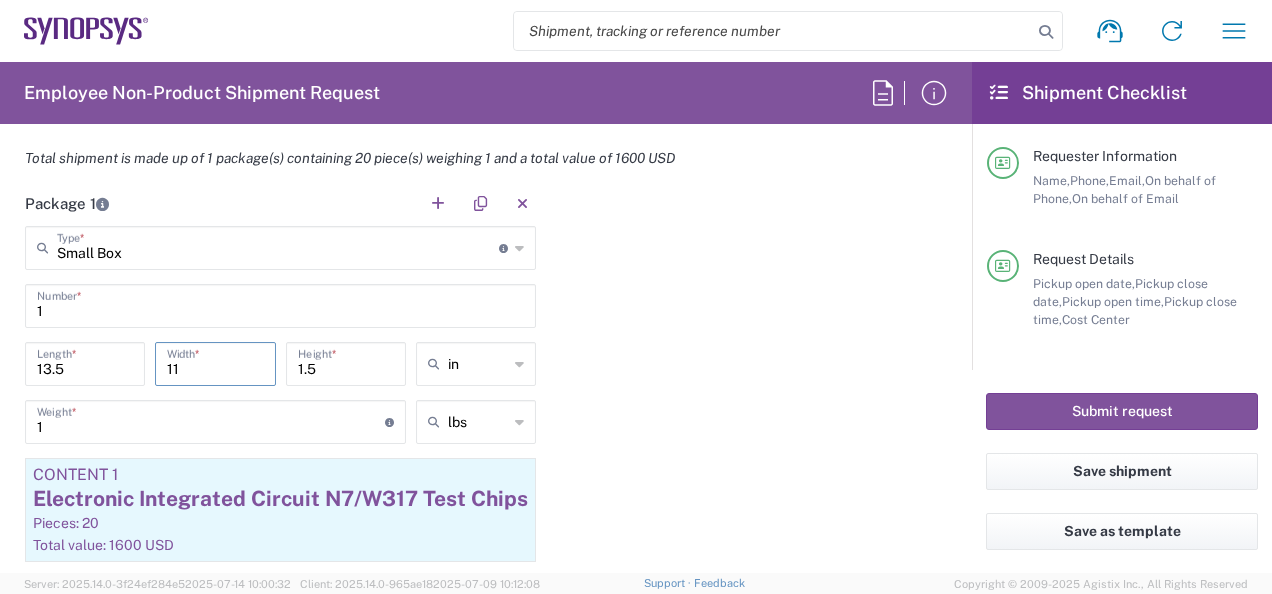 click on "11" at bounding box center (215, 362) 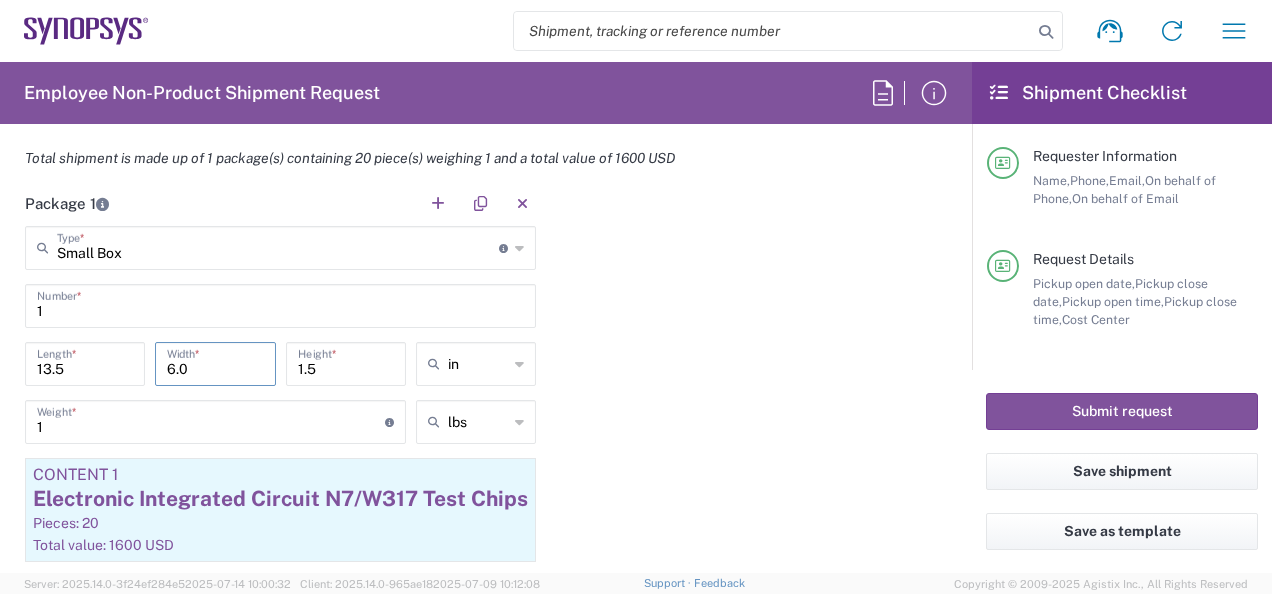 type on "6.0" 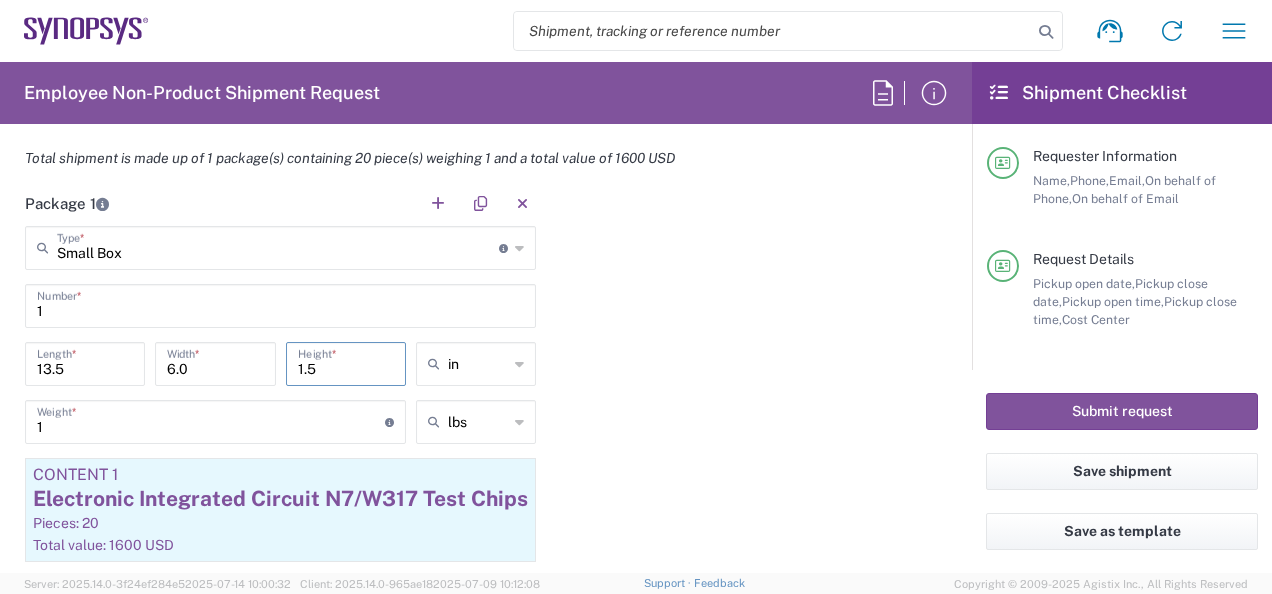 click on "1.5" at bounding box center (346, 362) 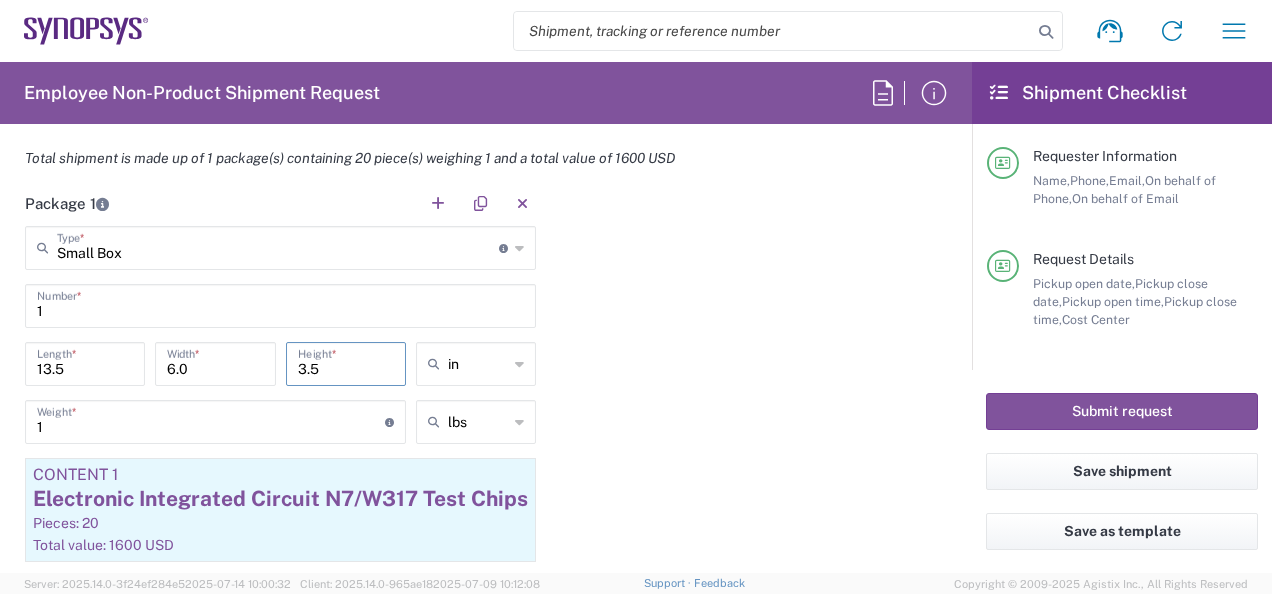type on "3.5" 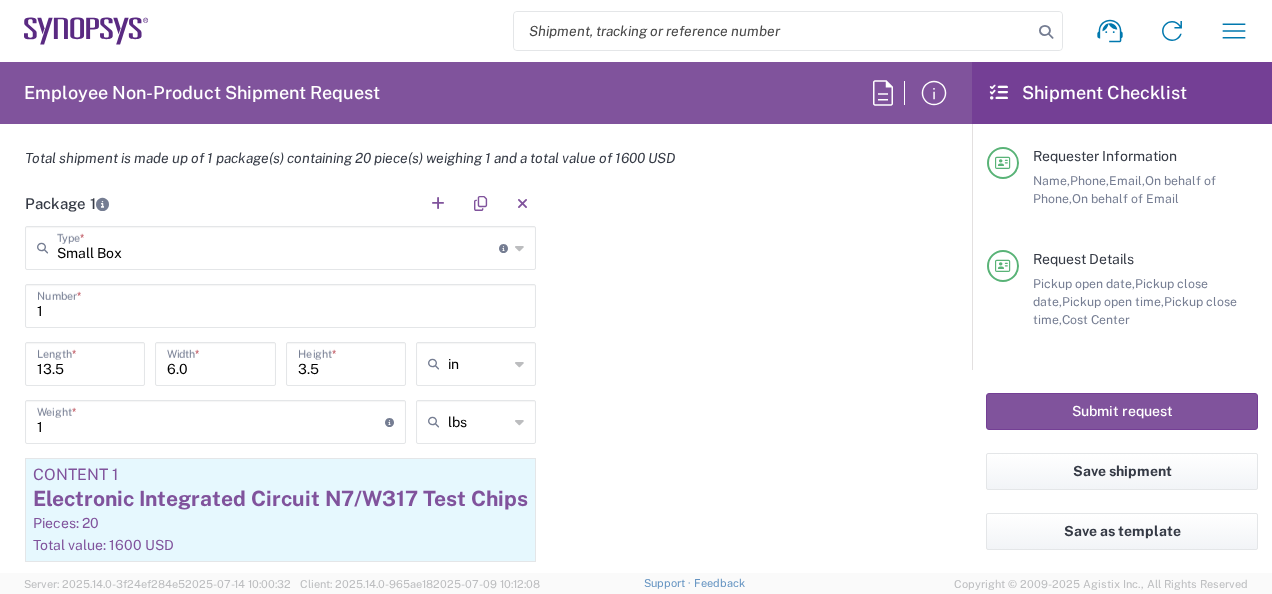 click 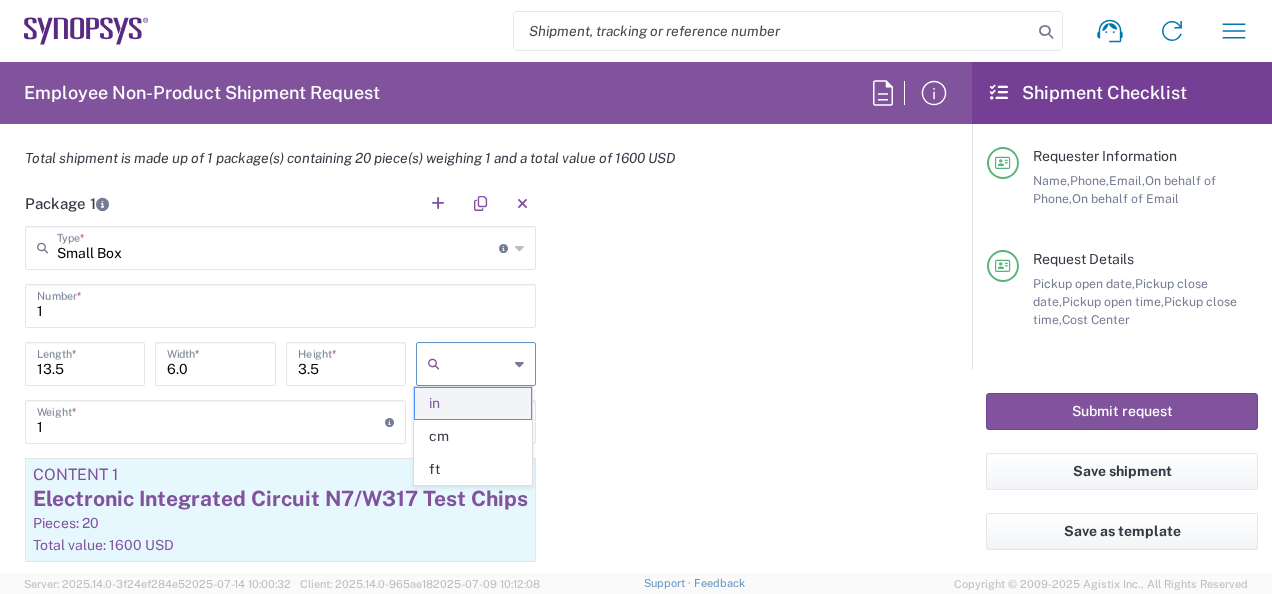click on "in" 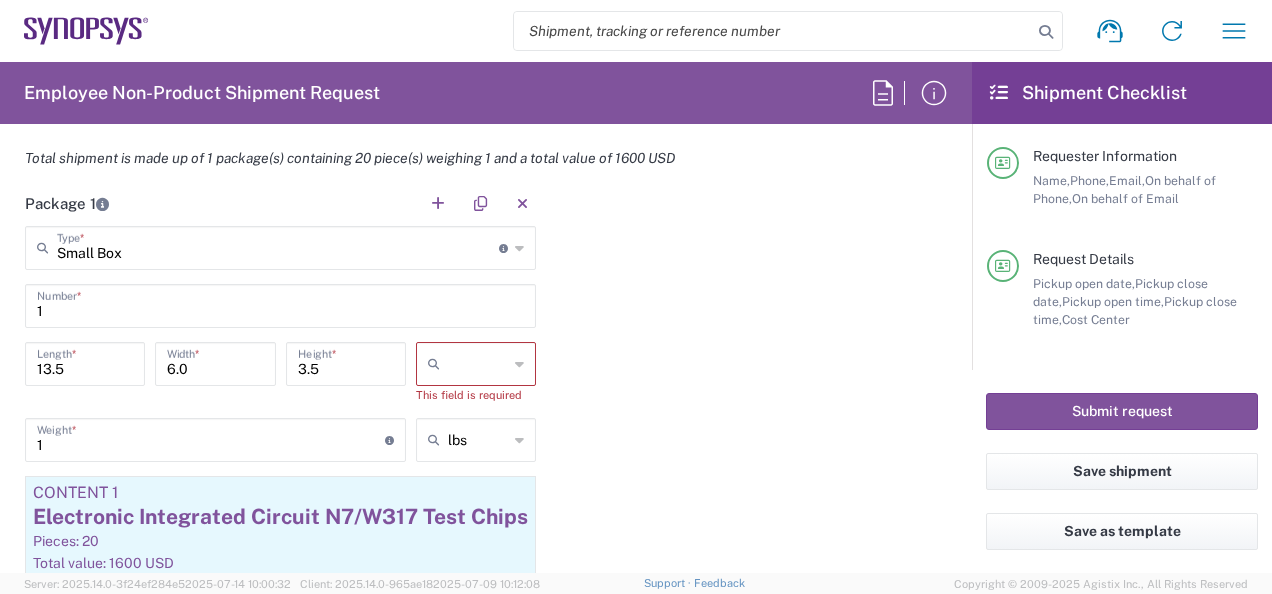 click 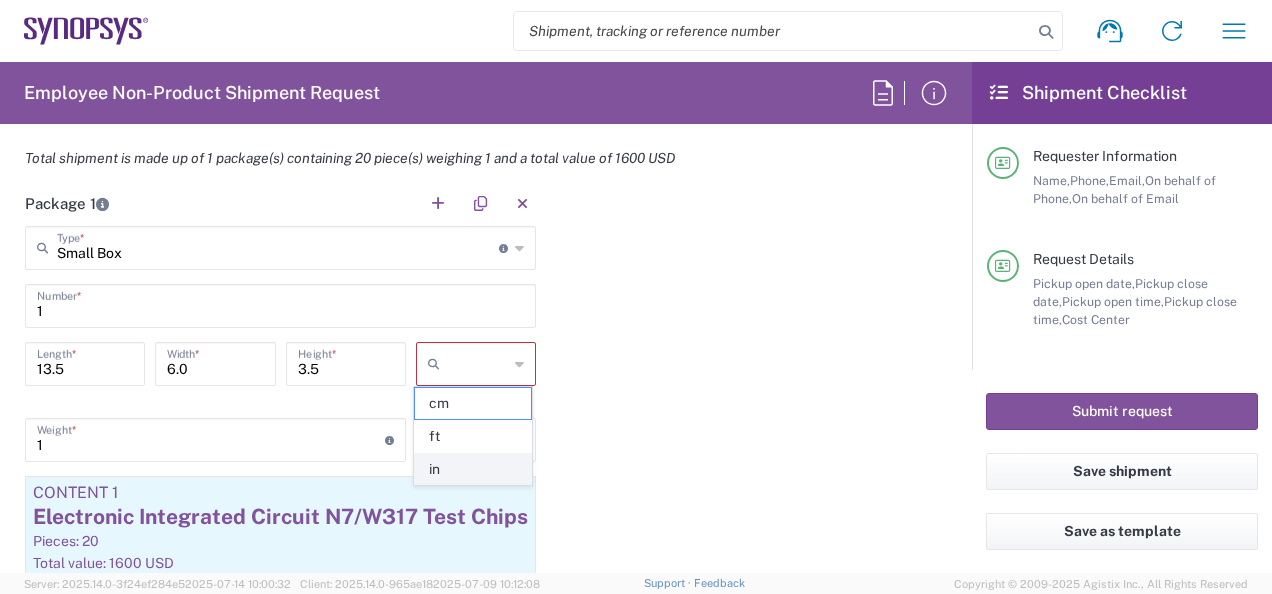 click on "in" 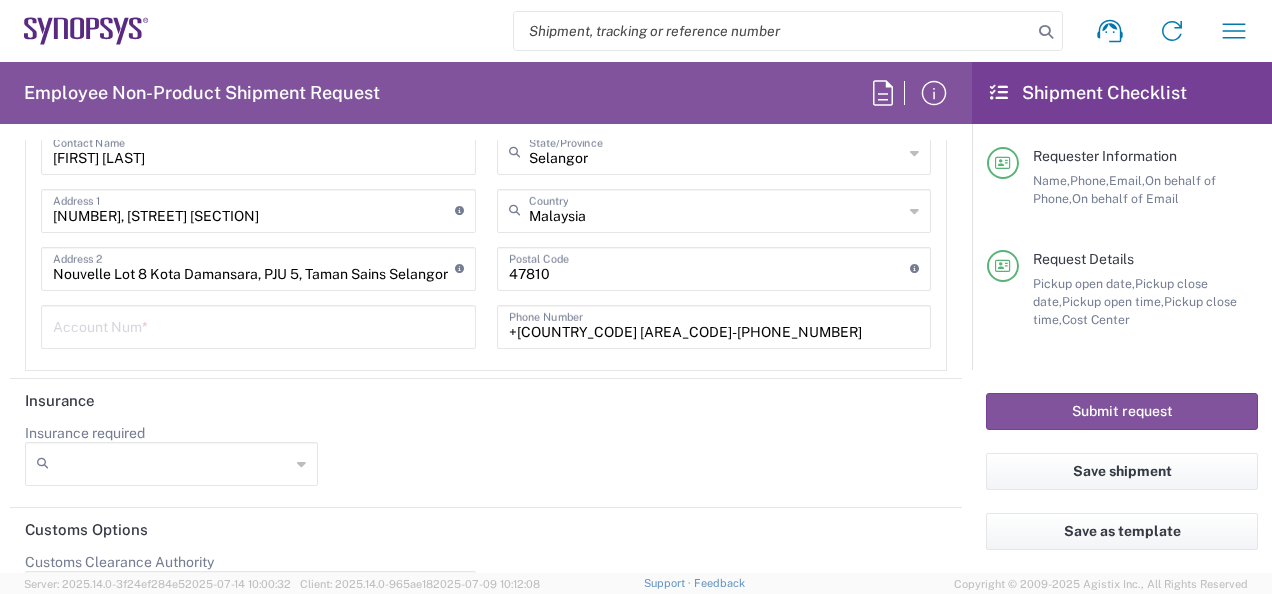 scroll, scrollTop: 3454, scrollLeft: 0, axis: vertical 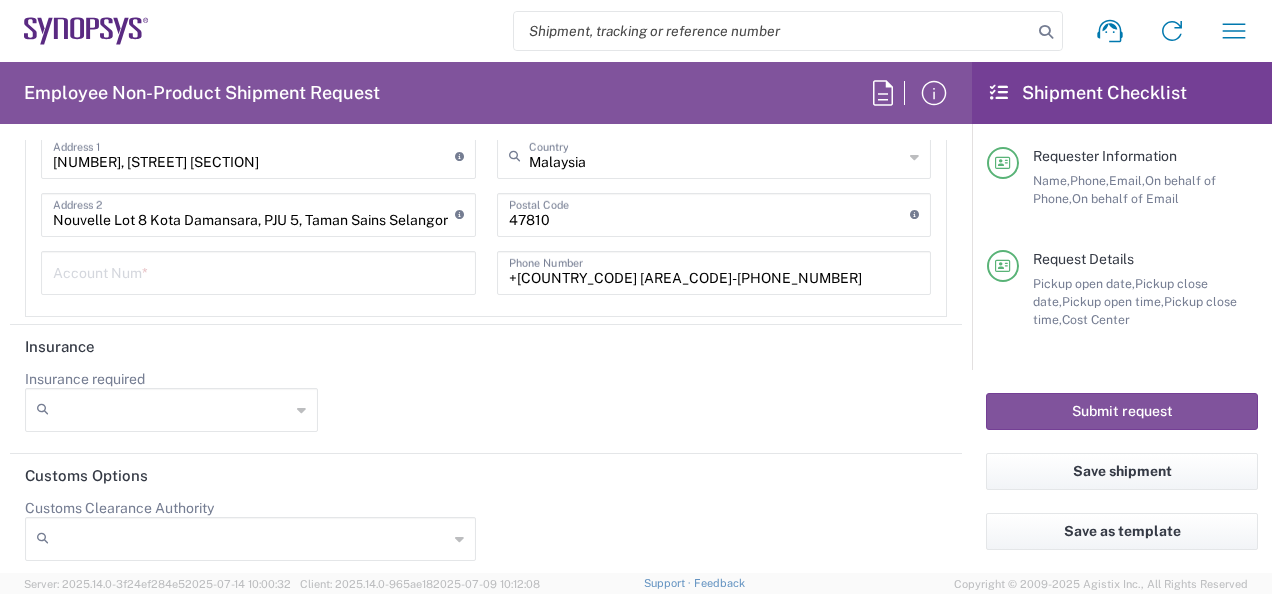 click 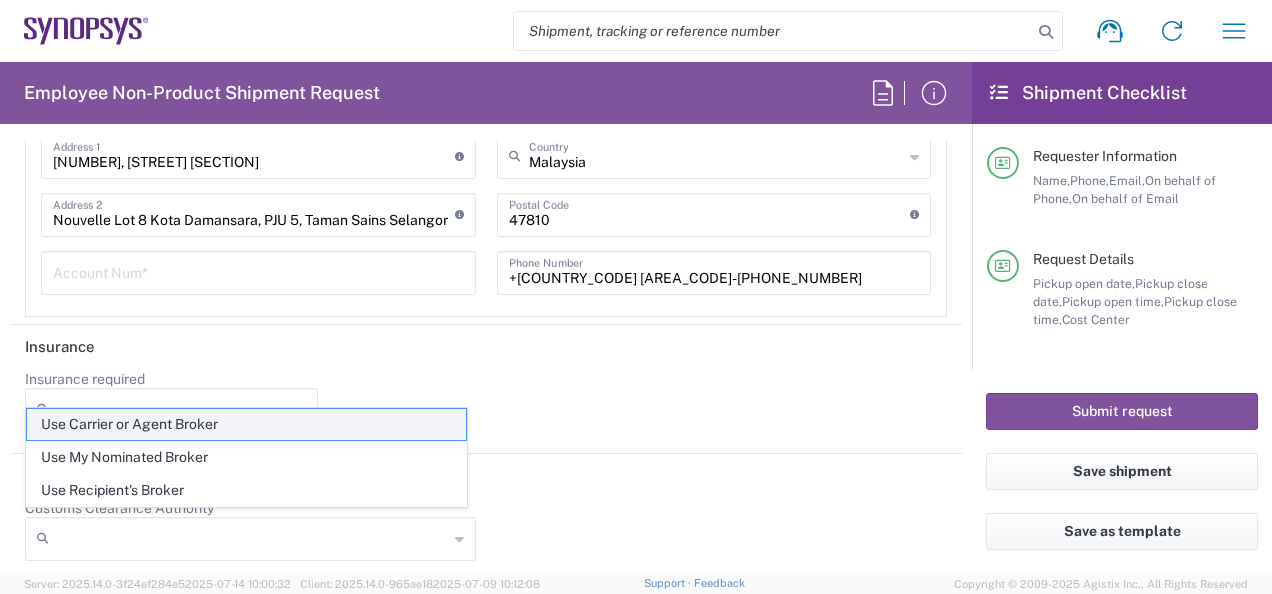 click on "Use Carrier or Agent Broker" 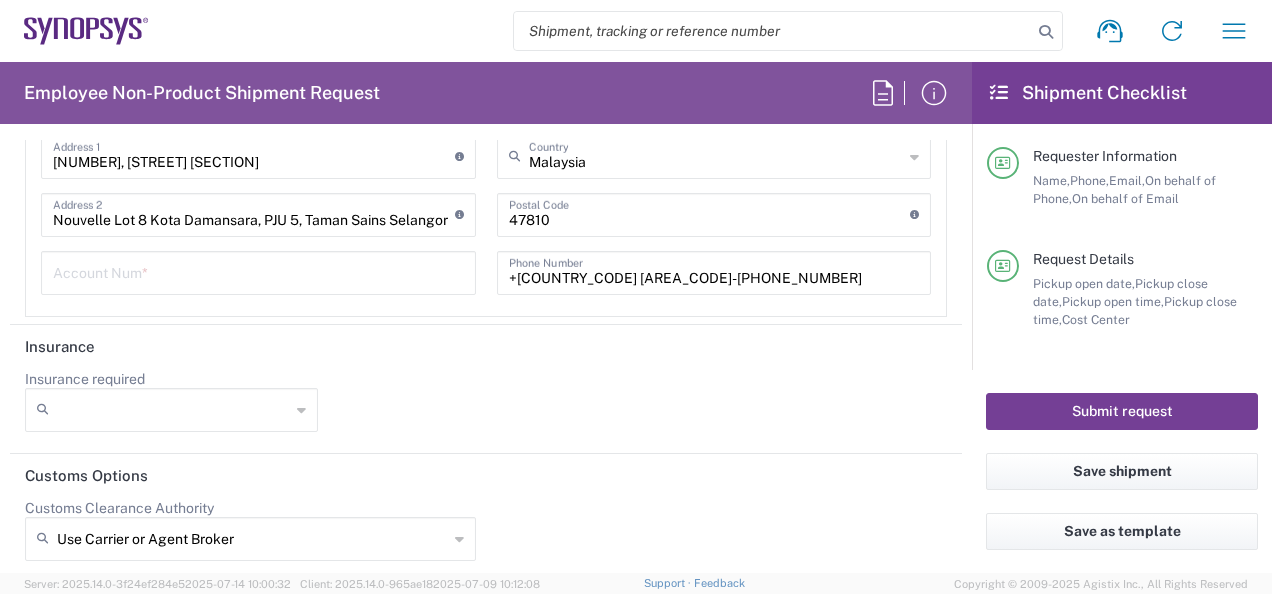 click on "Submit request" 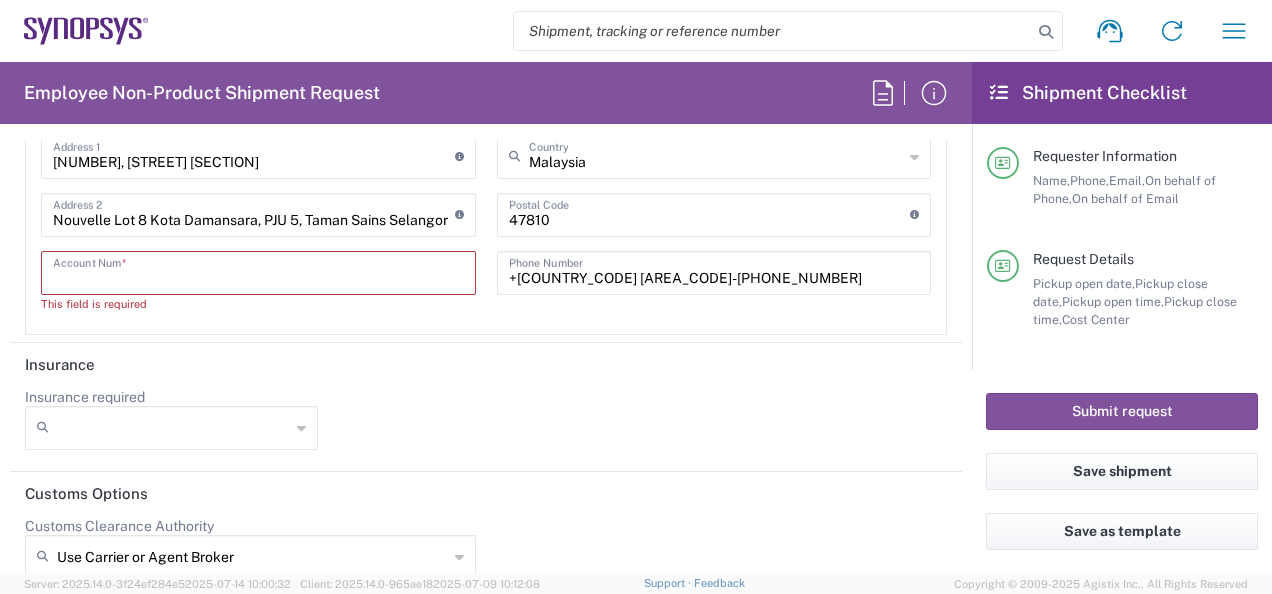 click at bounding box center [258, 271] 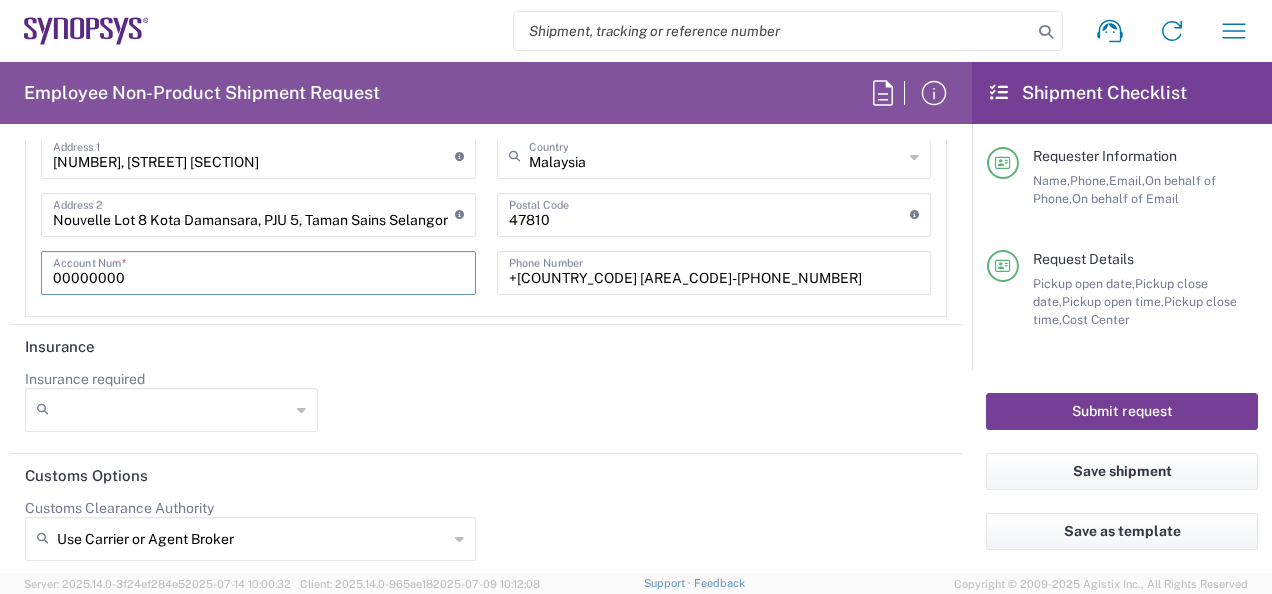 type on "00000000" 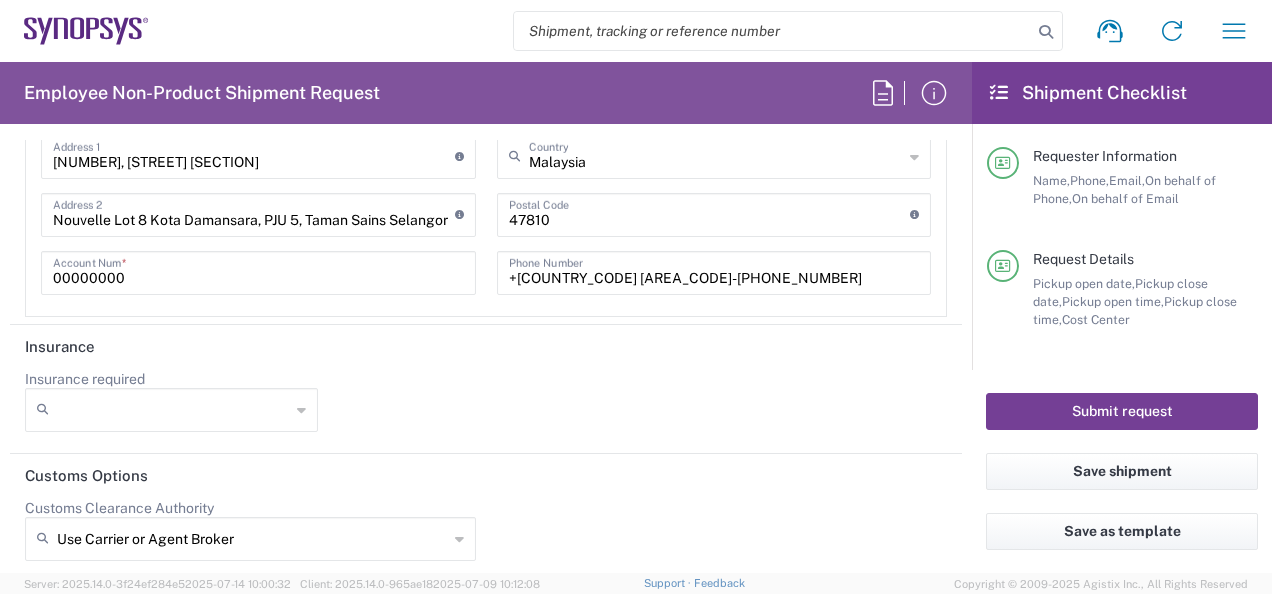 click on "Submit request" 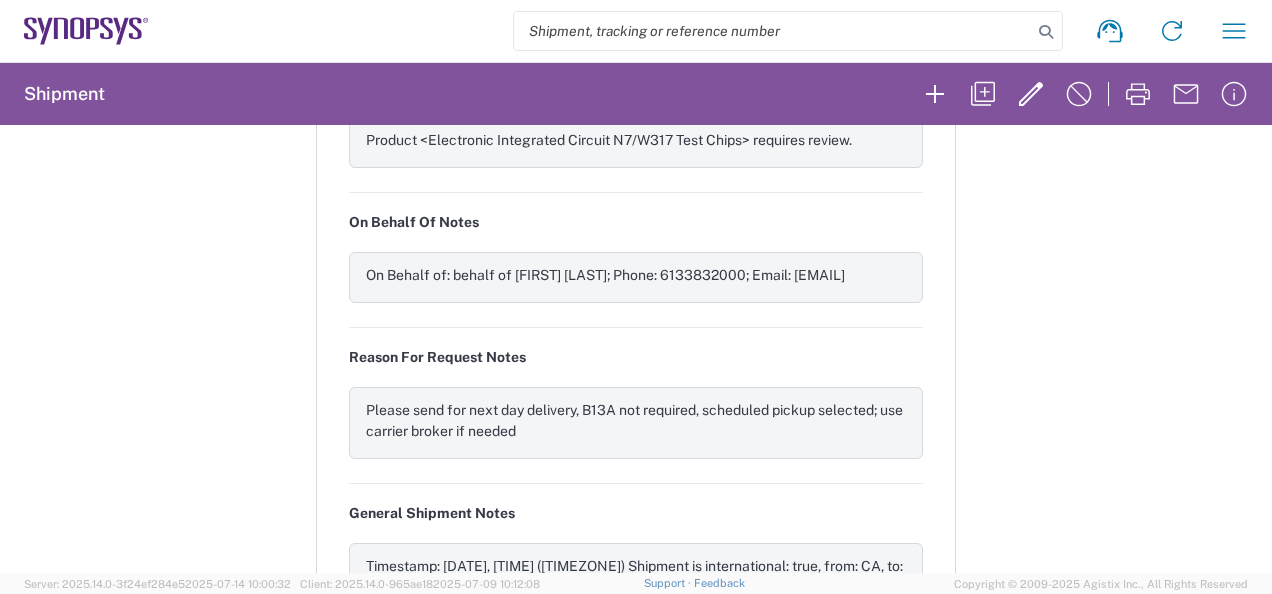 scroll, scrollTop: 1600, scrollLeft: 0, axis: vertical 